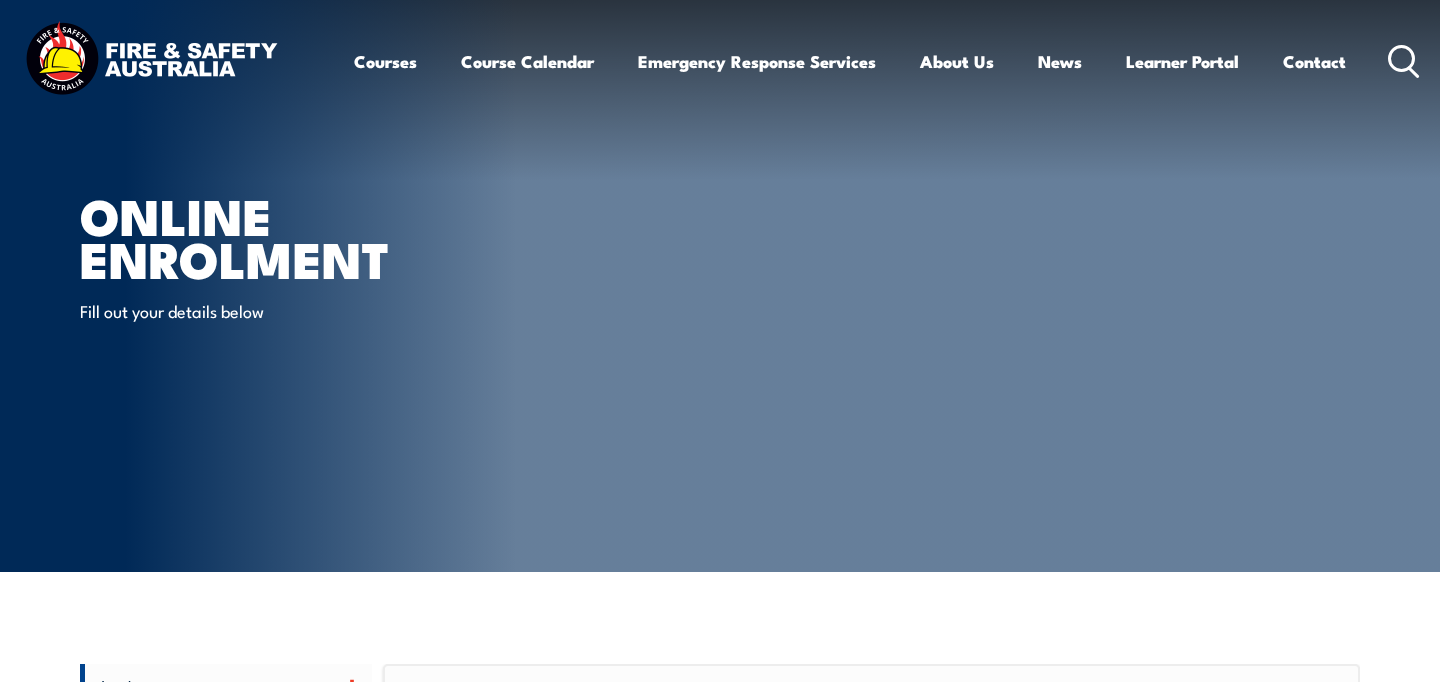 scroll, scrollTop: 0, scrollLeft: 0, axis: both 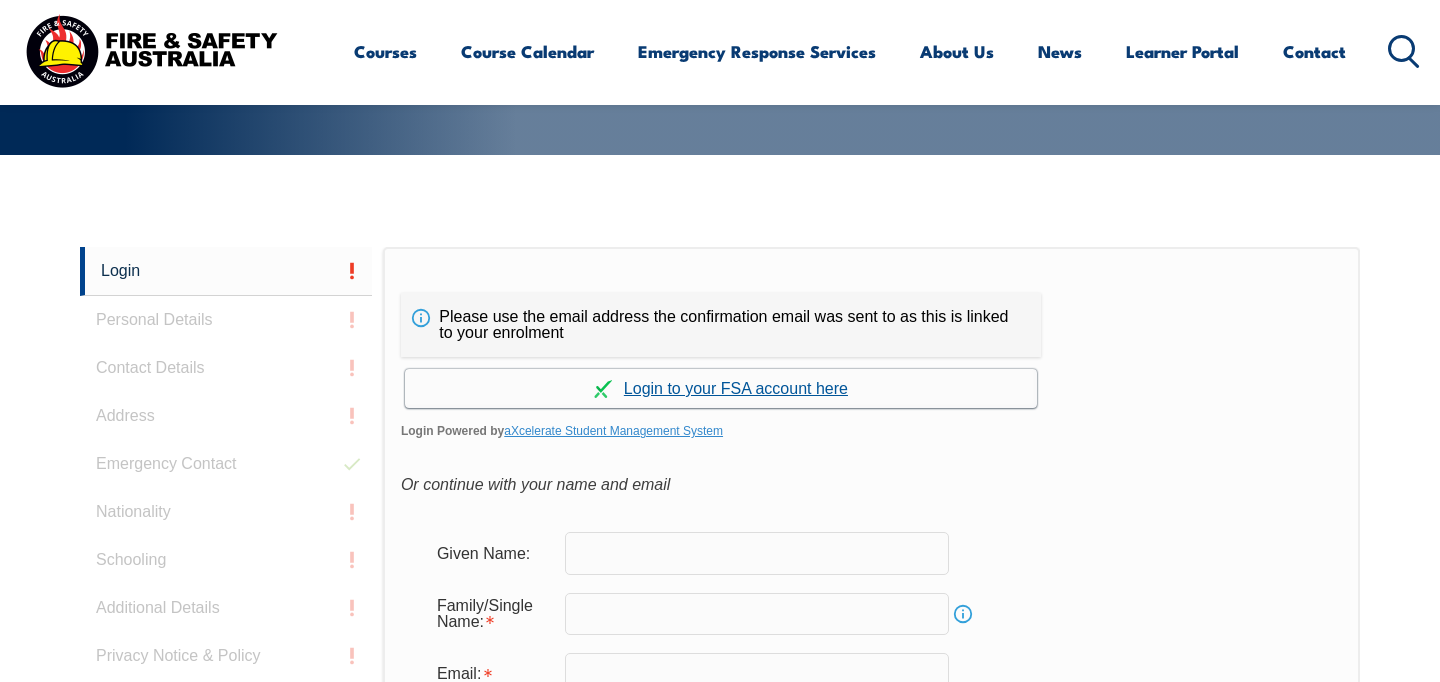click on "Continue with aXcelerate" at bounding box center [721, 388] 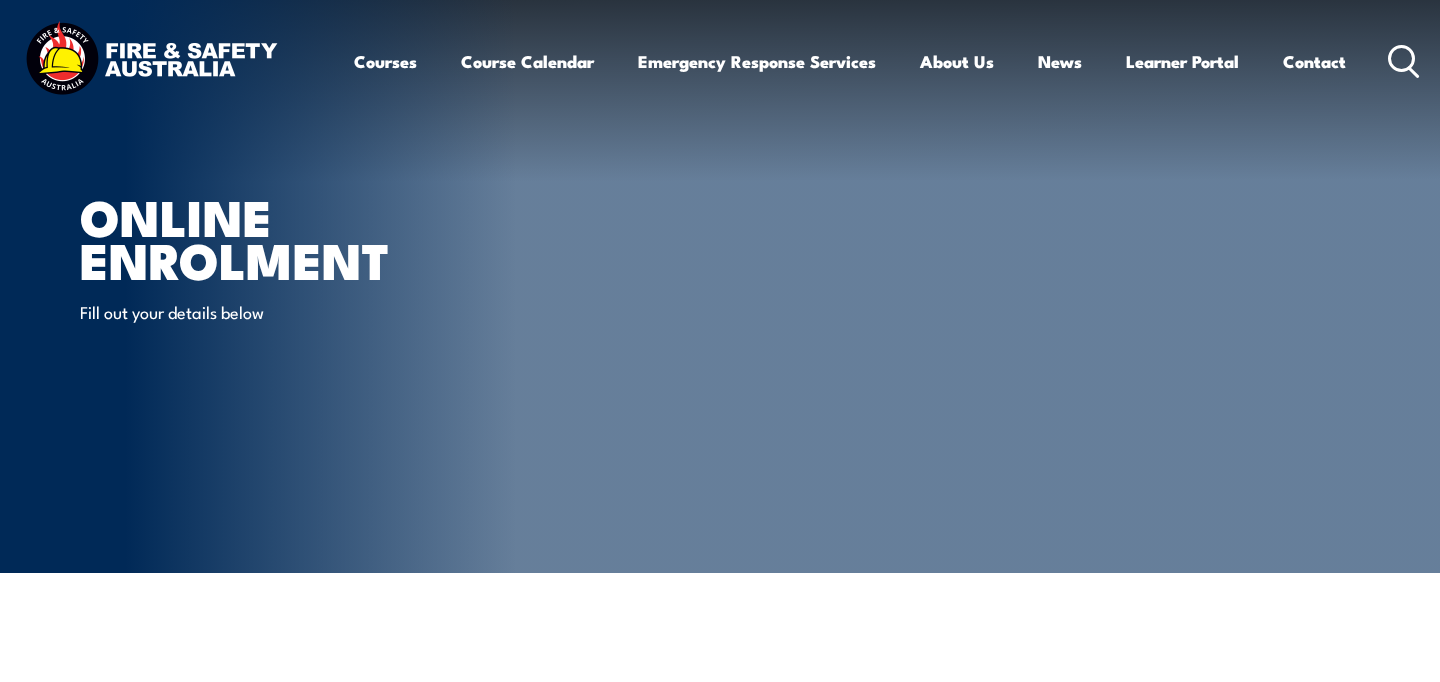scroll, scrollTop: 0, scrollLeft: 0, axis: both 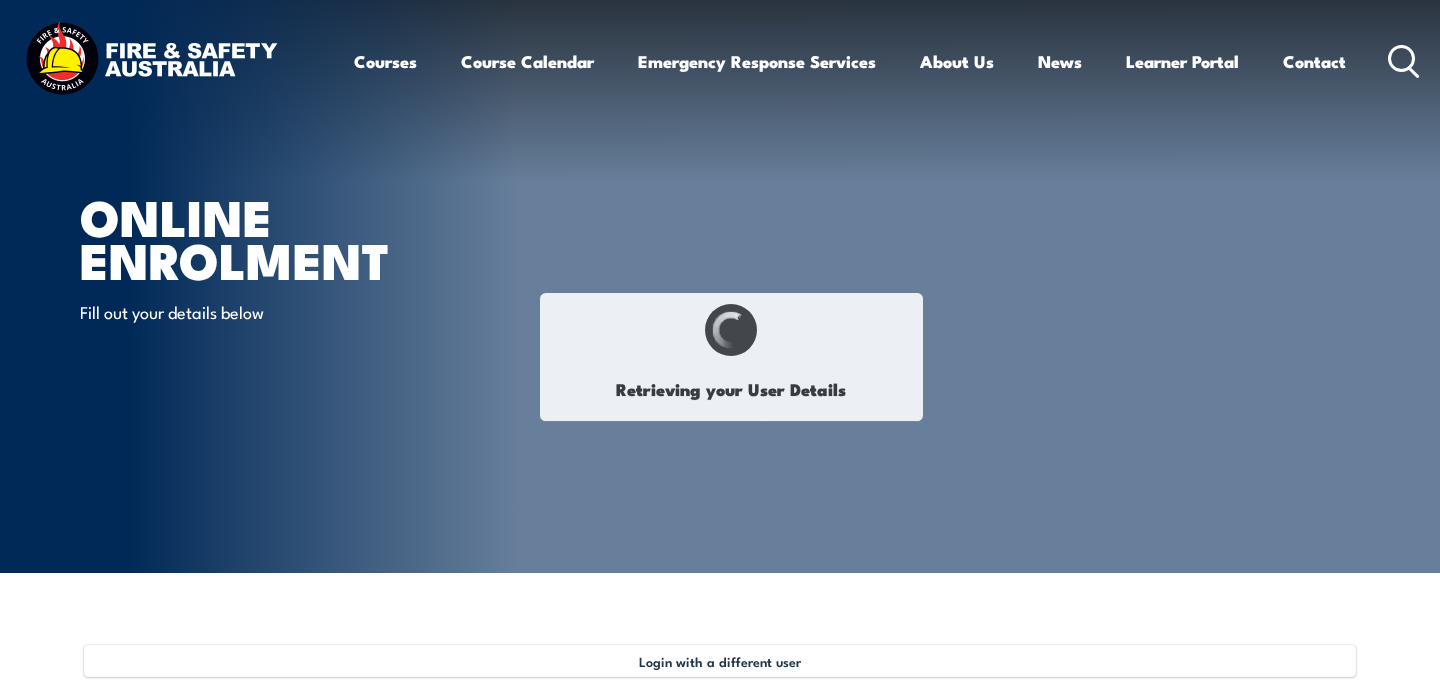 type on "[PERSON_NAME]" 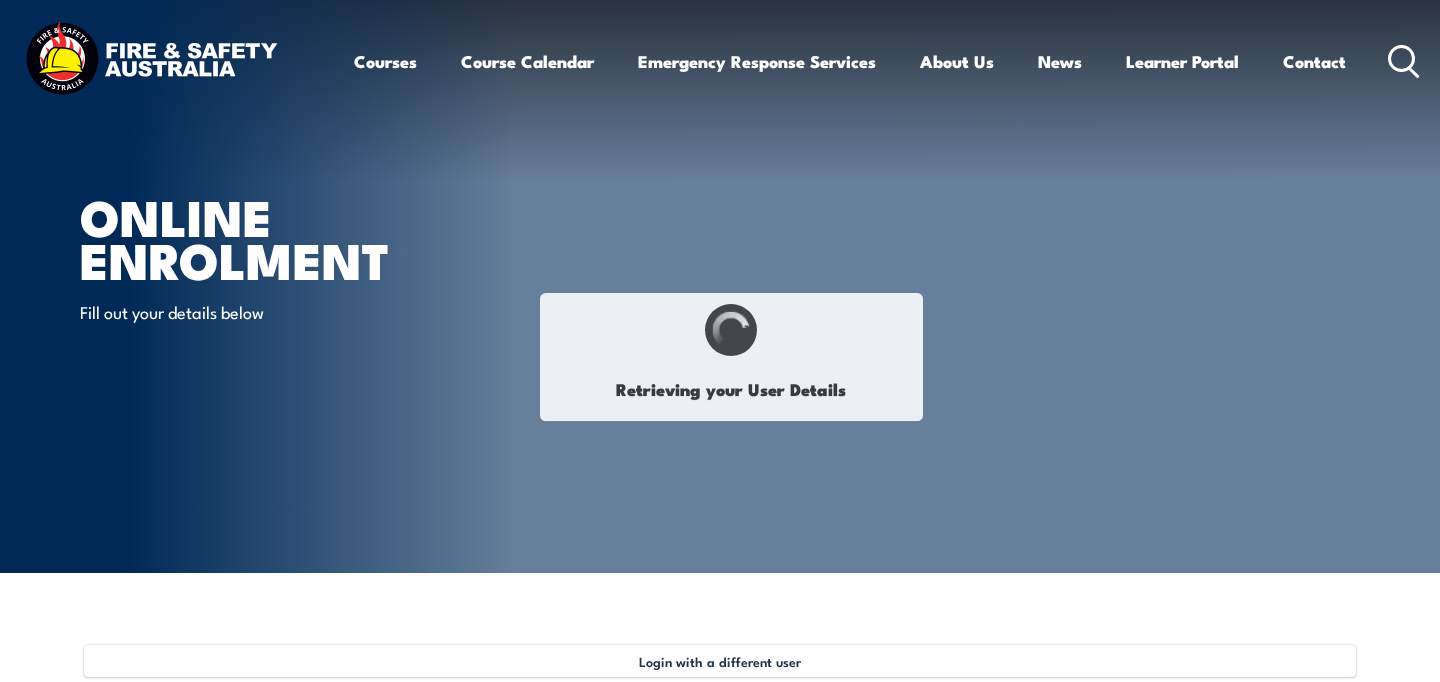type on "[PERSON_NAME]" 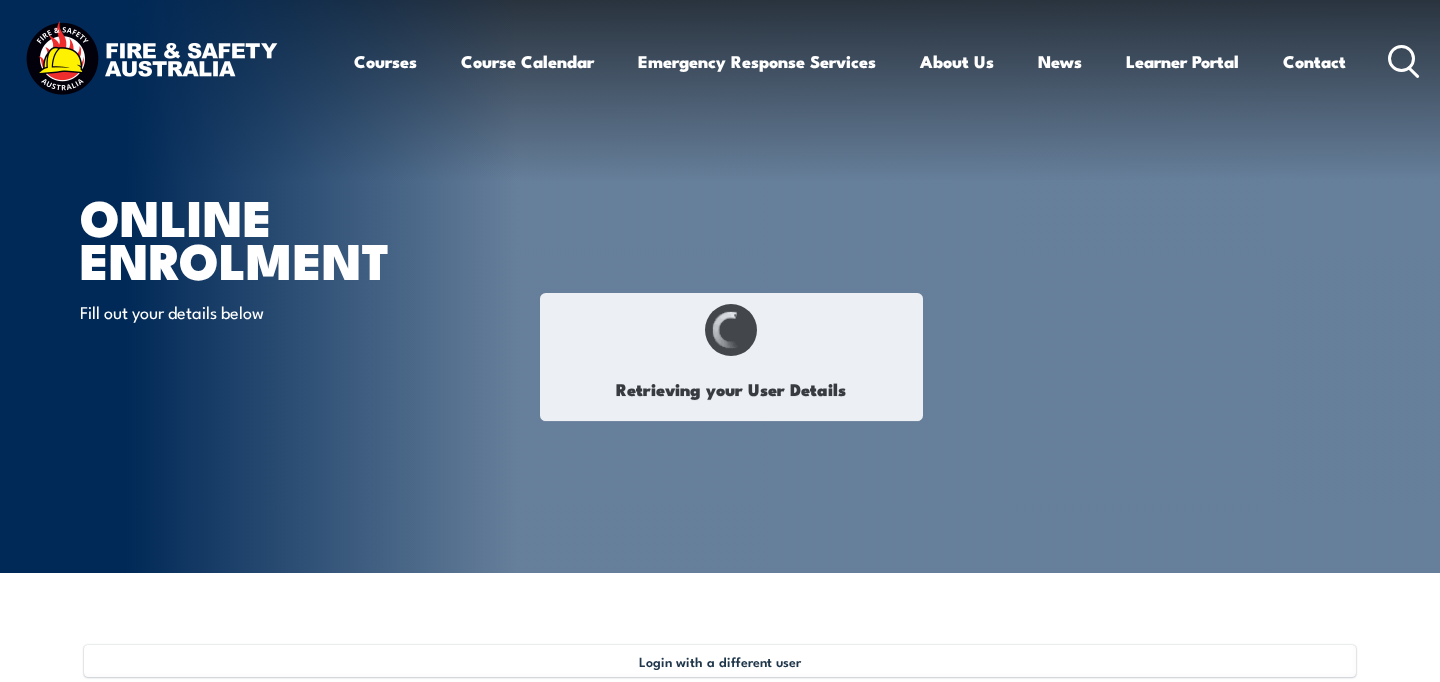 type on "[DATE]" 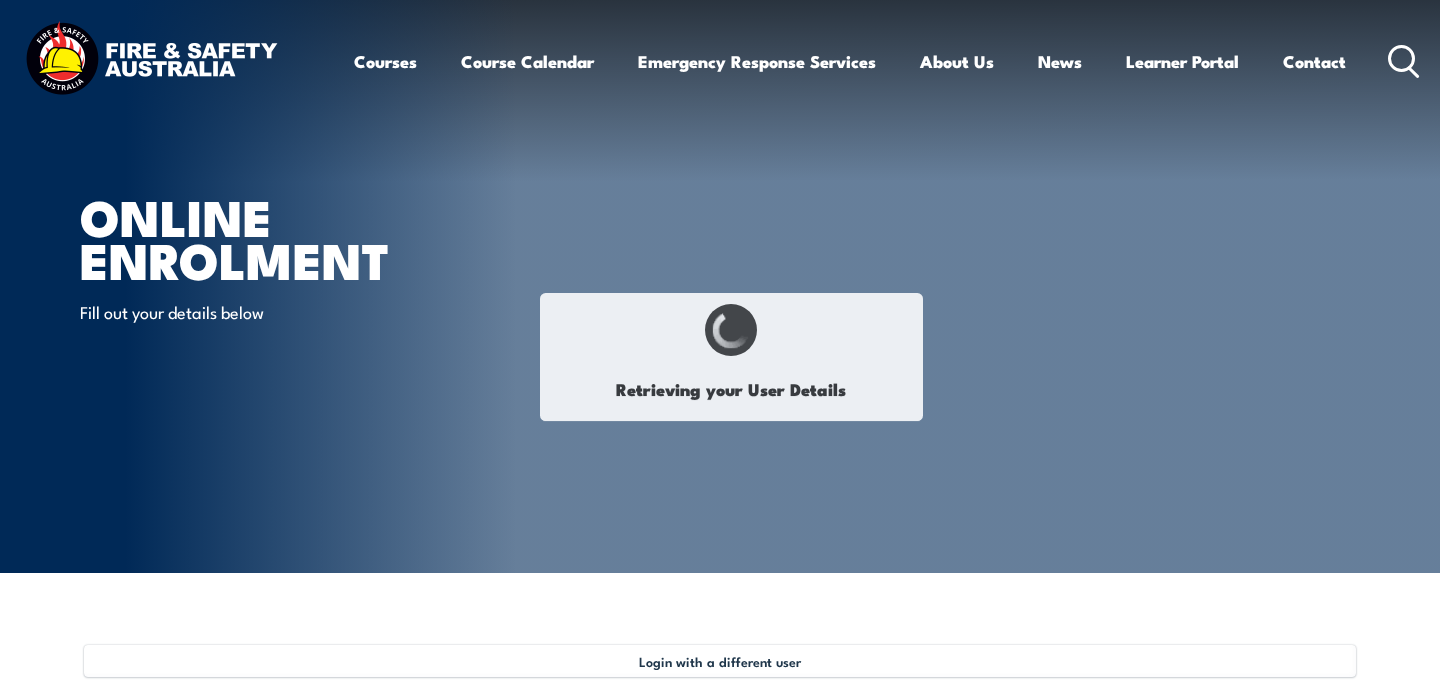 type on "PT6FBU7FNV" 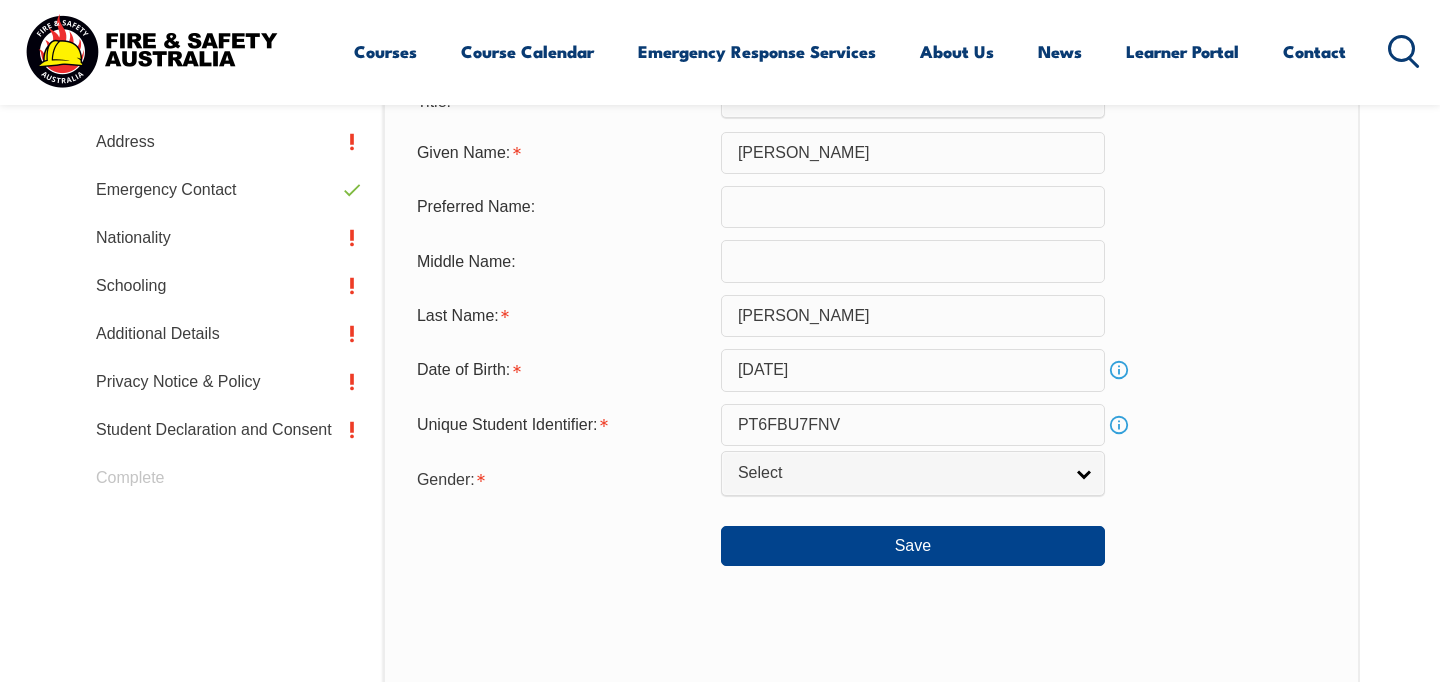 scroll, scrollTop: 754, scrollLeft: 0, axis: vertical 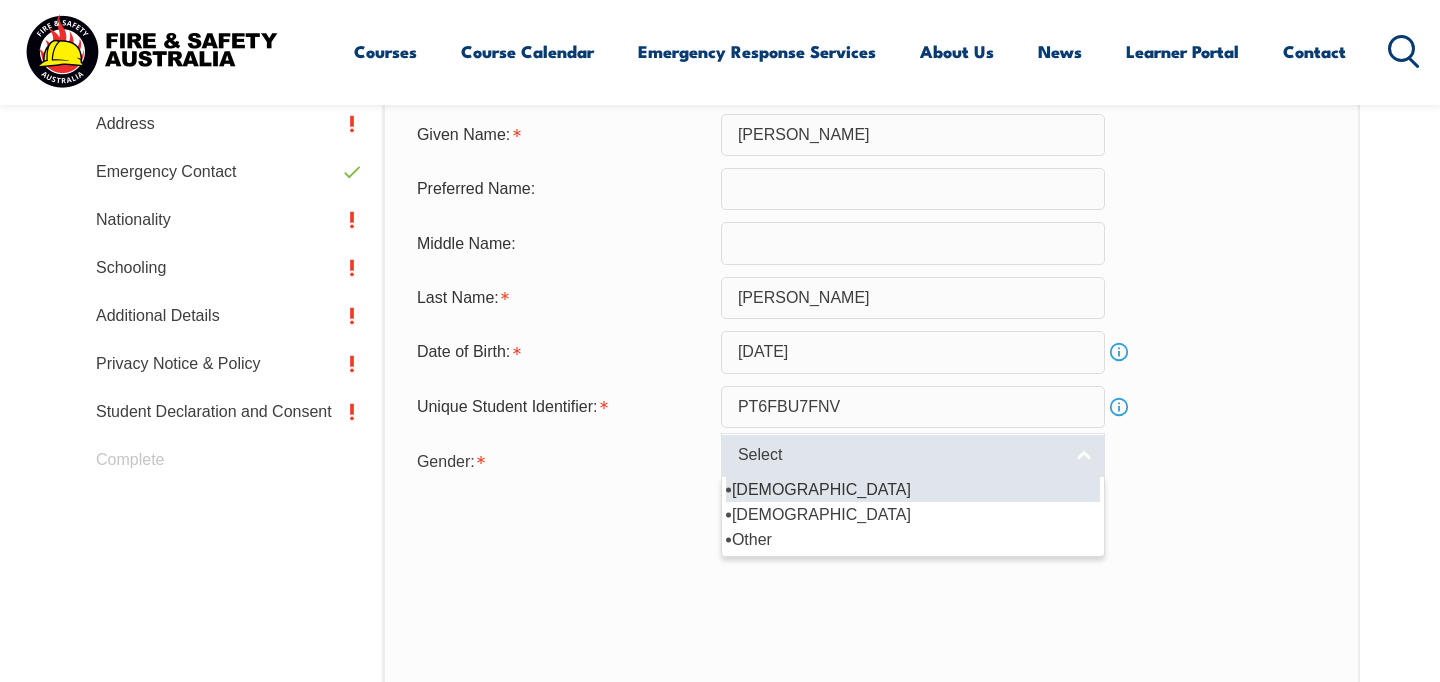 click on "Select" at bounding box center [900, 455] 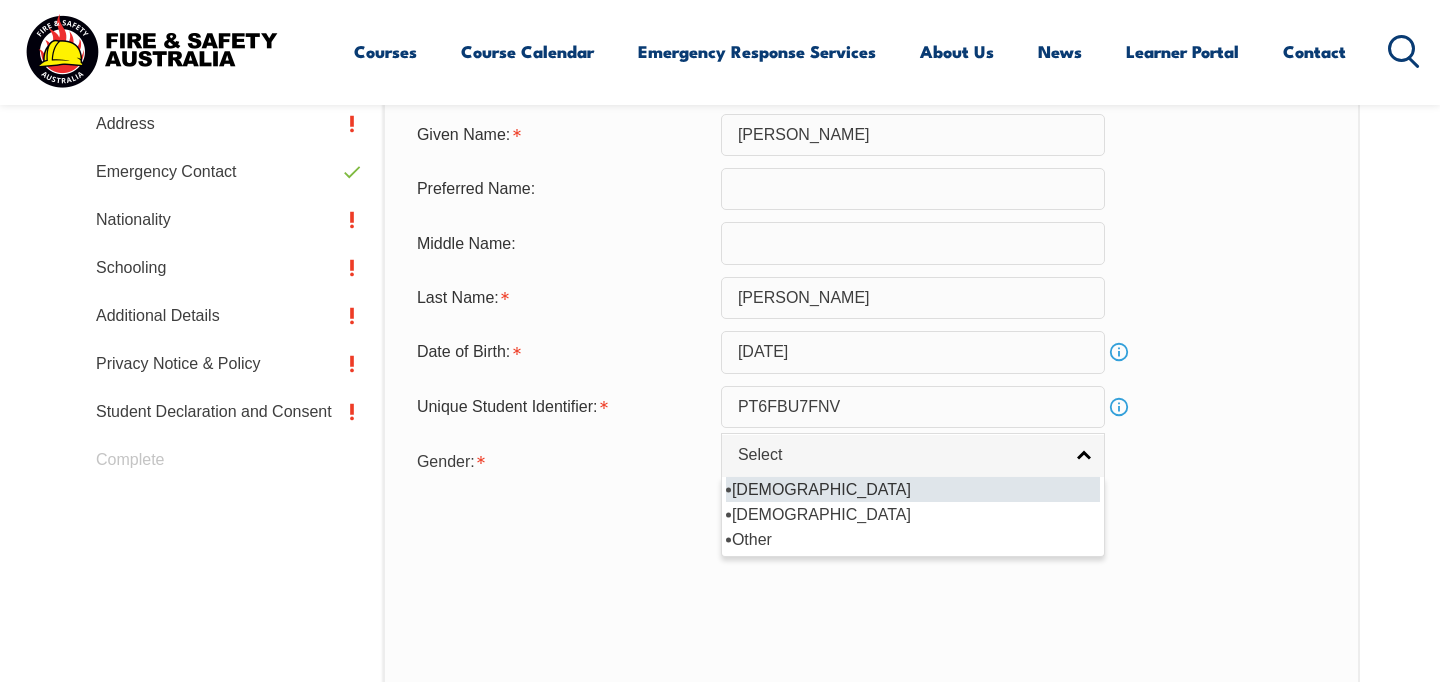 click on "[DEMOGRAPHIC_DATA]" at bounding box center [913, 489] 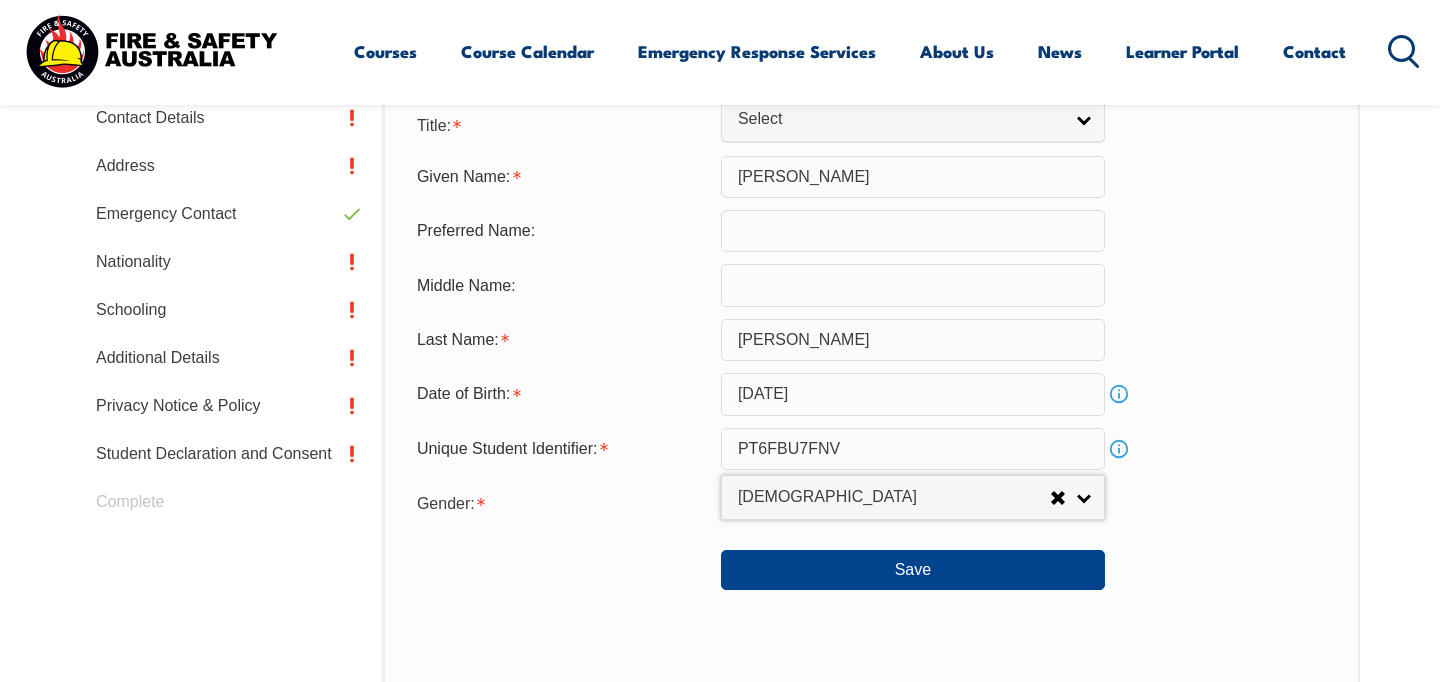 scroll, scrollTop: 714, scrollLeft: 0, axis: vertical 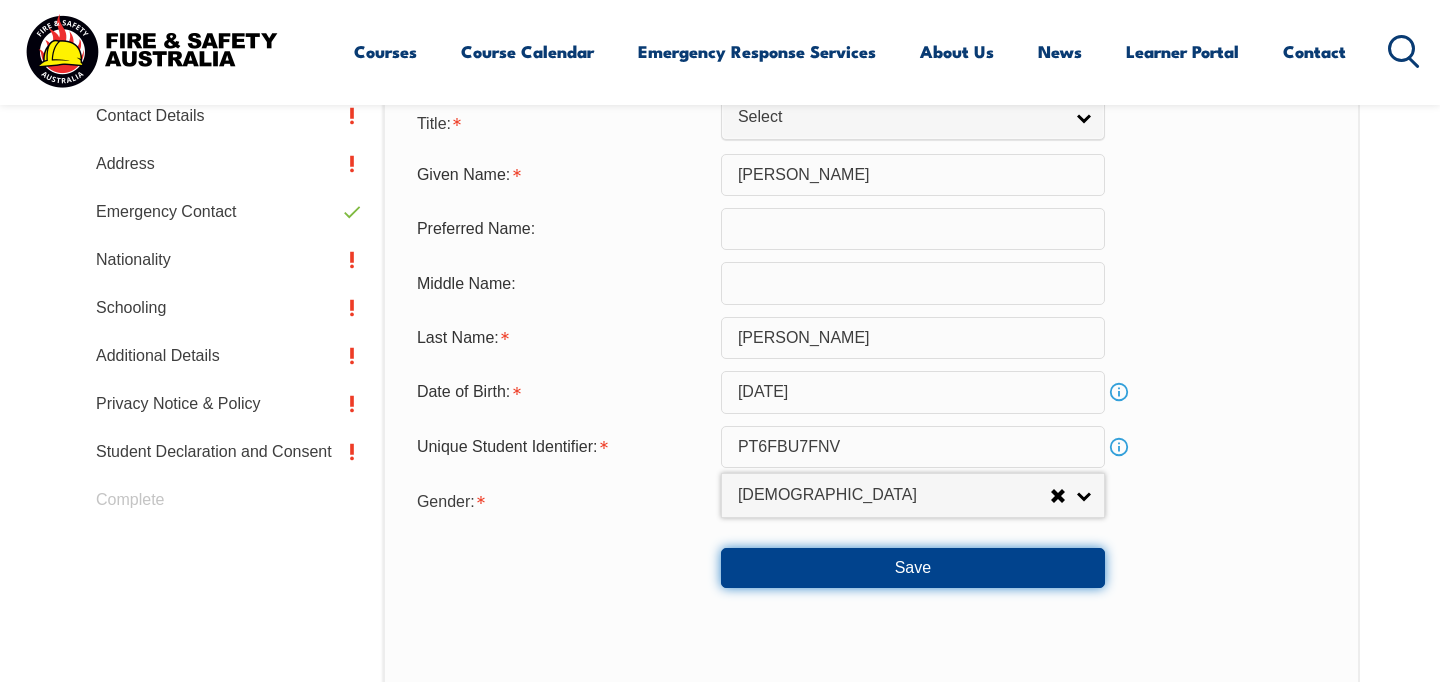 click on "Save" at bounding box center [913, 568] 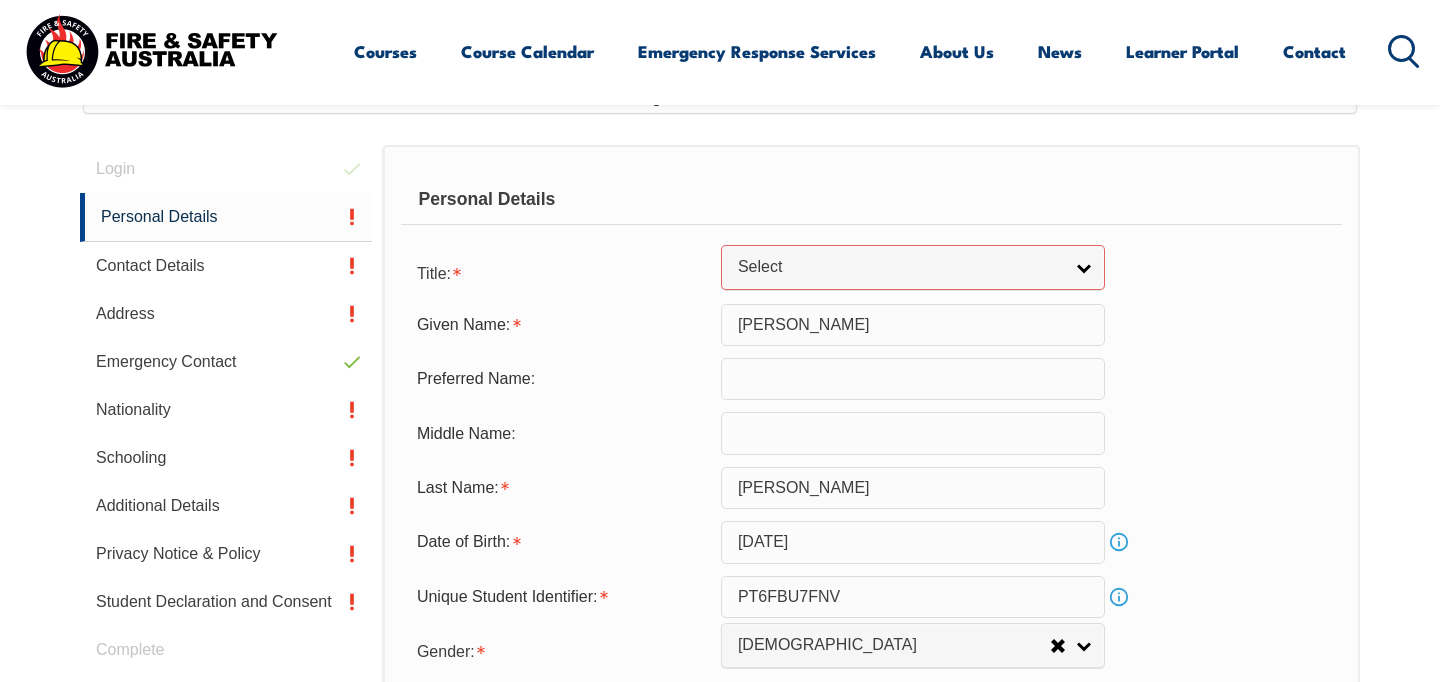 scroll, scrollTop: 562, scrollLeft: 0, axis: vertical 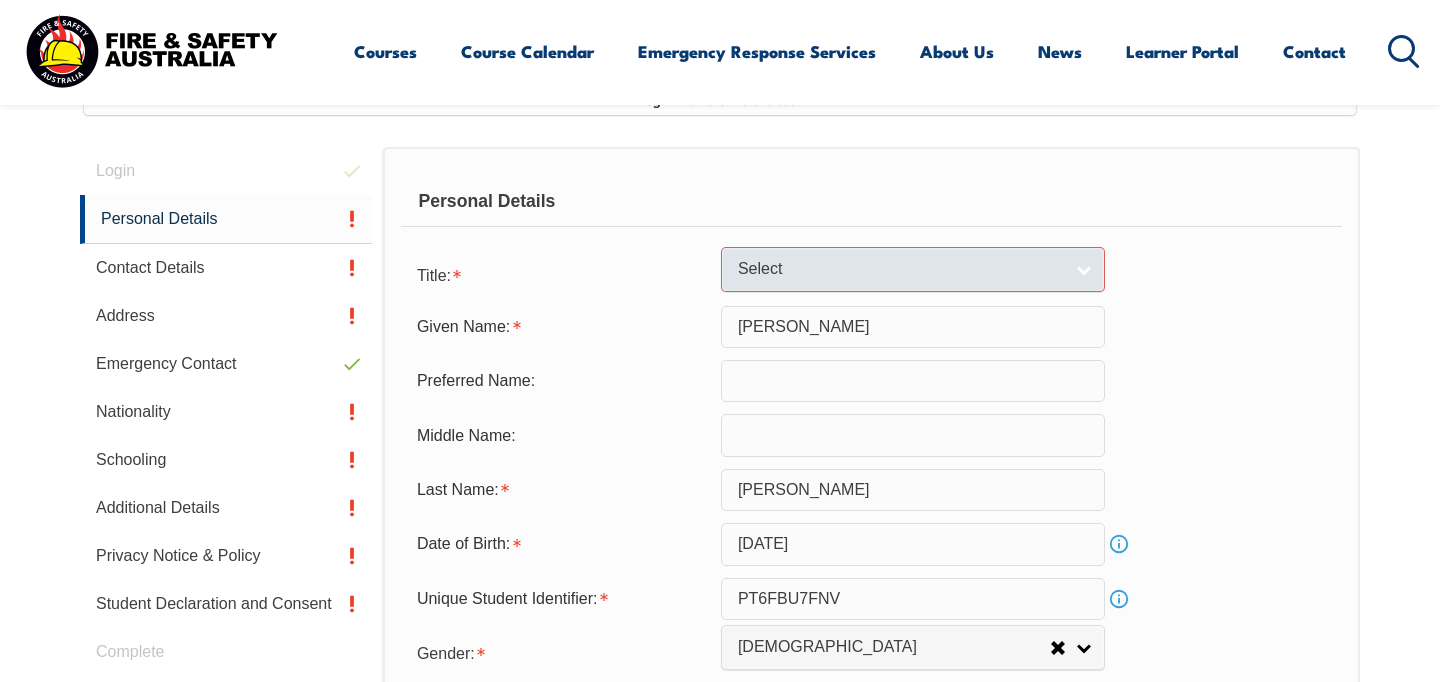 click on "Select" at bounding box center (913, 269) 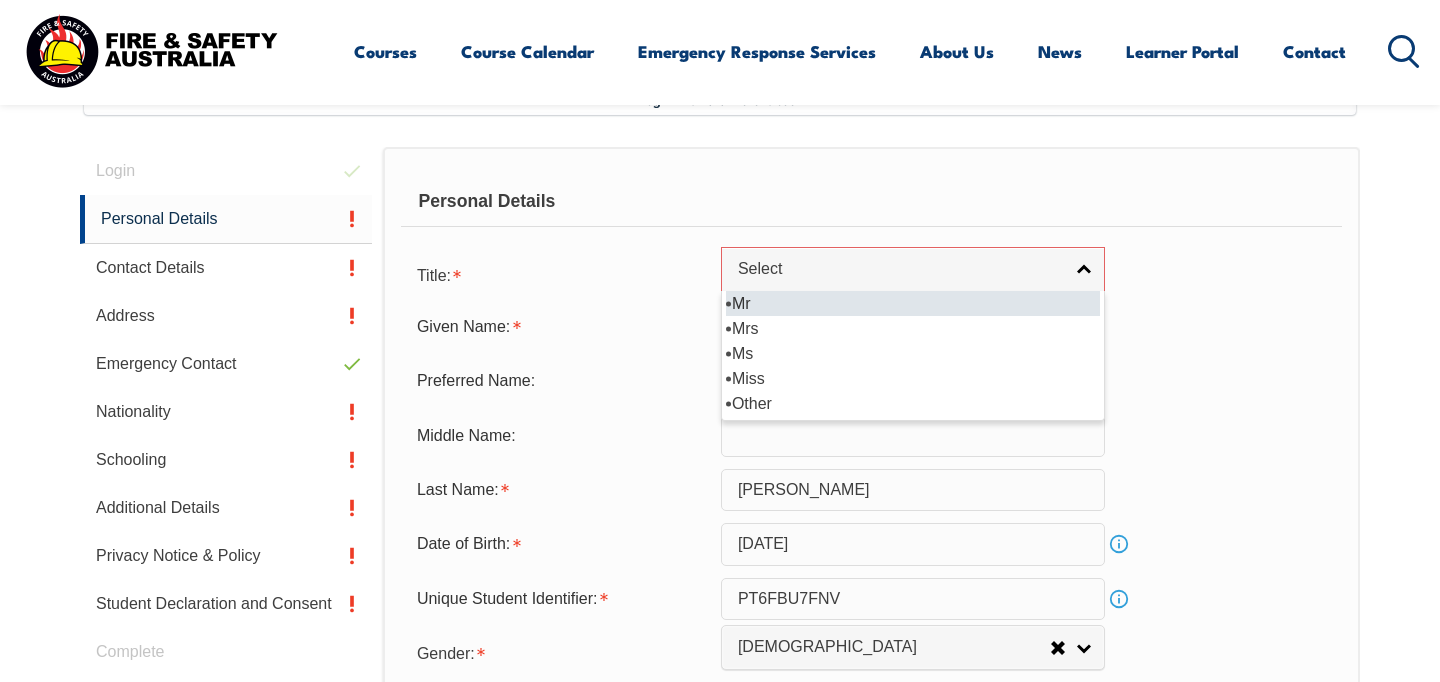 click on "Mr" at bounding box center [913, 303] 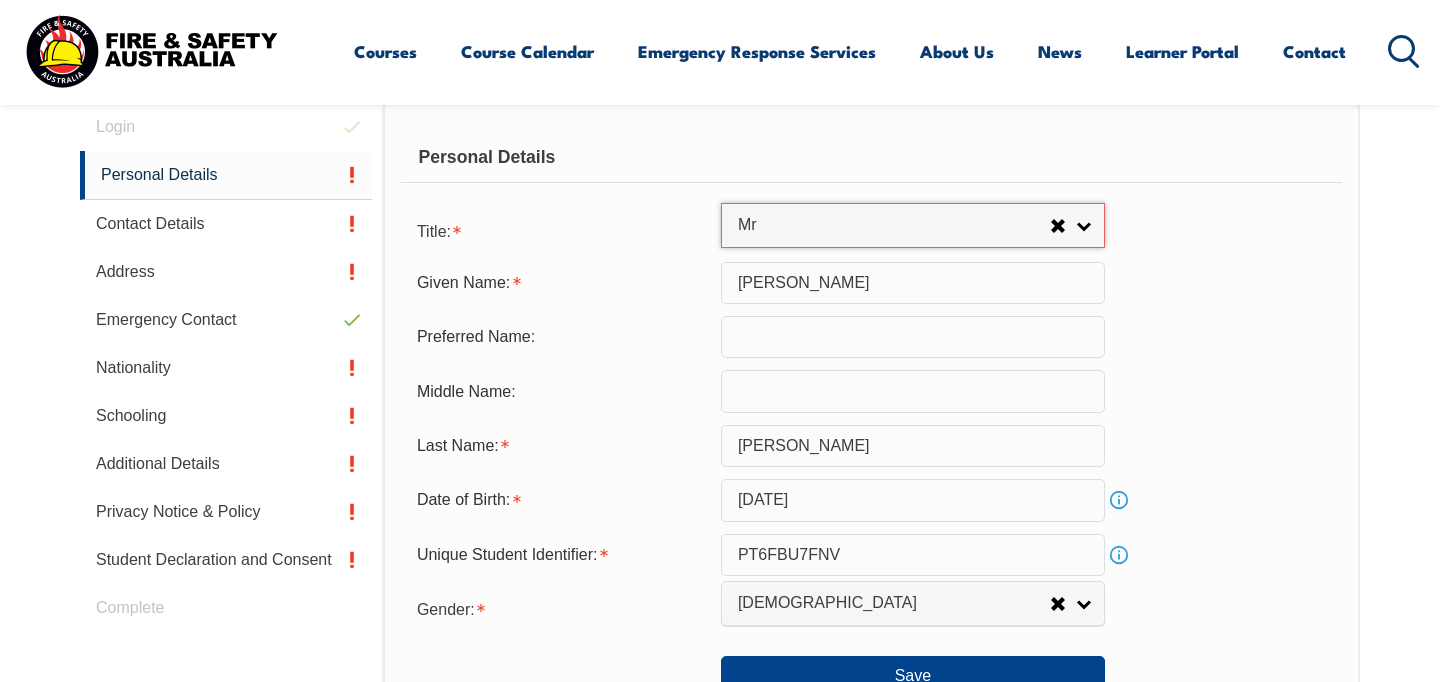 scroll, scrollTop: 605, scrollLeft: 0, axis: vertical 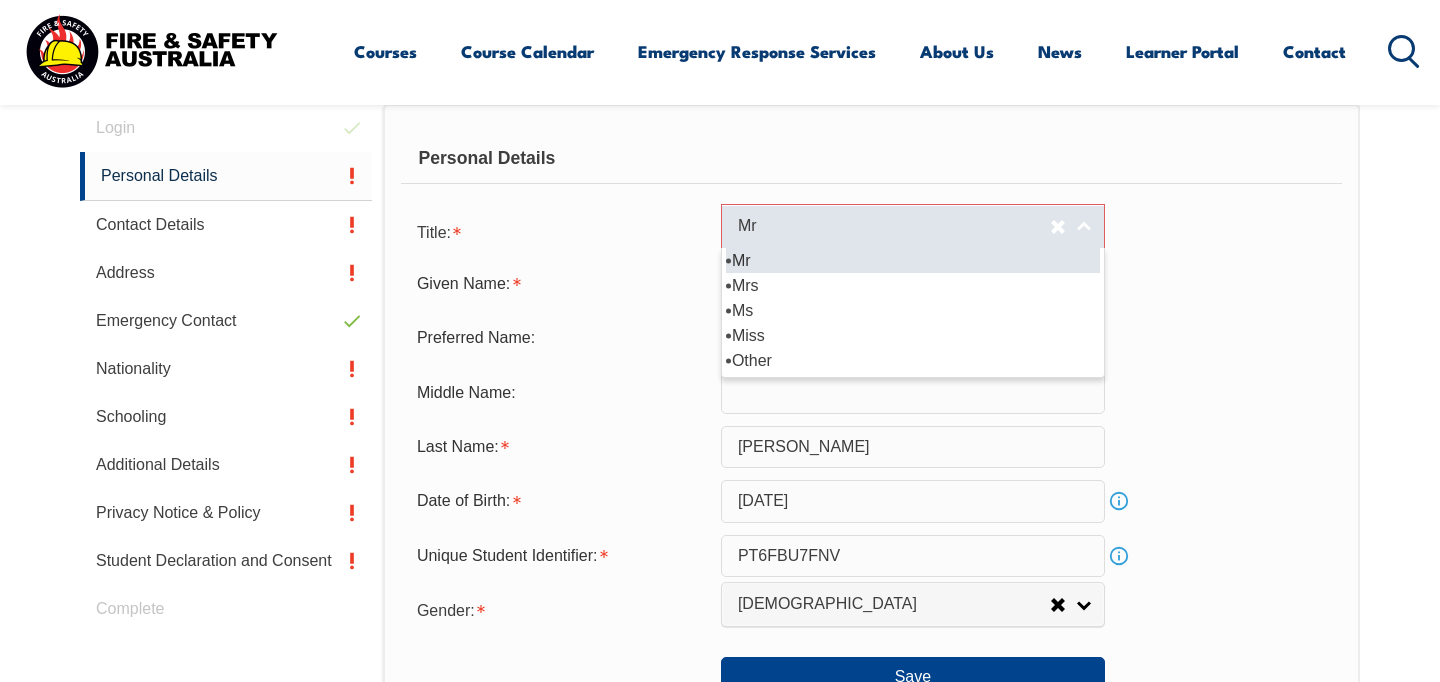 click on "Mr" at bounding box center [894, 226] 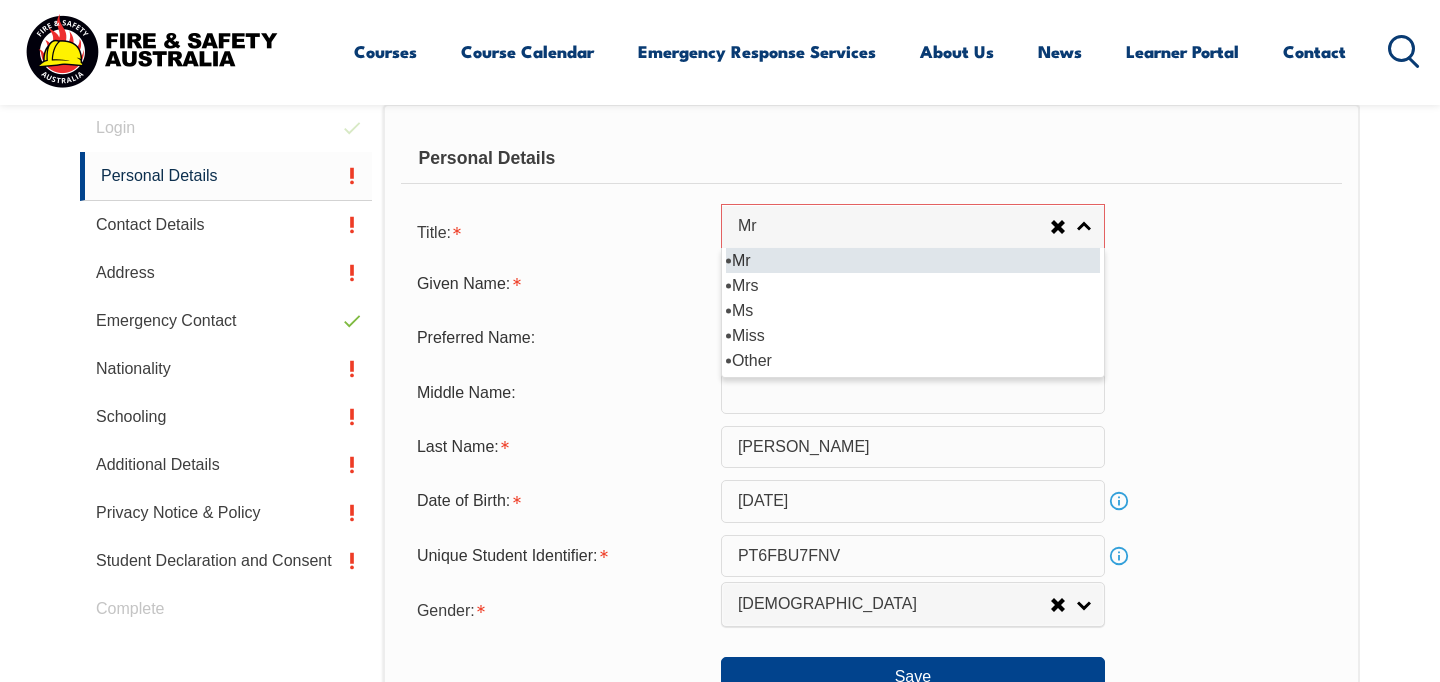 click on "Given Name: [PERSON_NAME]" at bounding box center [871, 284] 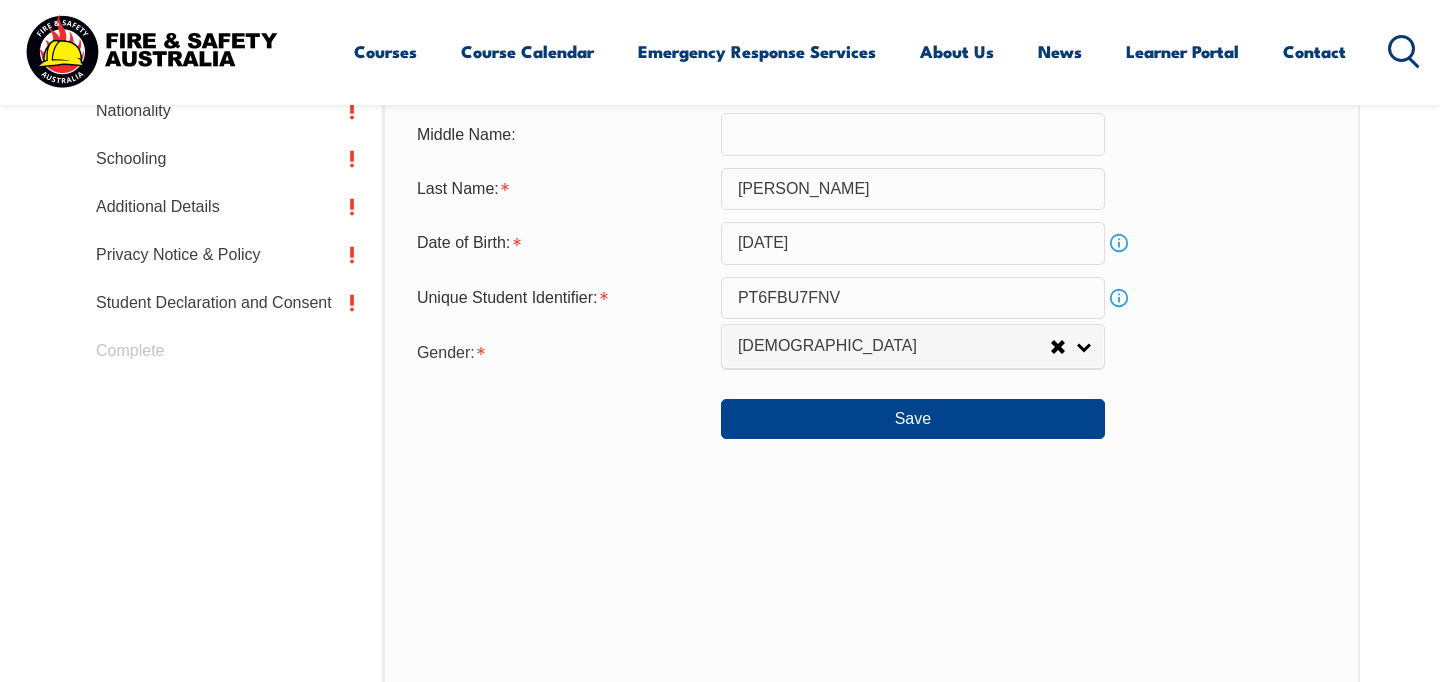 scroll, scrollTop: 897, scrollLeft: 0, axis: vertical 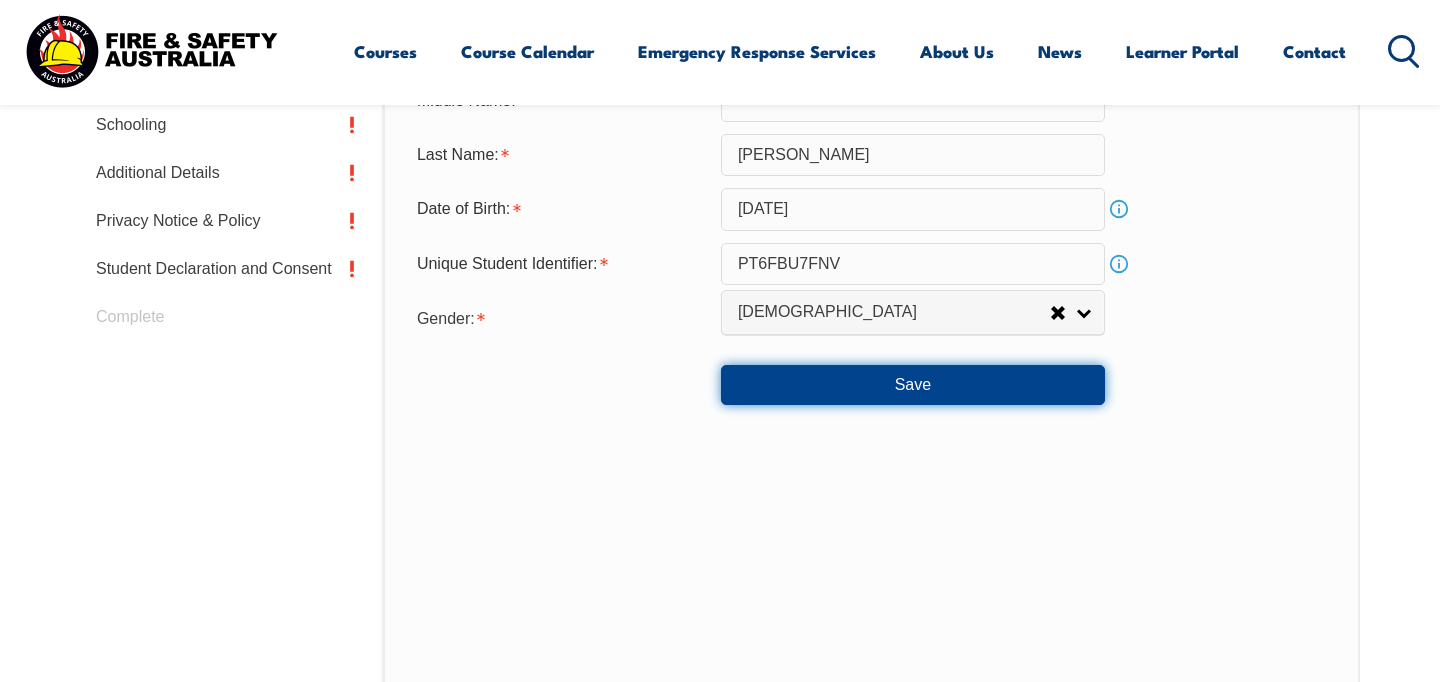 click on "Save" at bounding box center (913, 385) 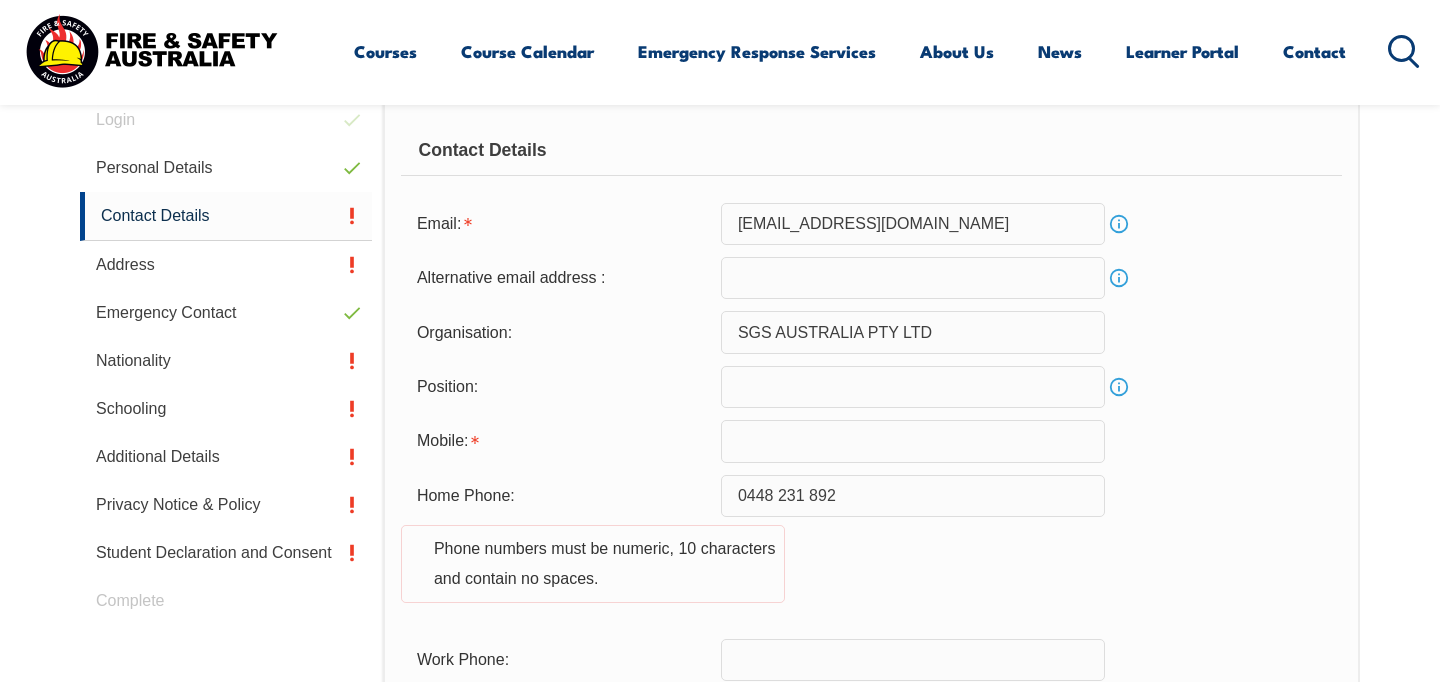 scroll, scrollTop: 623, scrollLeft: 0, axis: vertical 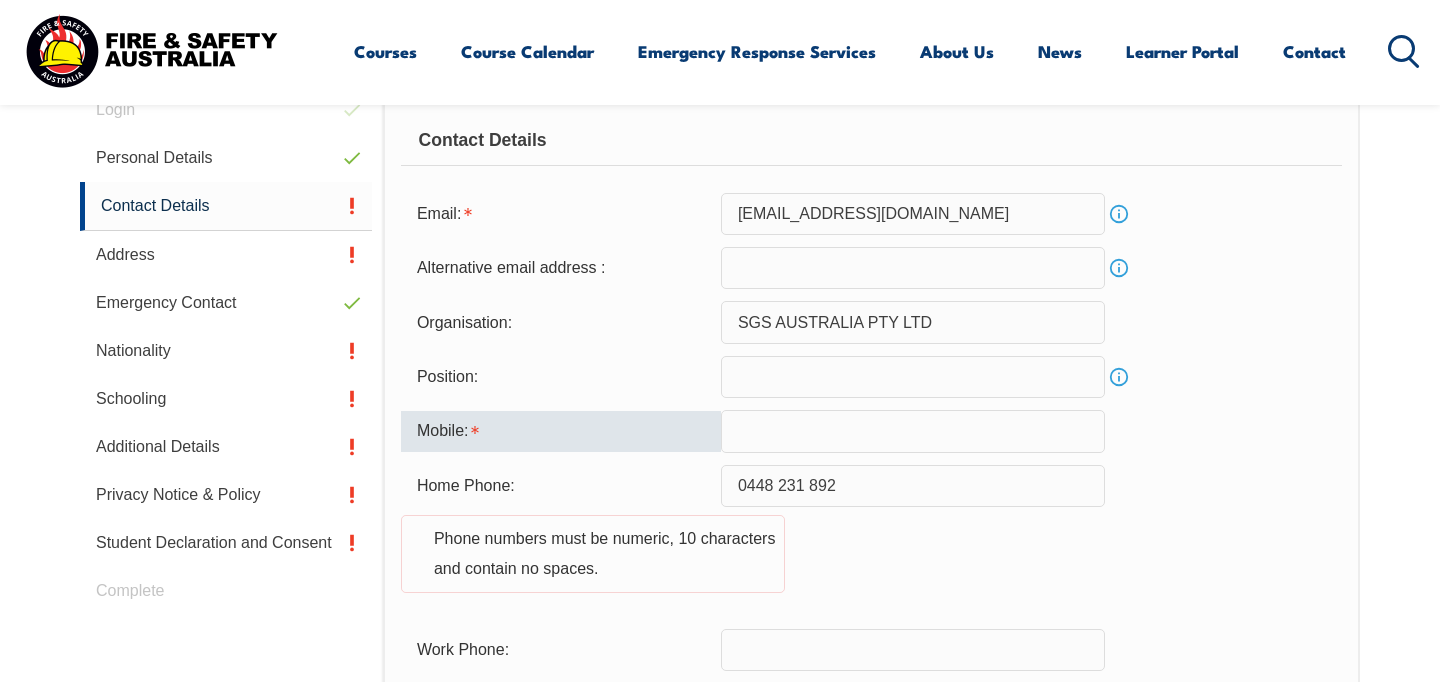 click at bounding box center [913, 431] 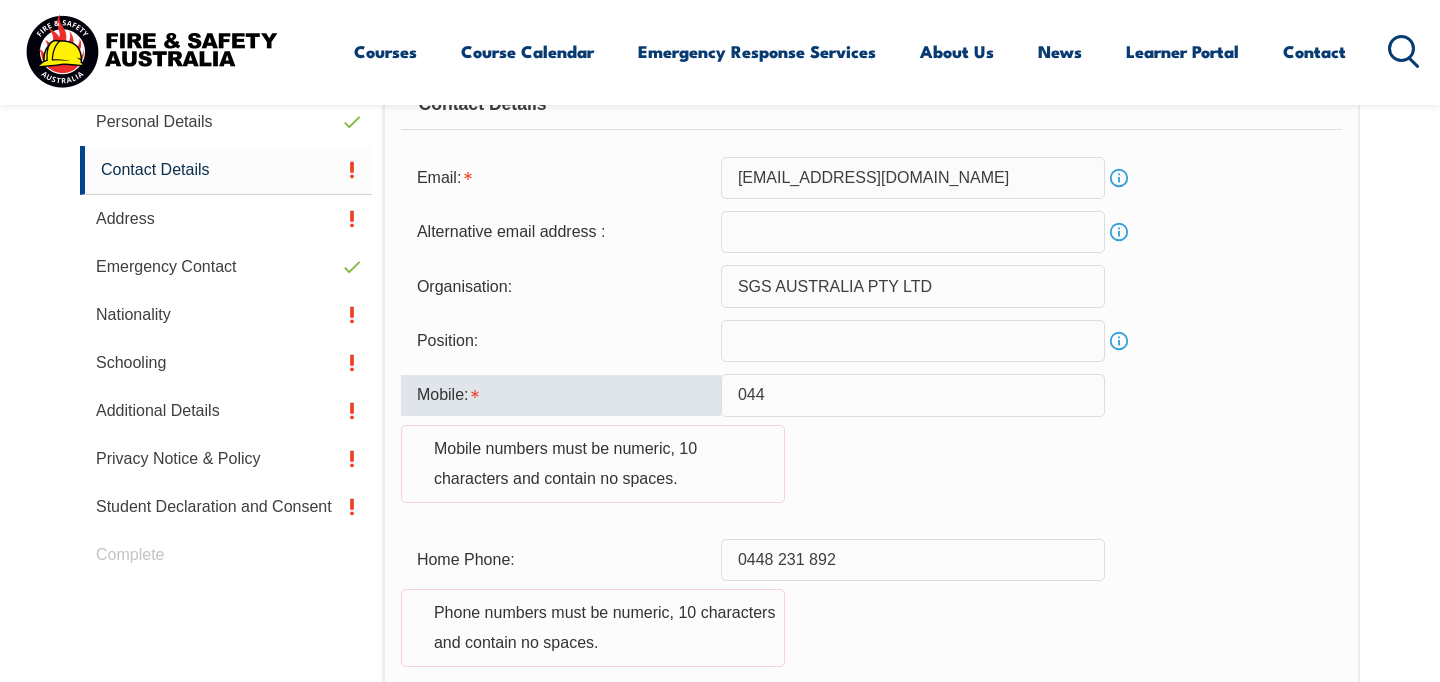 scroll, scrollTop: 665, scrollLeft: 0, axis: vertical 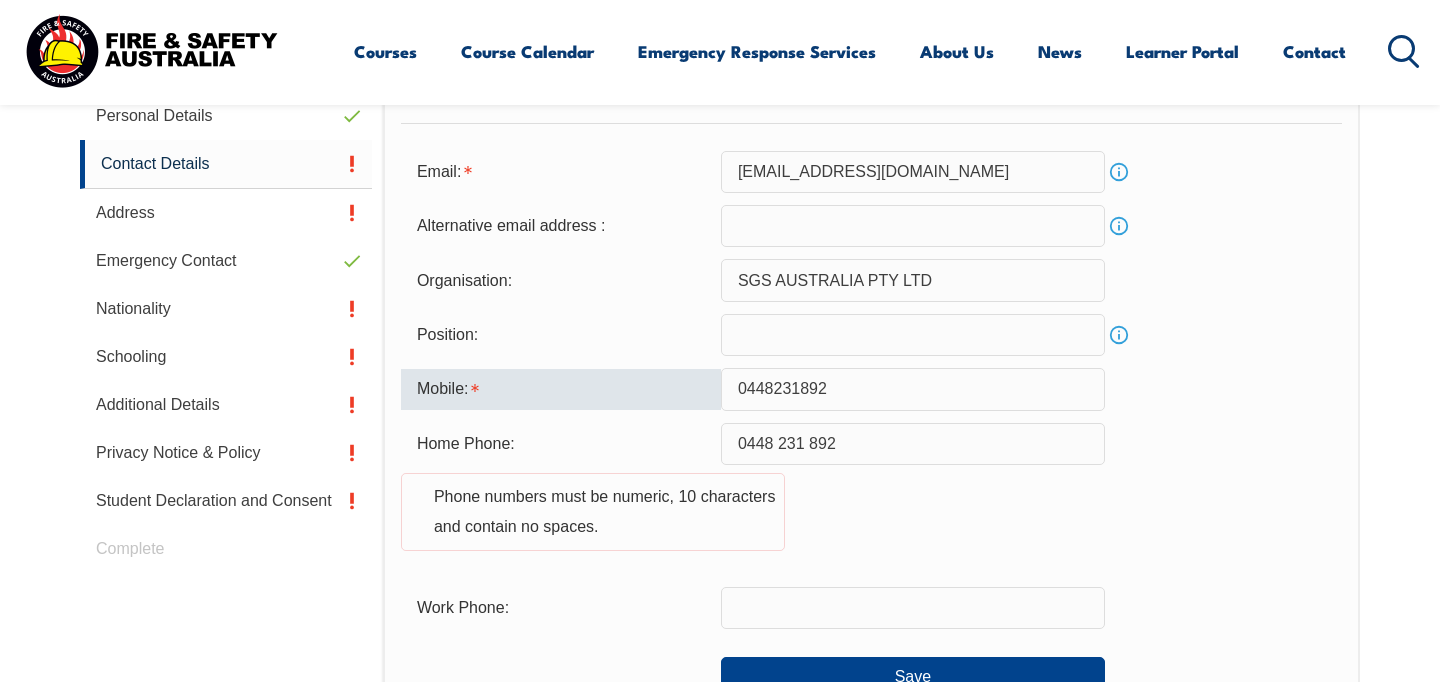 type on "0448231892" 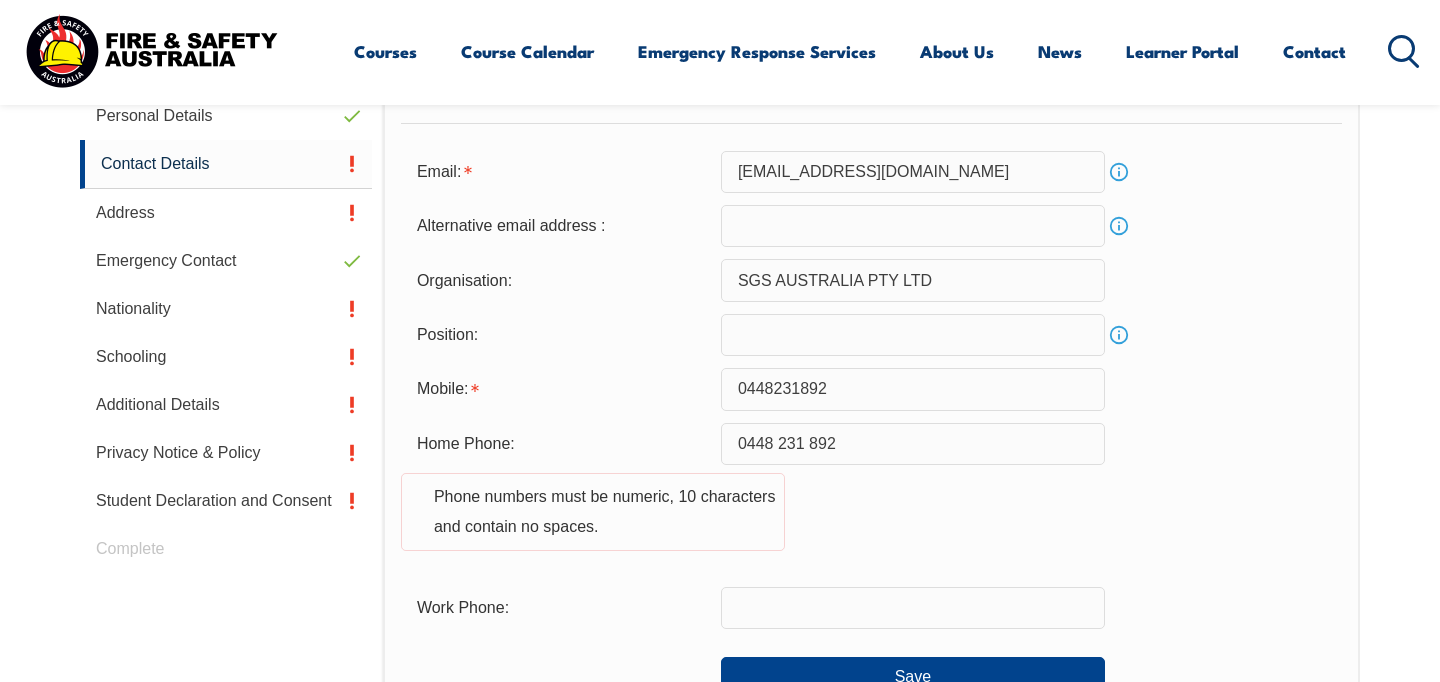 click on "Home Phone: [PHONE_NUMBER] Phone numbers must be numeric, 10 characters and contain no spaces." at bounding box center [871, 499] 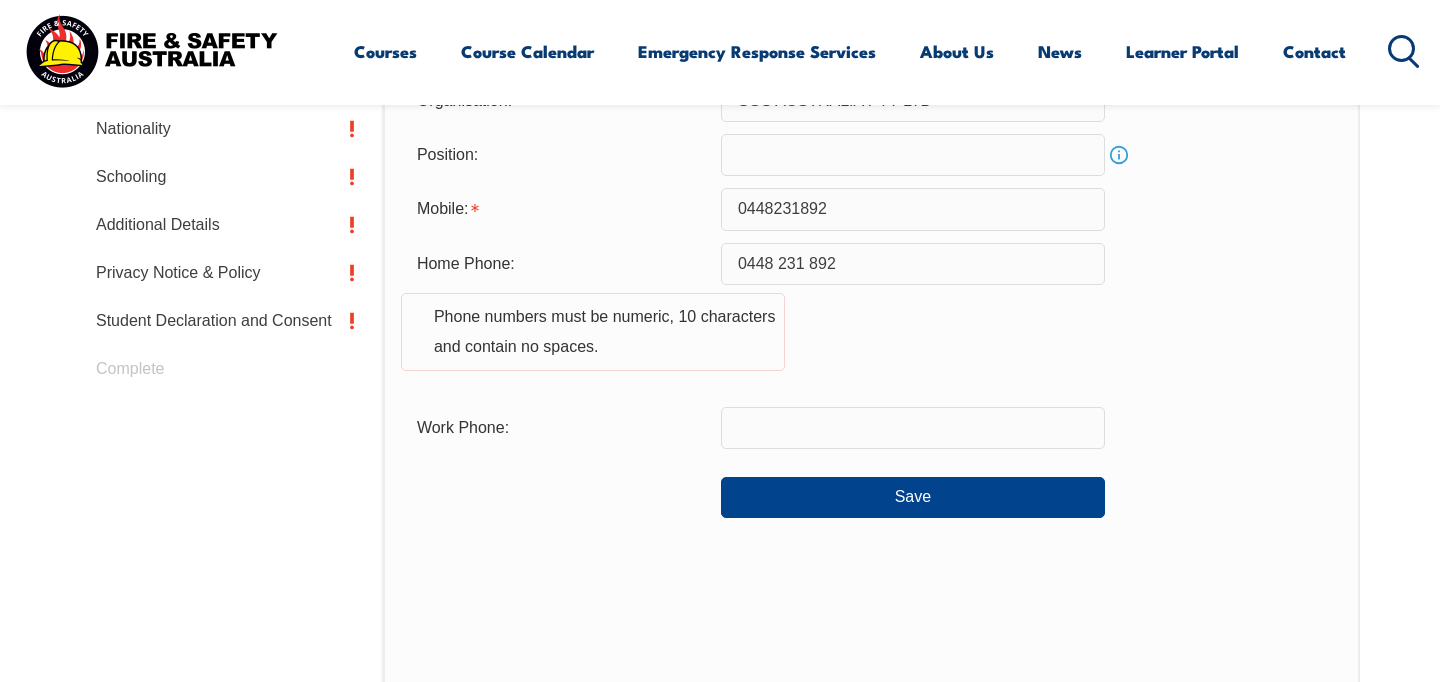 scroll, scrollTop: 849, scrollLeft: 0, axis: vertical 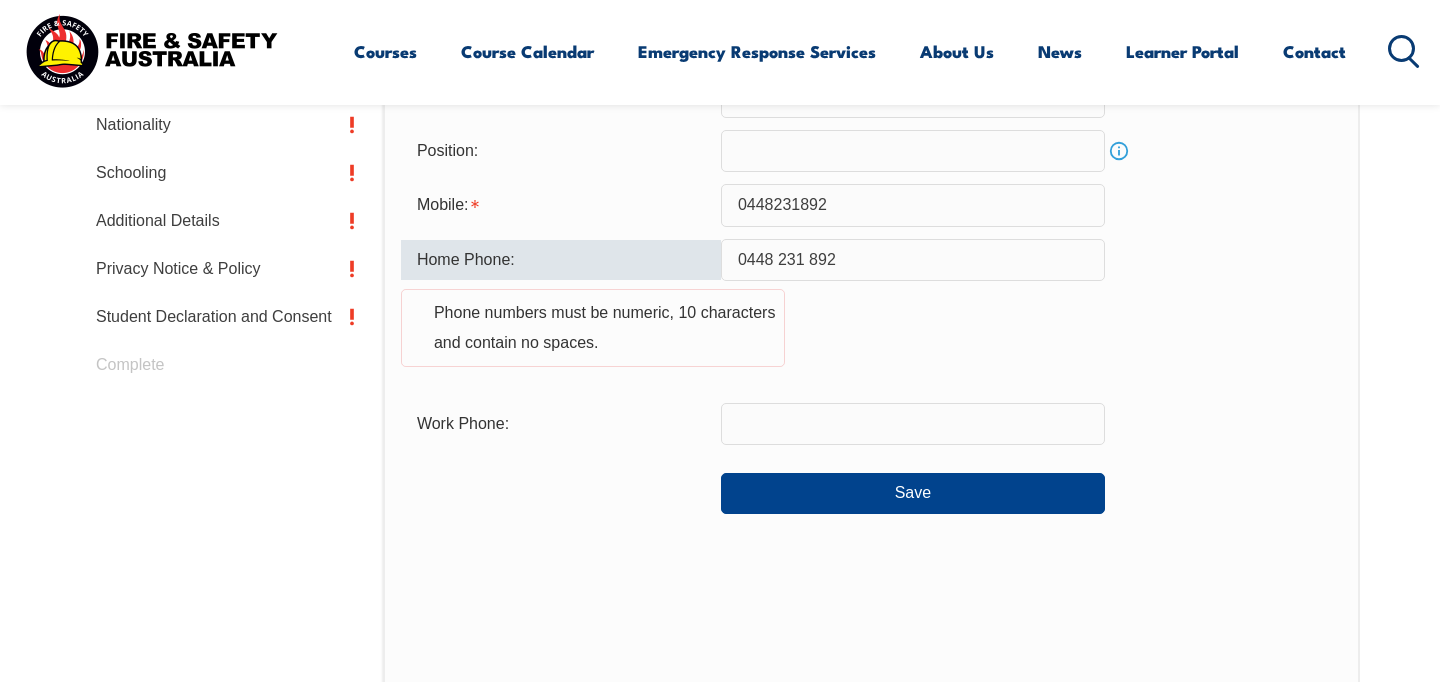 click on "0448 231 892" at bounding box center (913, 260) 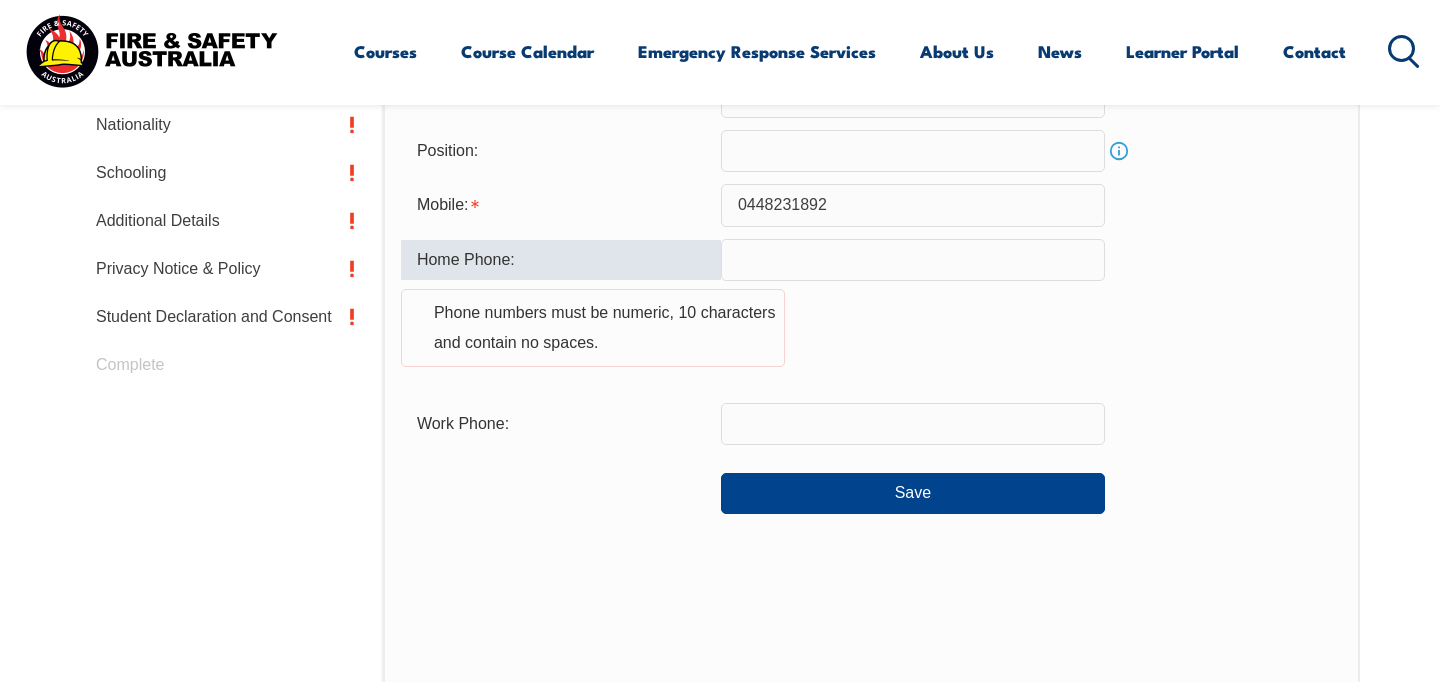 click at bounding box center (913, 424) 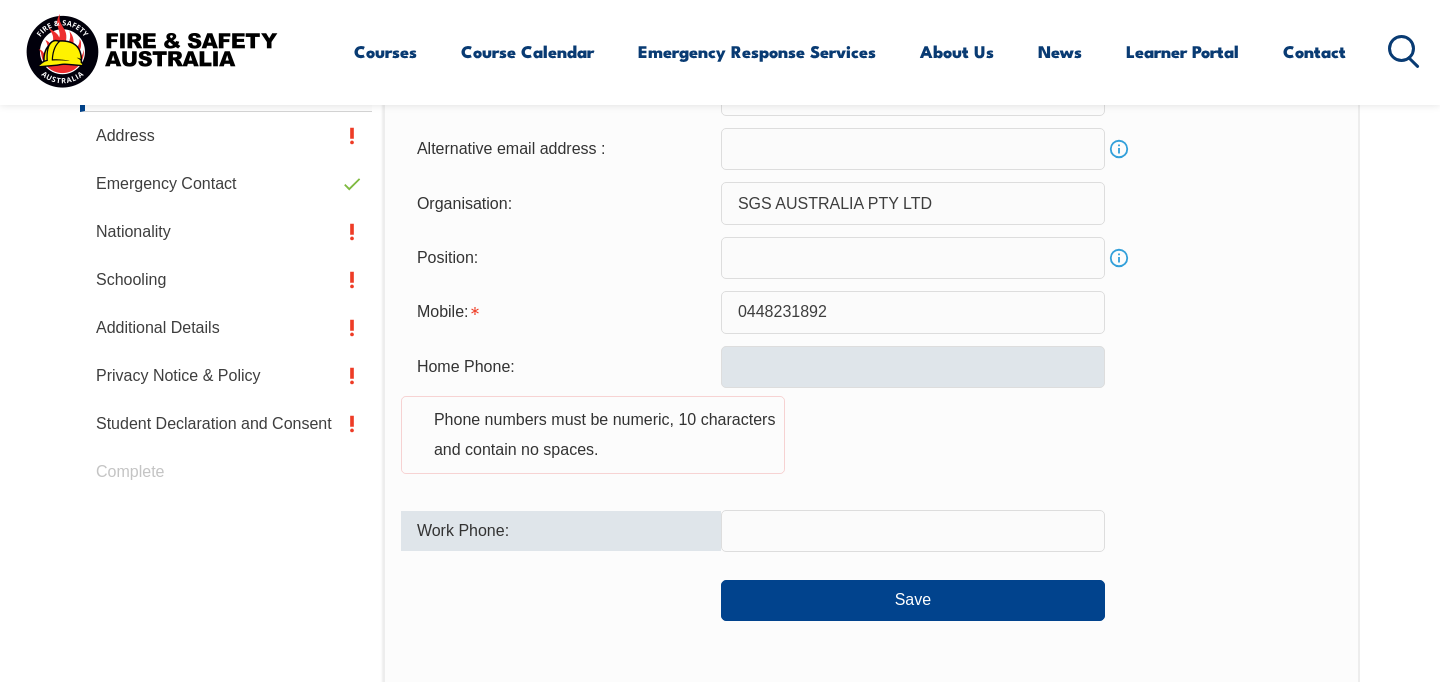 scroll, scrollTop: 740, scrollLeft: 0, axis: vertical 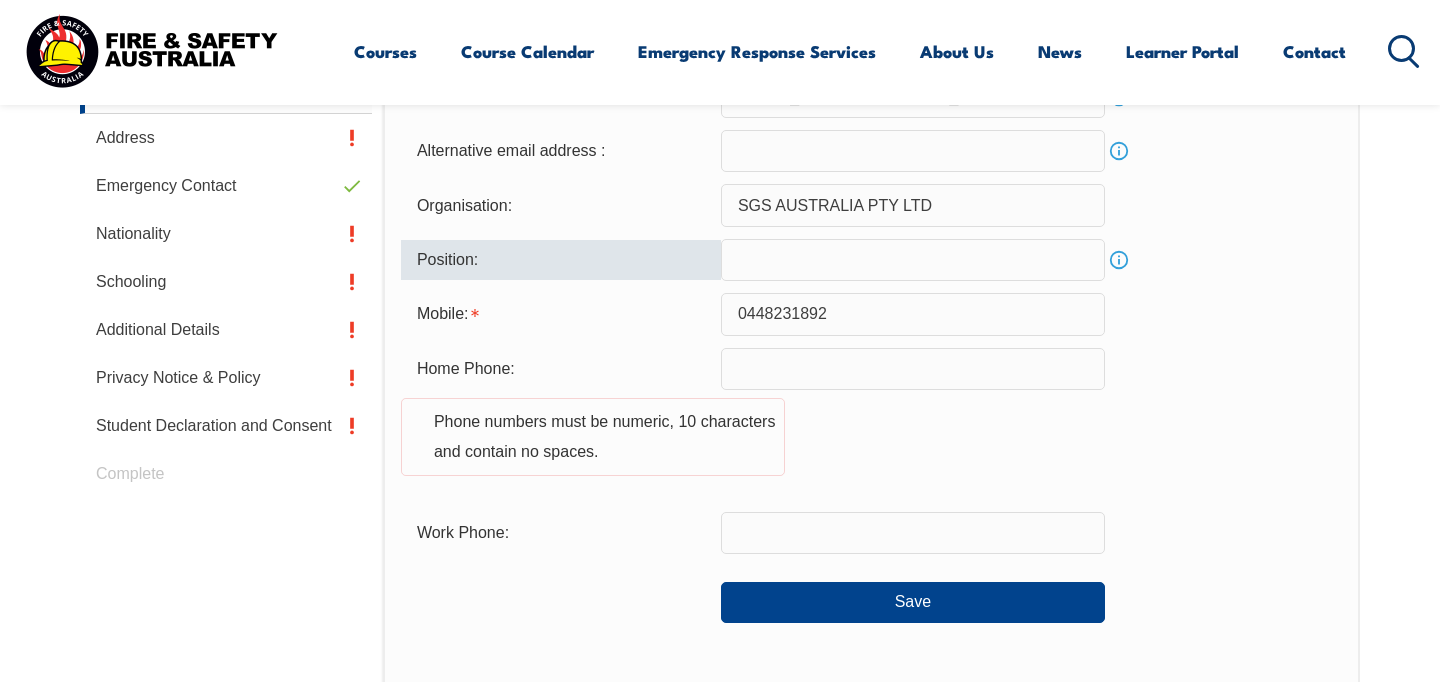 click at bounding box center (913, 260) 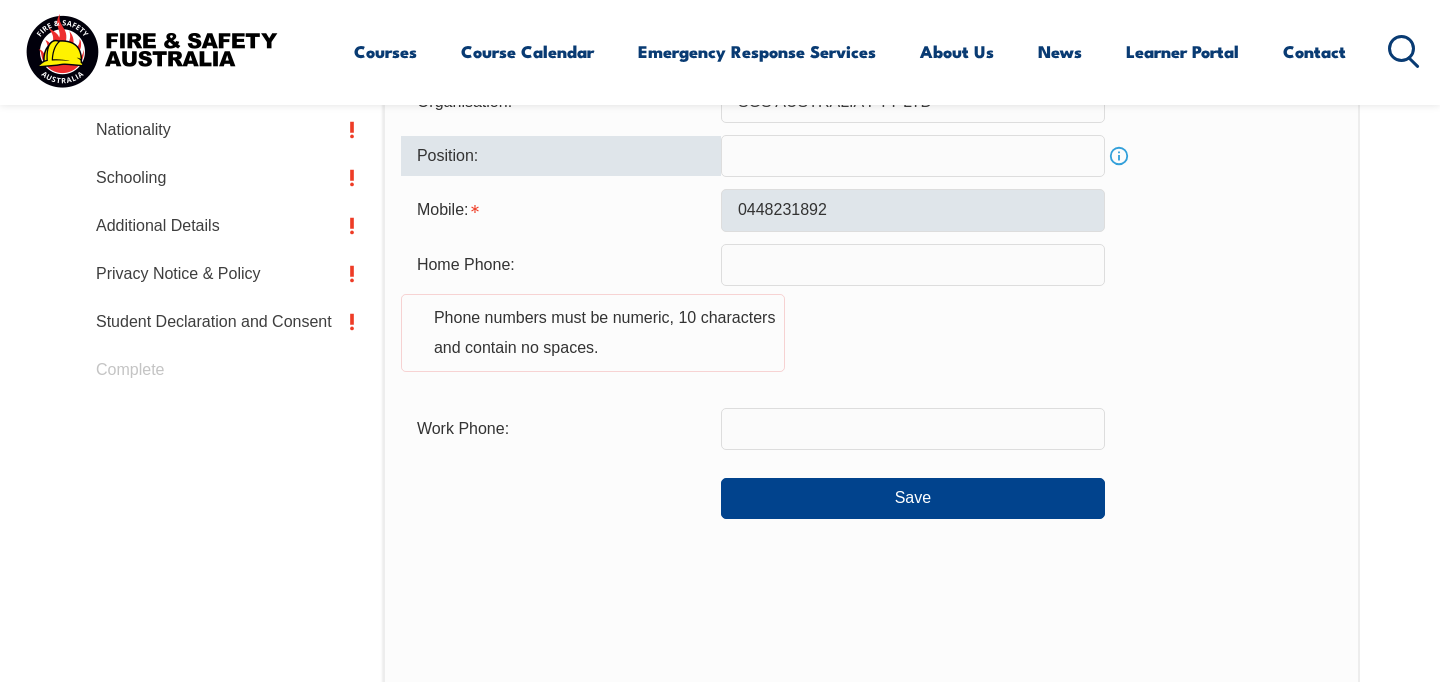 scroll, scrollTop: 877, scrollLeft: 0, axis: vertical 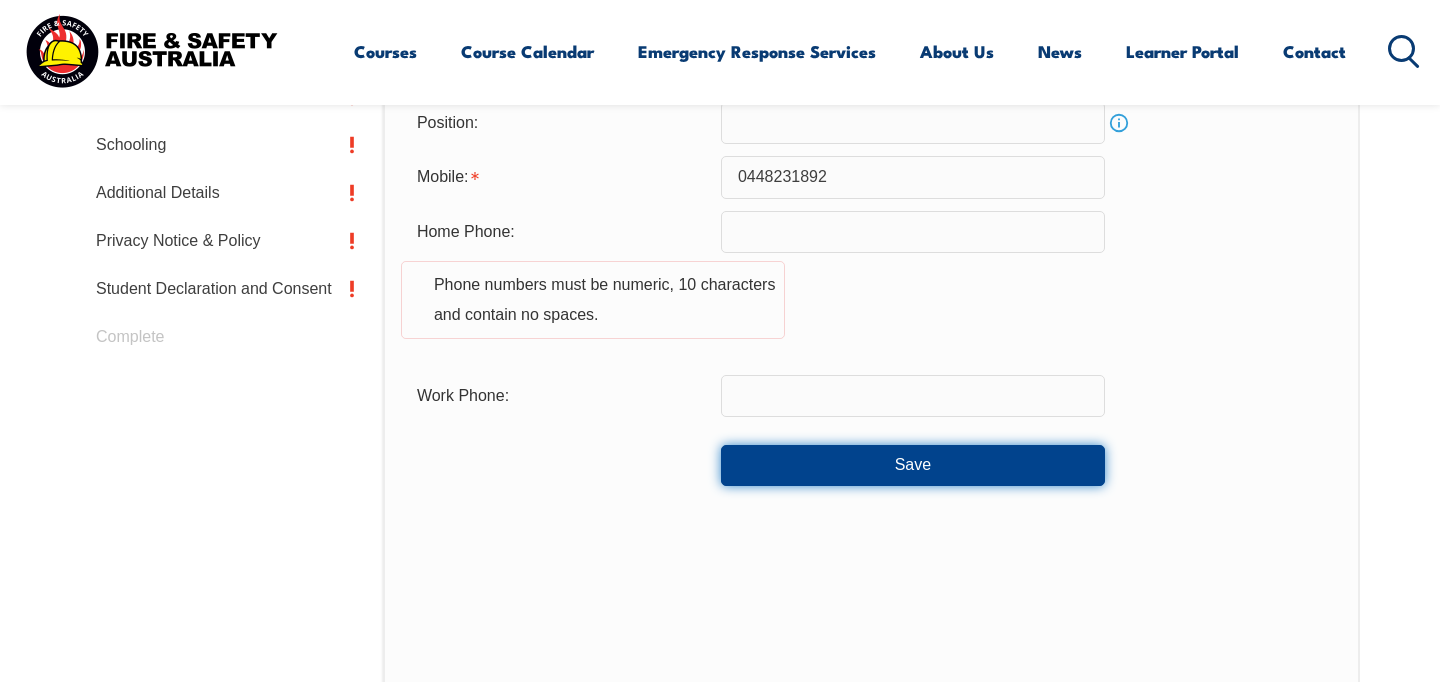 click on "Save" at bounding box center (913, 465) 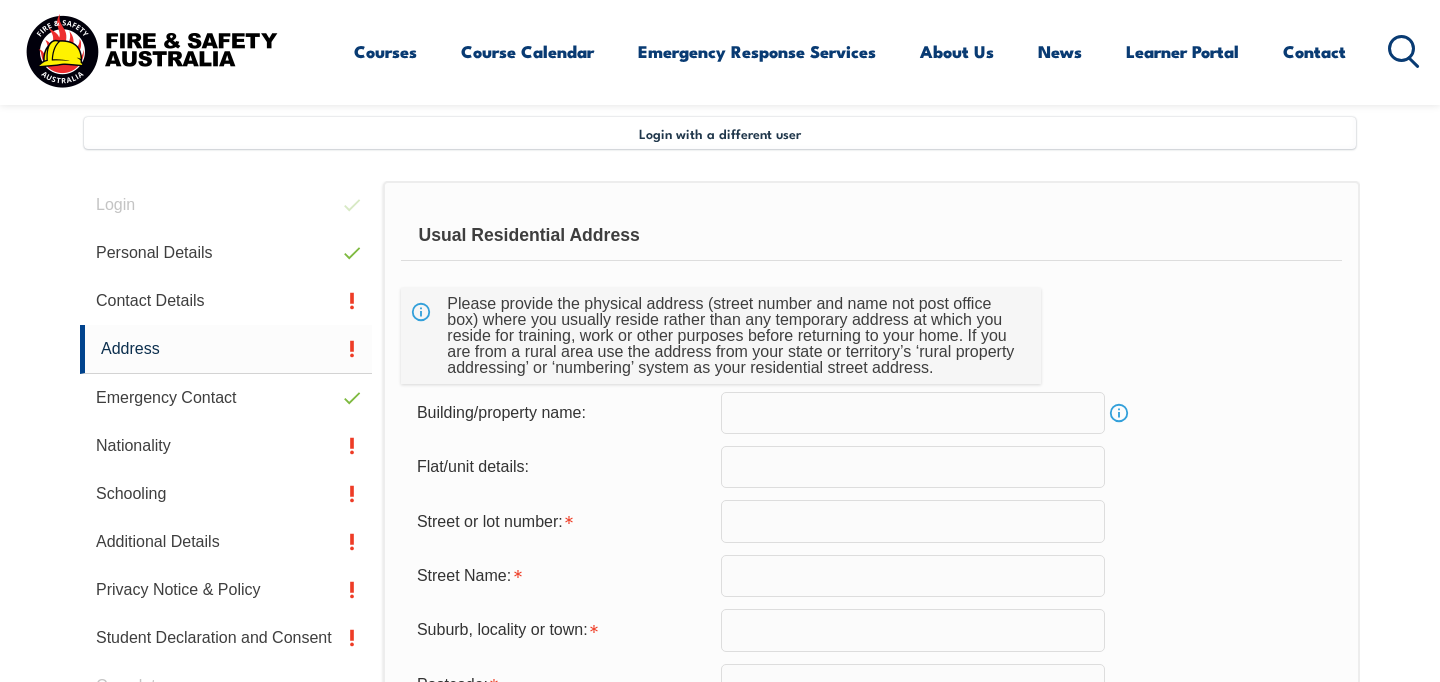 scroll, scrollTop: 532, scrollLeft: 0, axis: vertical 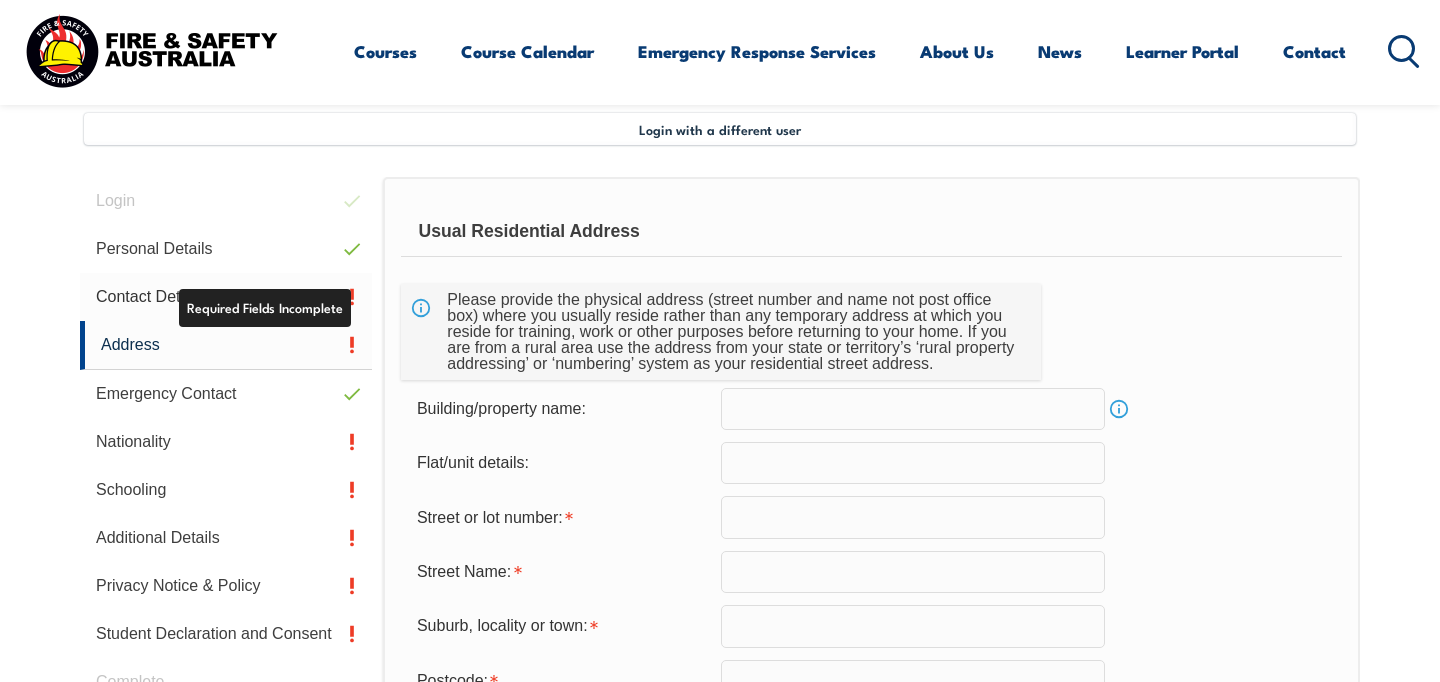click on "Contact Details" at bounding box center [226, 297] 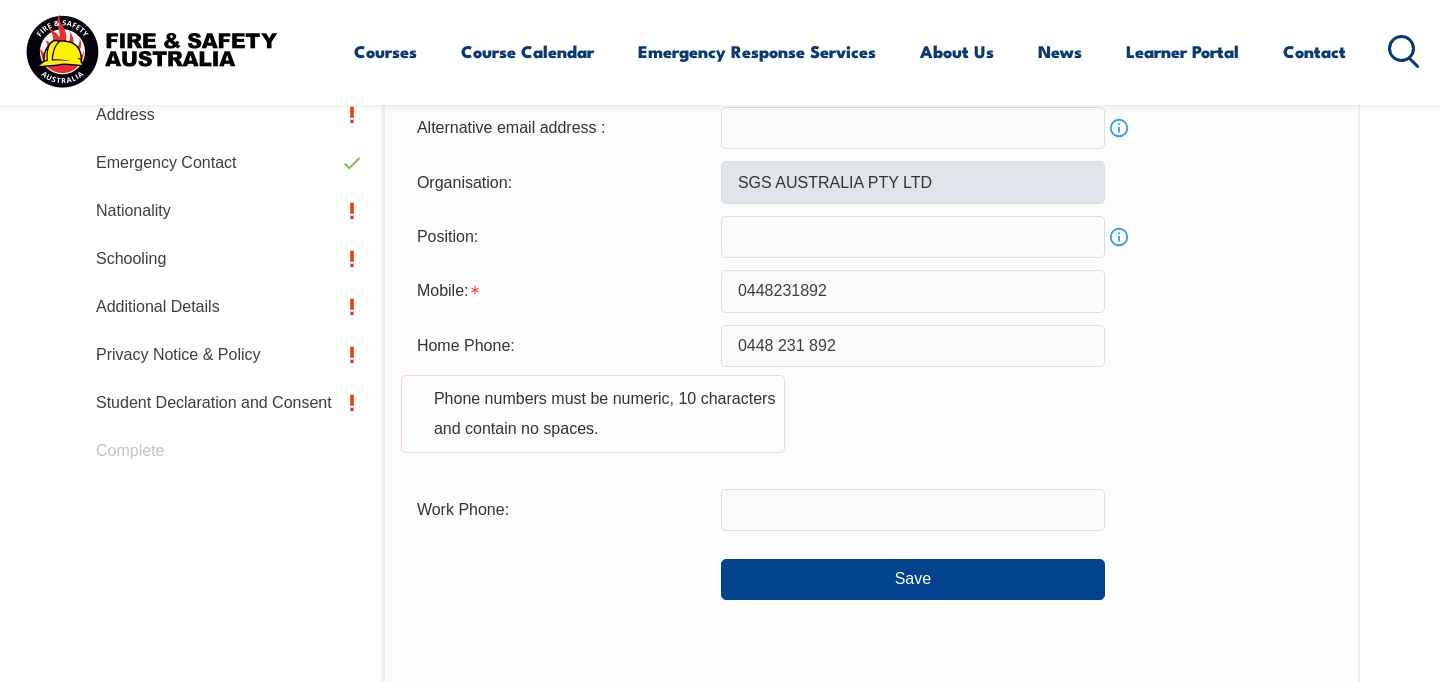scroll, scrollTop: 767, scrollLeft: 0, axis: vertical 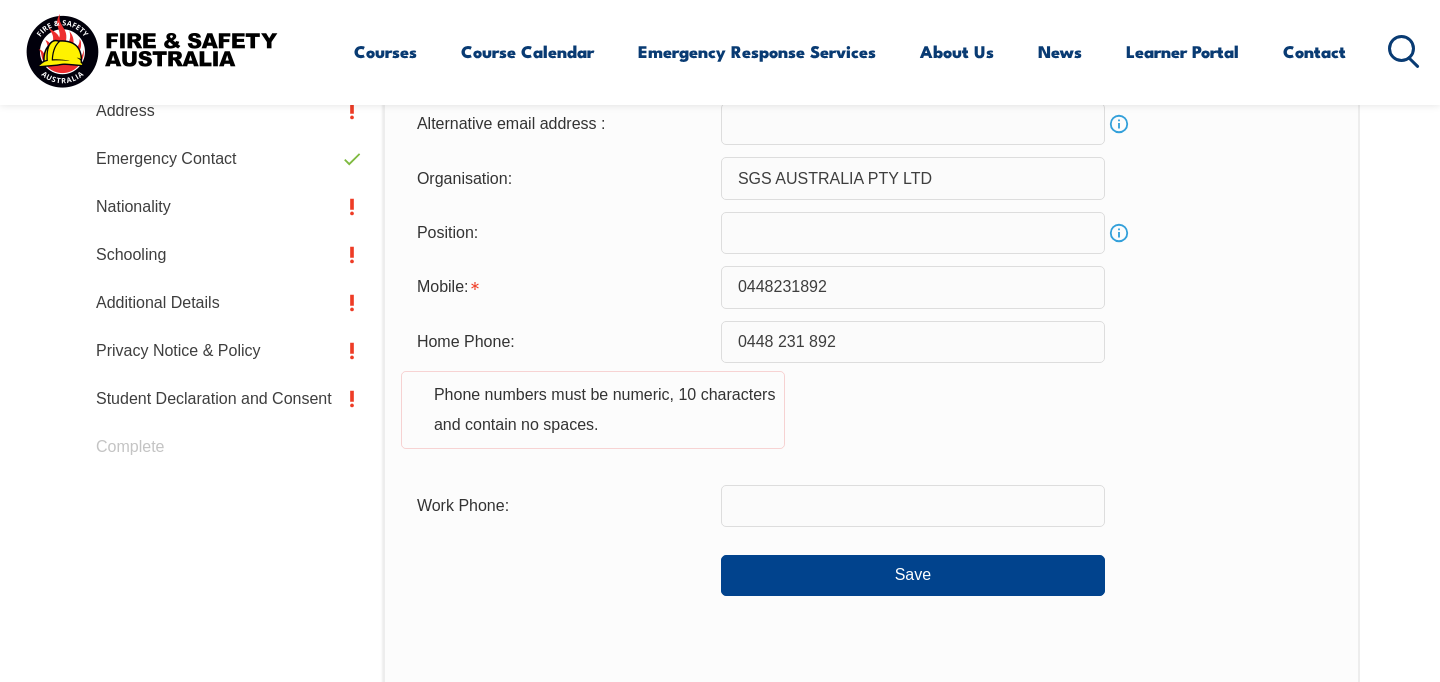 click on "0448 231 892" at bounding box center [913, 342] 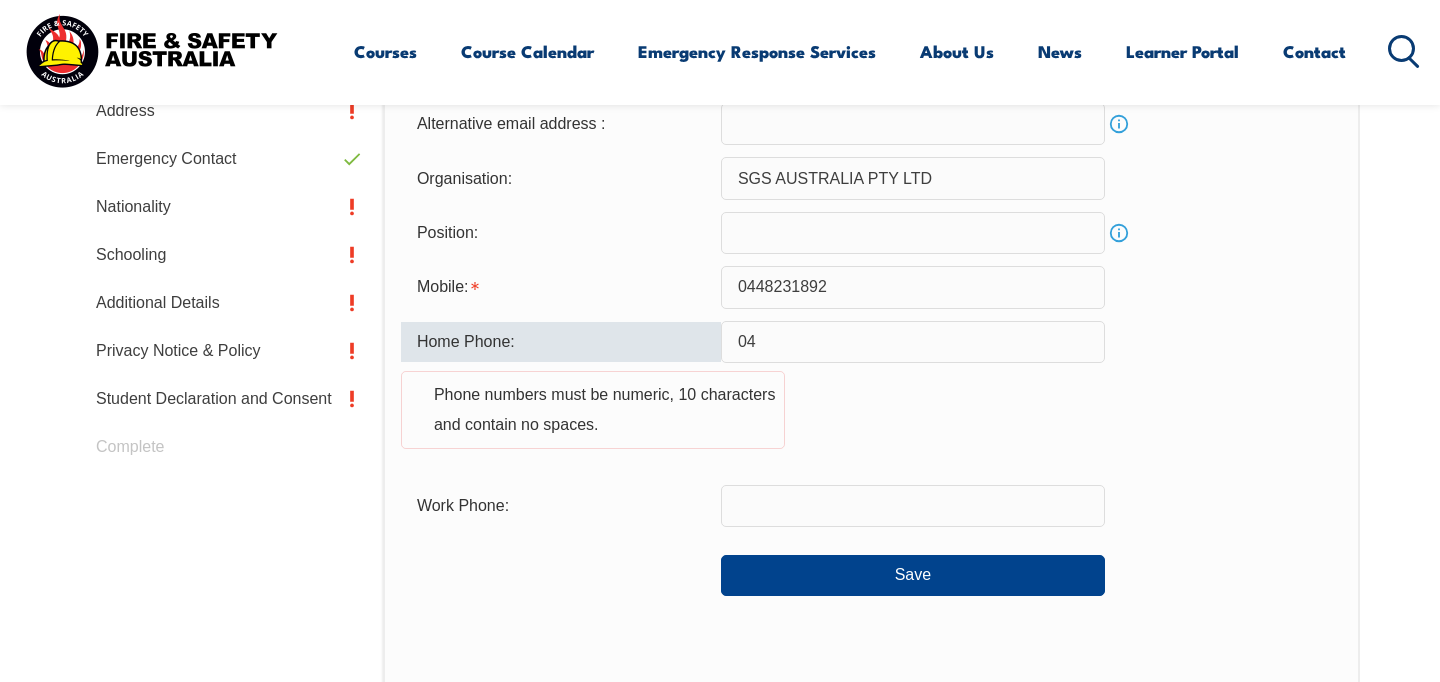 type on "0" 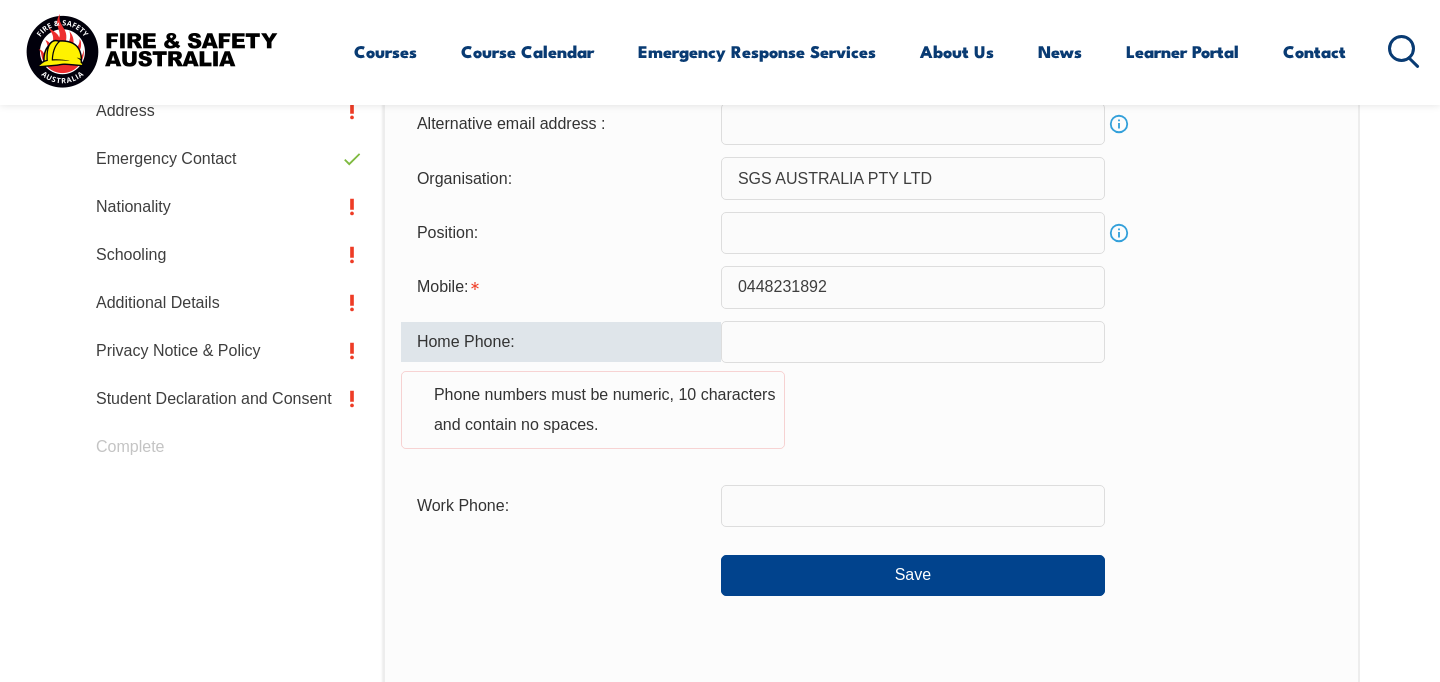 click on "0448231892" at bounding box center (913, 287) 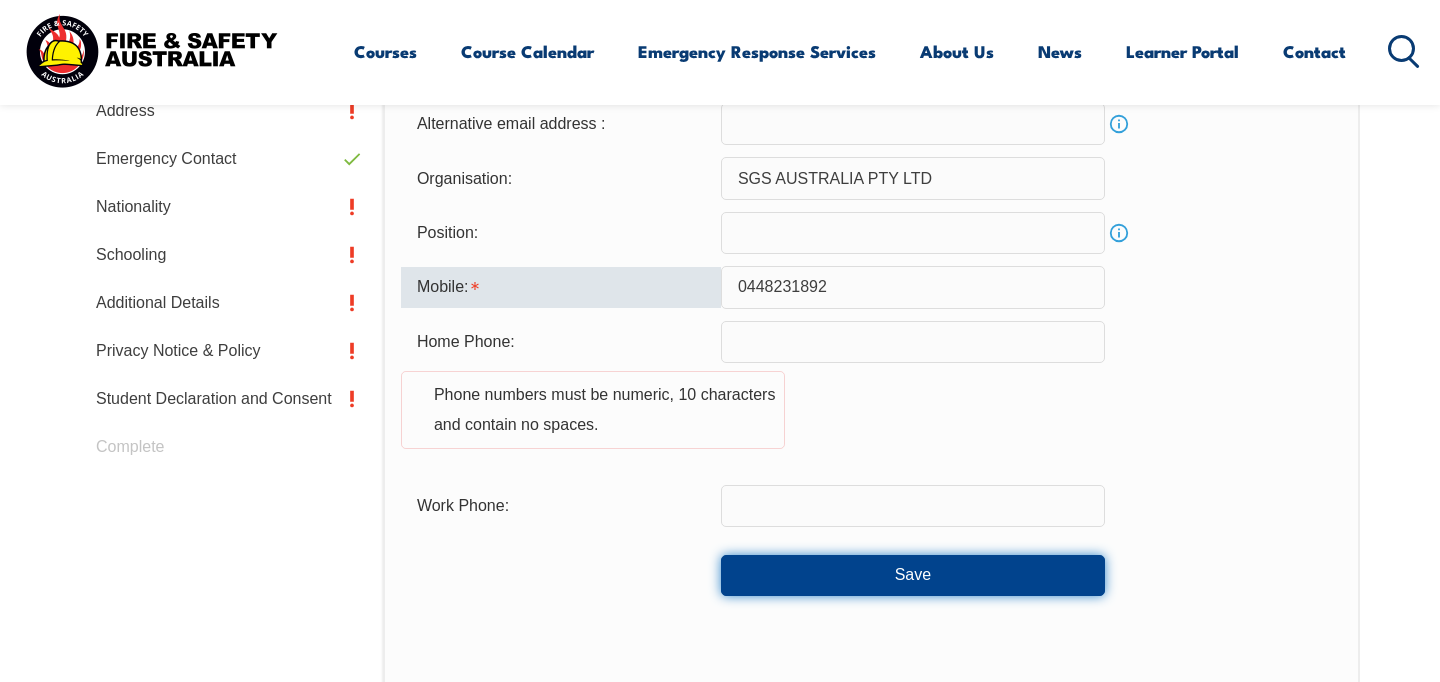 click on "Save" at bounding box center (913, 575) 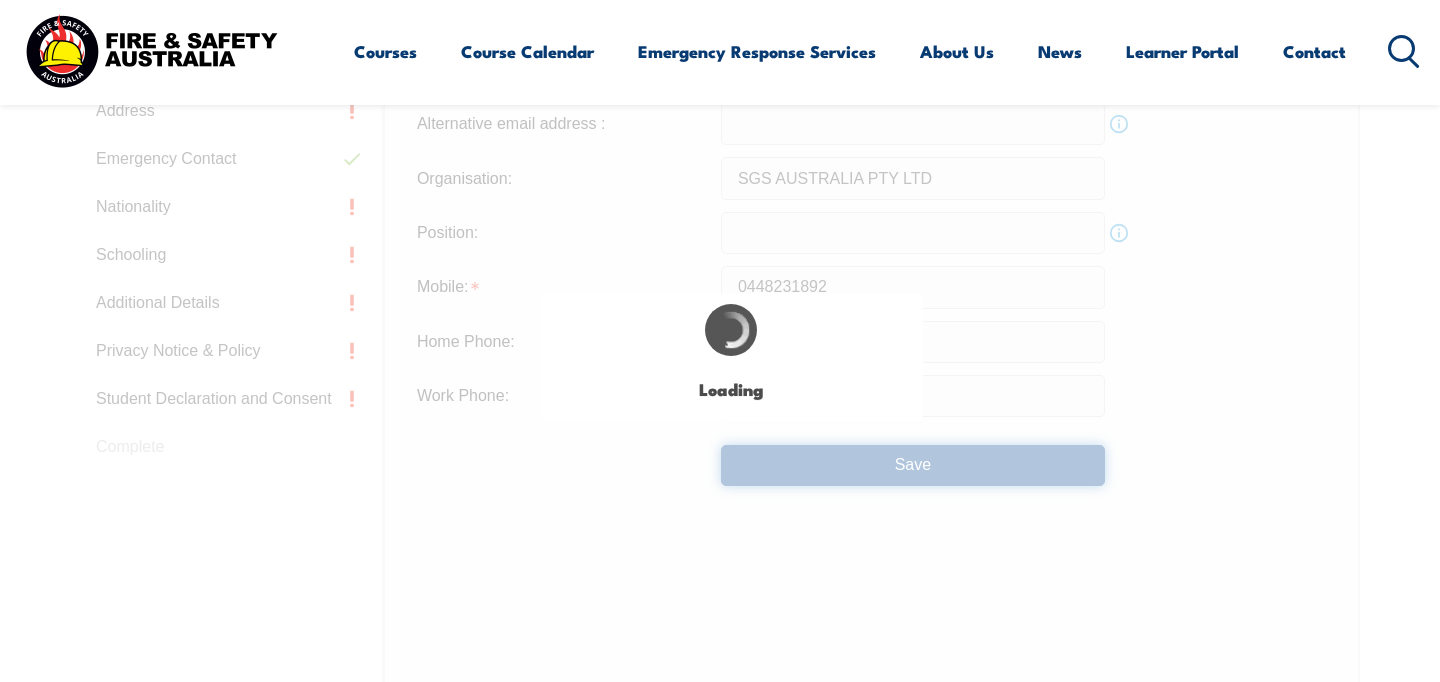 type on "0448 231 892" 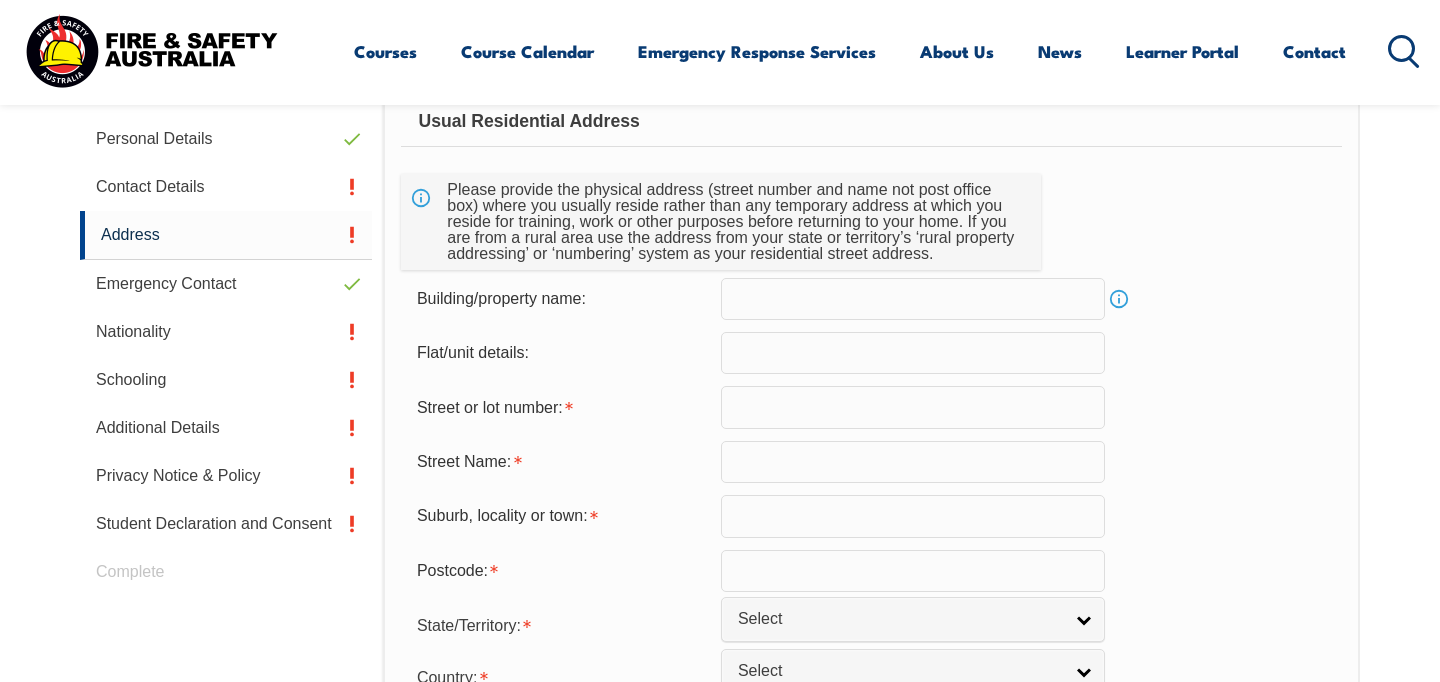 scroll, scrollTop: 632, scrollLeft: 0, axis: vertical 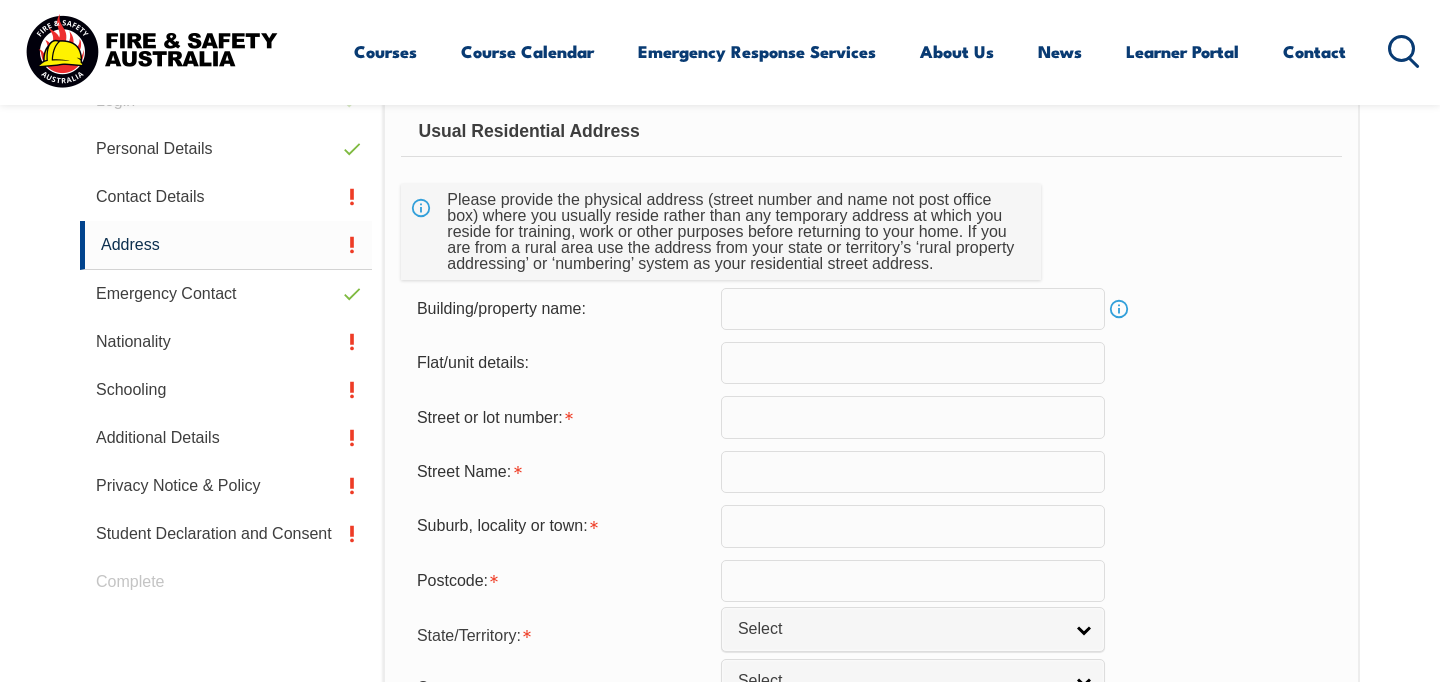 click at bounding box center (913, 417) 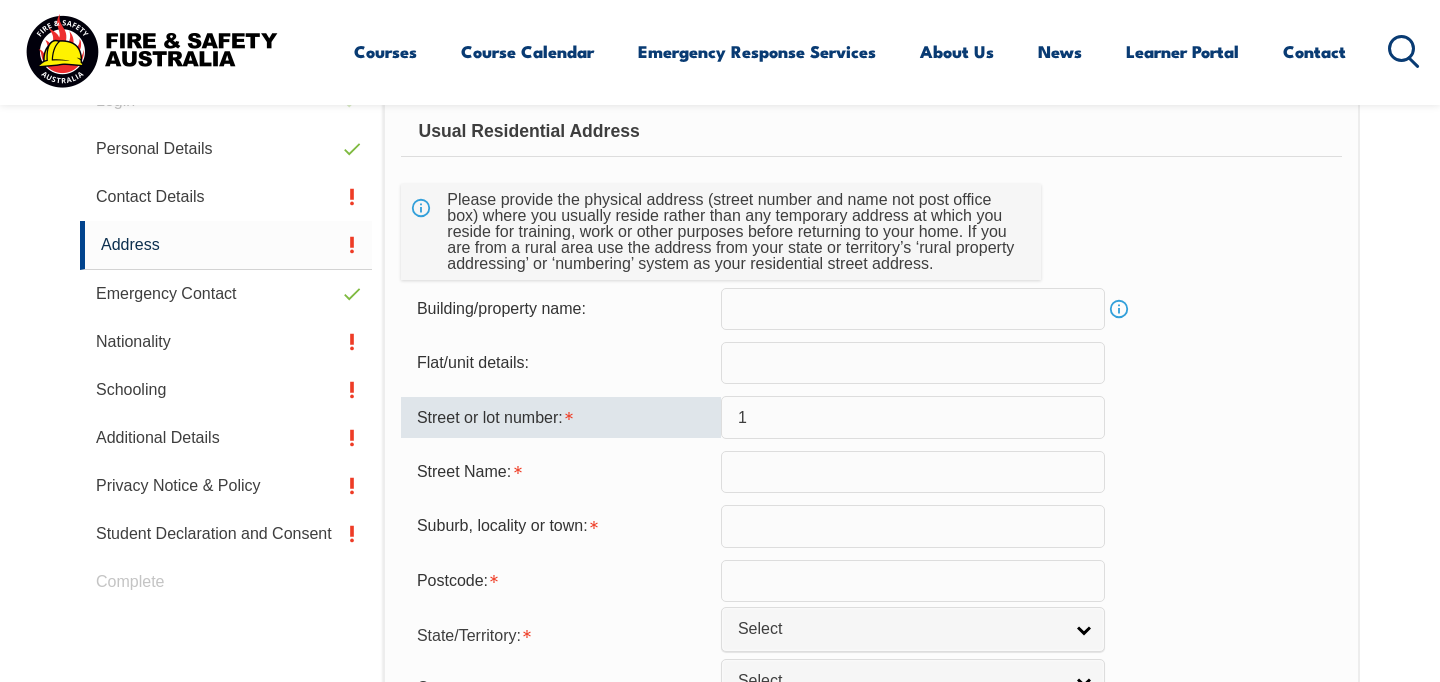 type on "17" 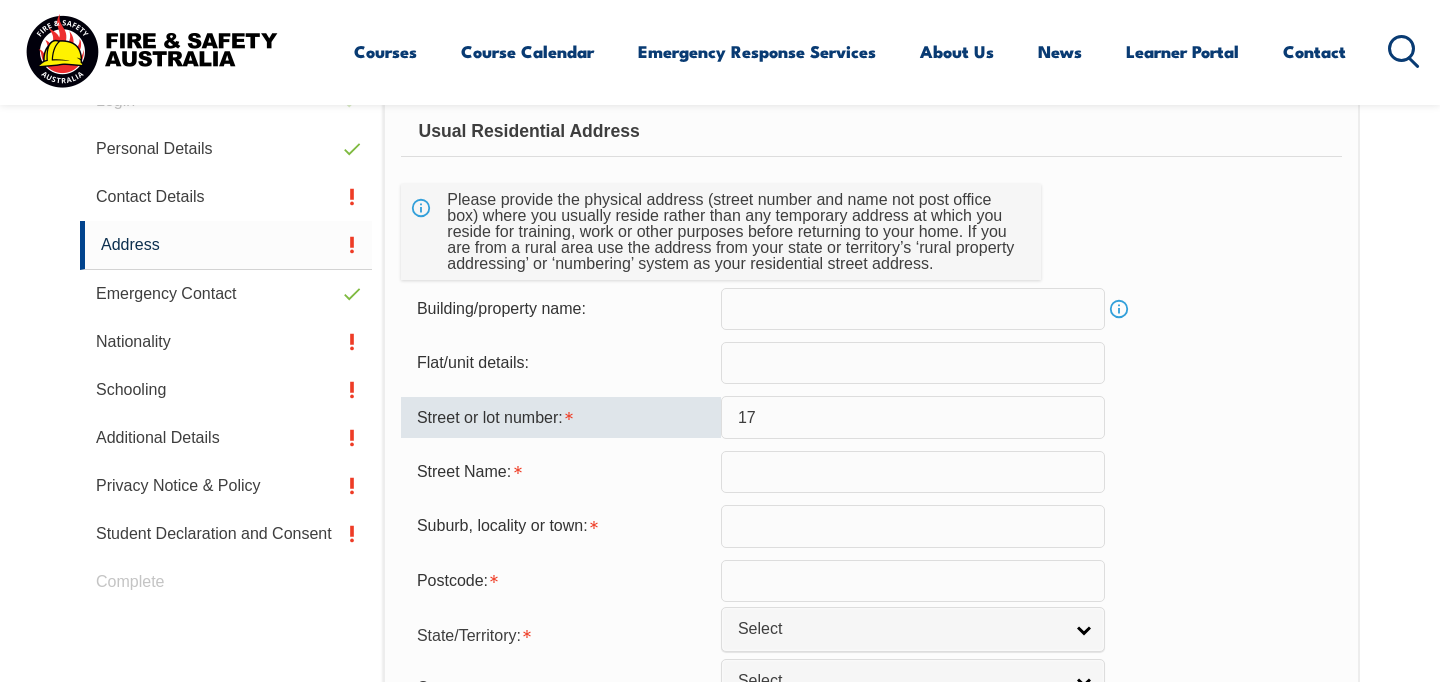 type on "[STREET_ADDRESS]" 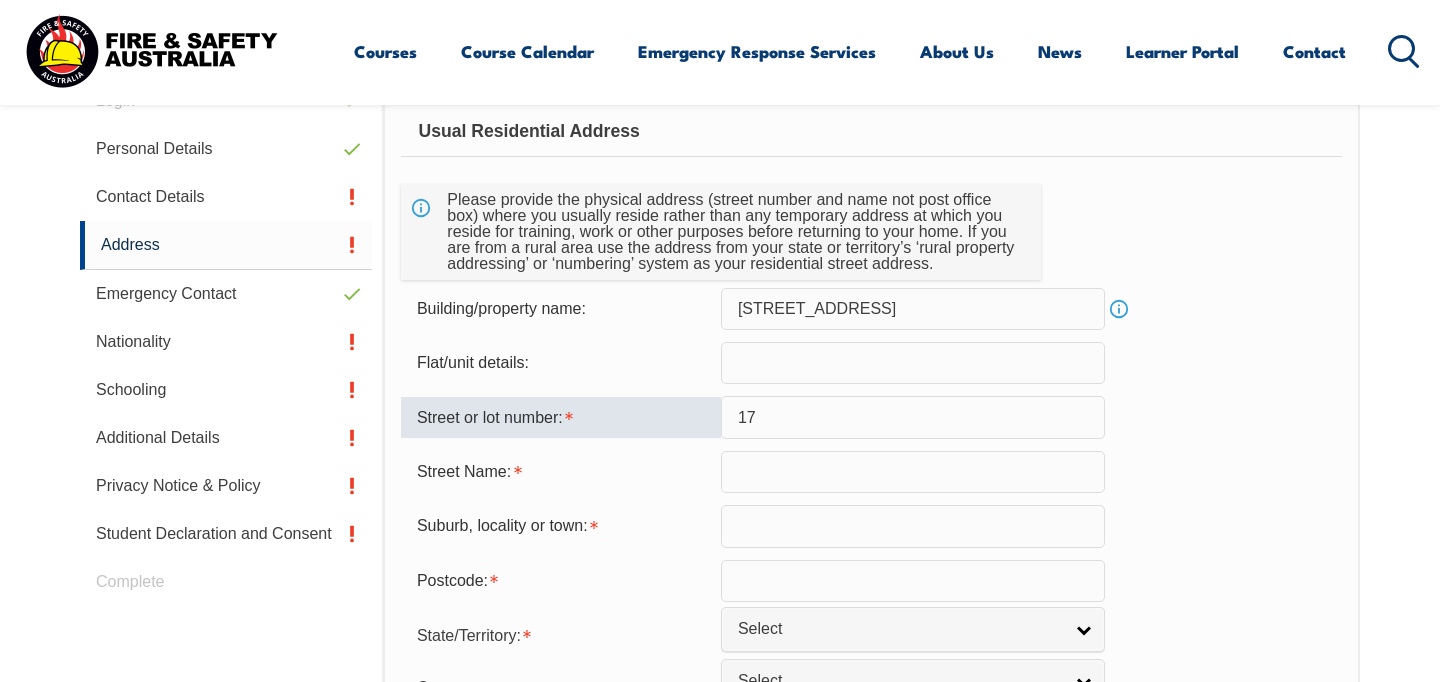 type on "[GEOGRAPHIC_DATA]" 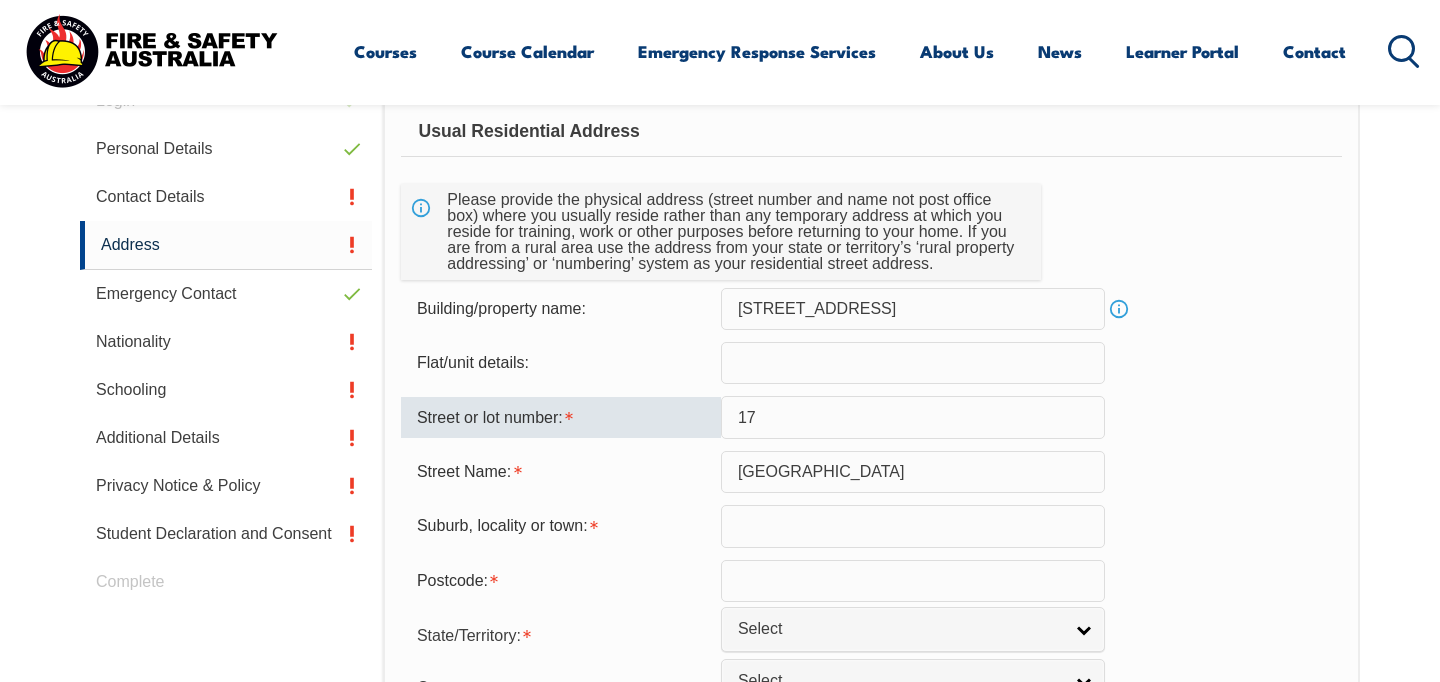 type on "Croydon" 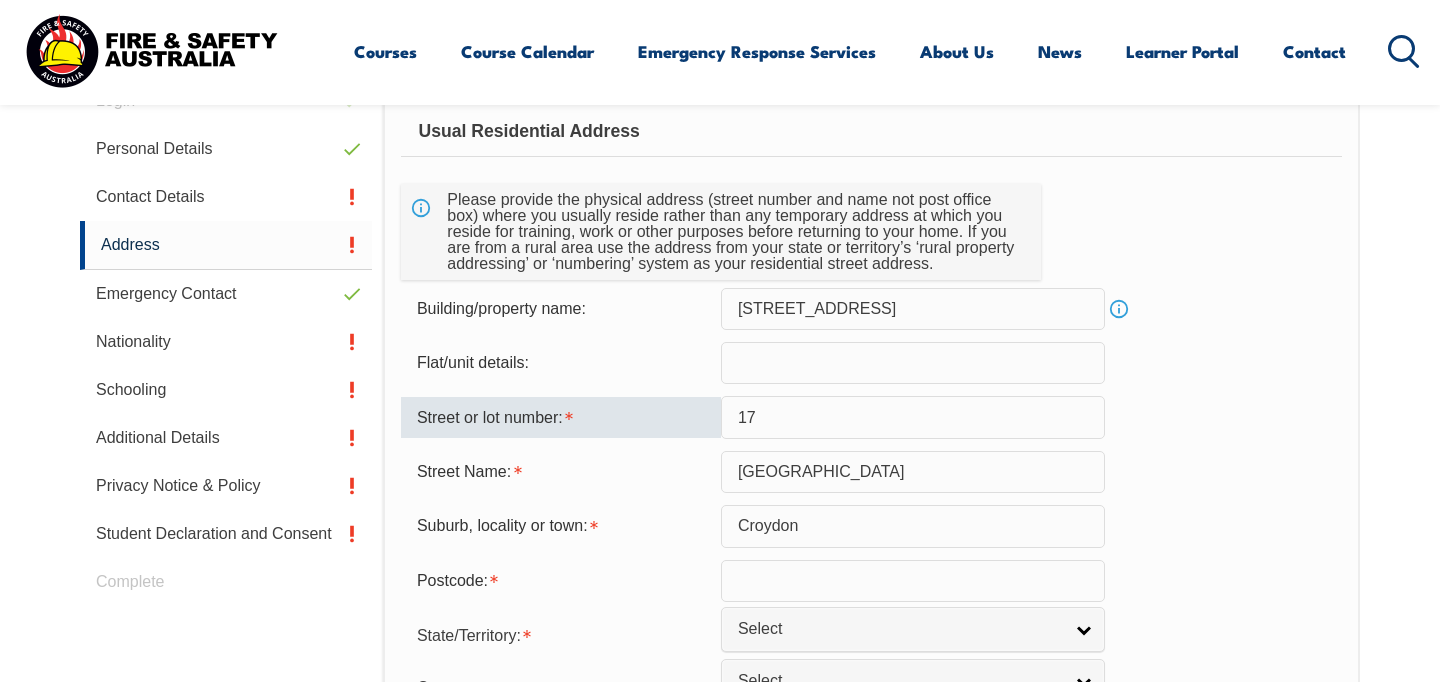 type on "3136" 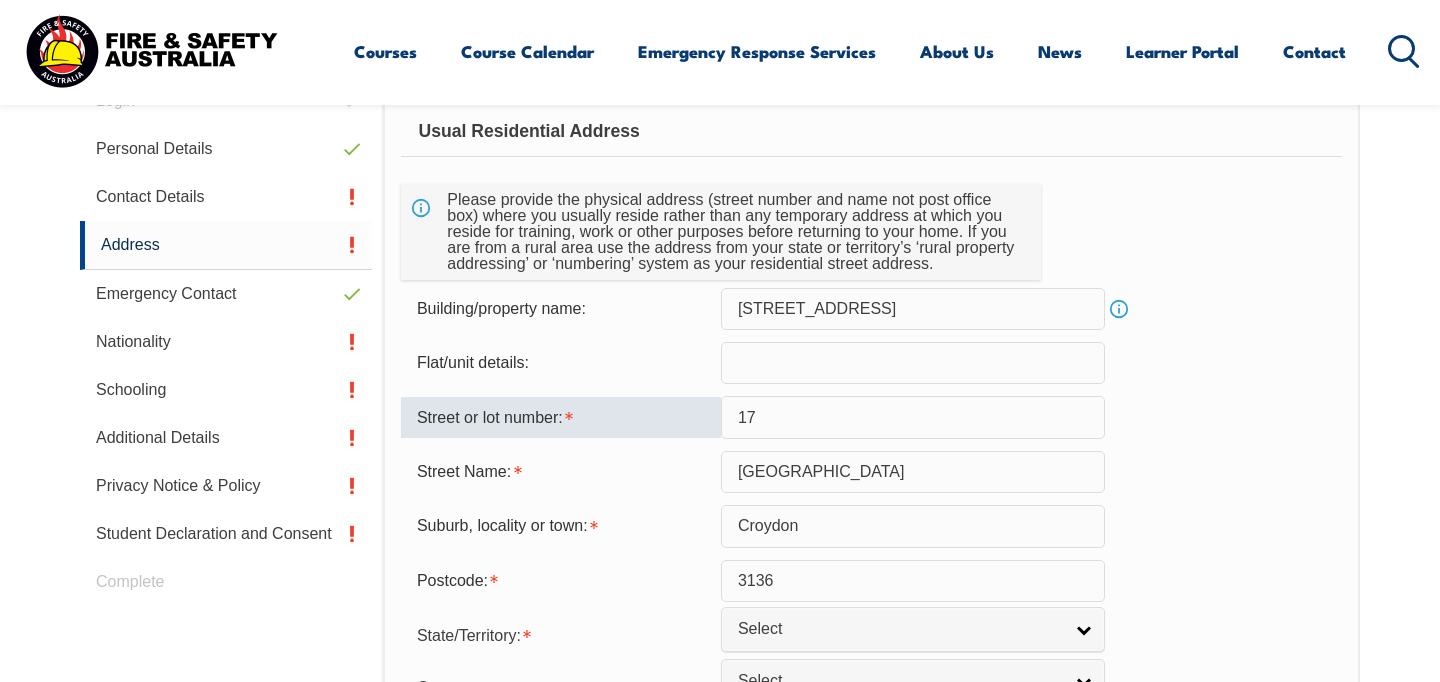 select on "VIC" 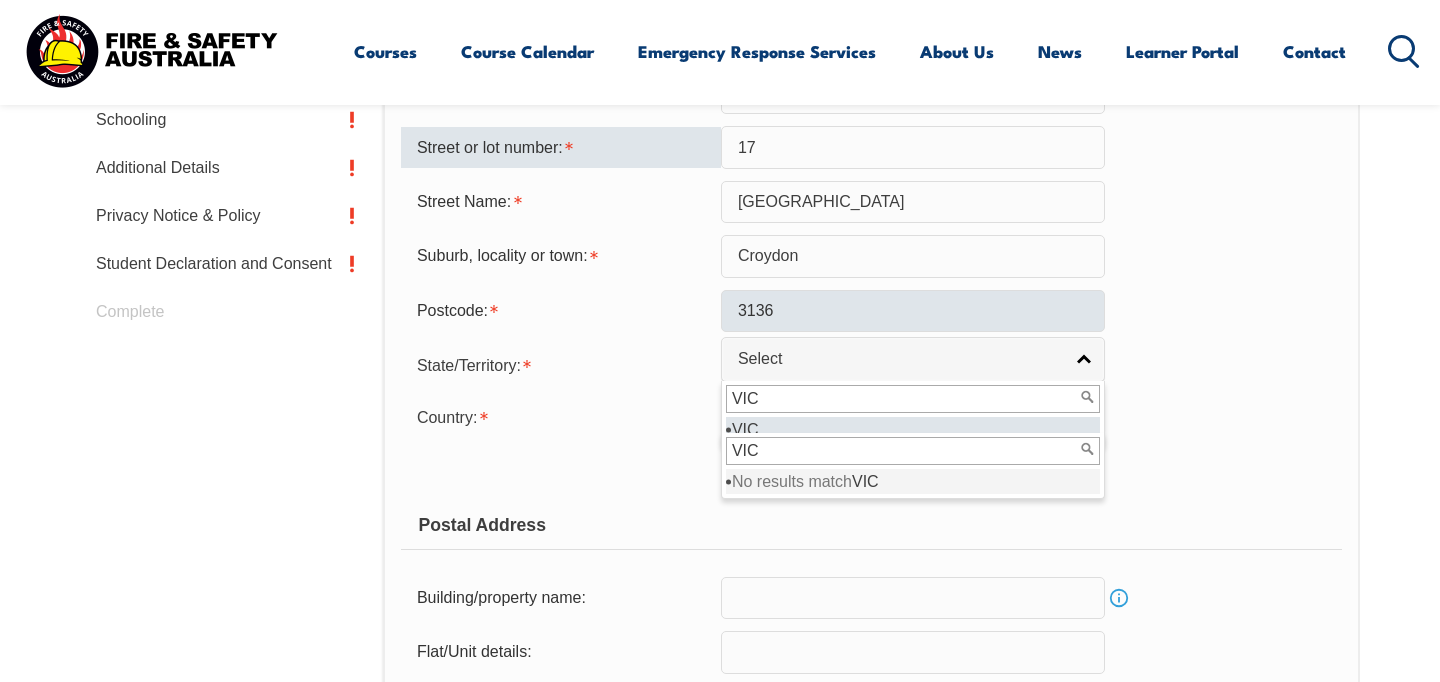 scroll, scrollTop: 705, scrollLeft: 0, axis: vertical 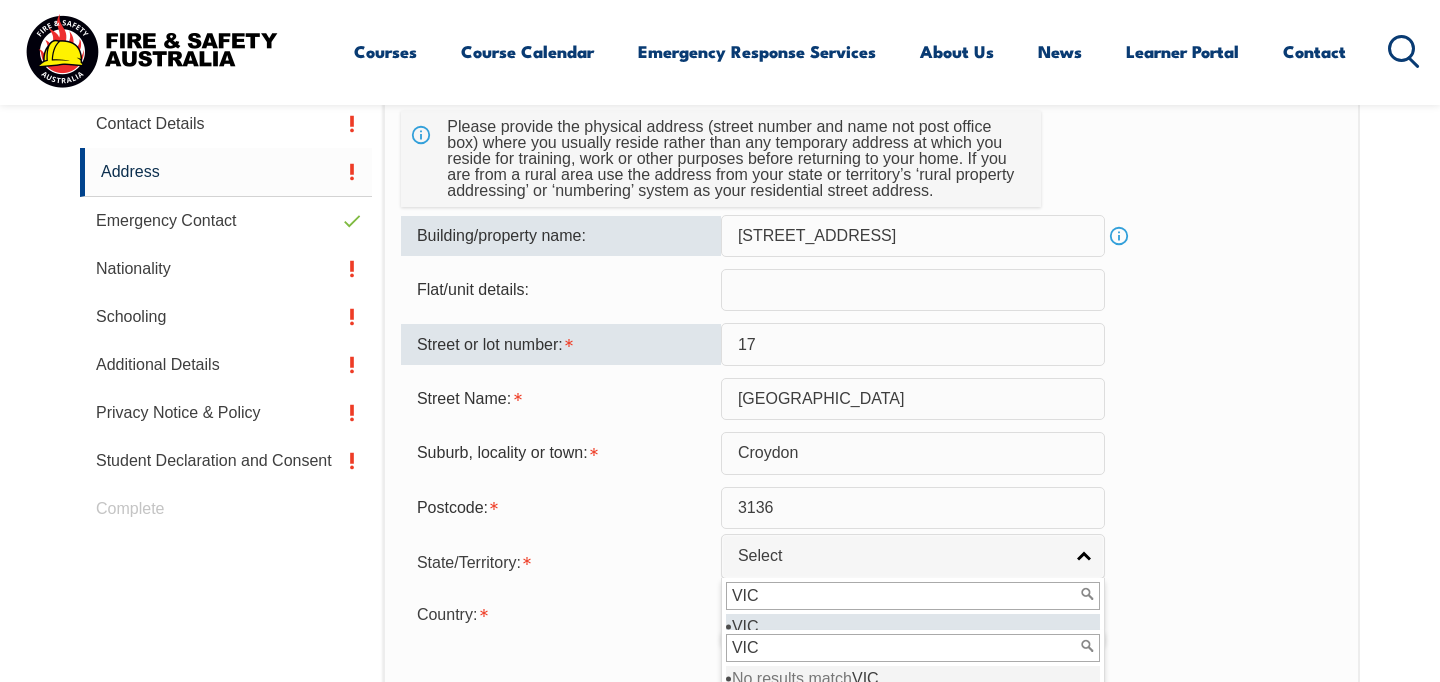 drag, startPoint x: 913, startPoint y: 232, endPoint x: 814, endPoint y: 232, distance: 99 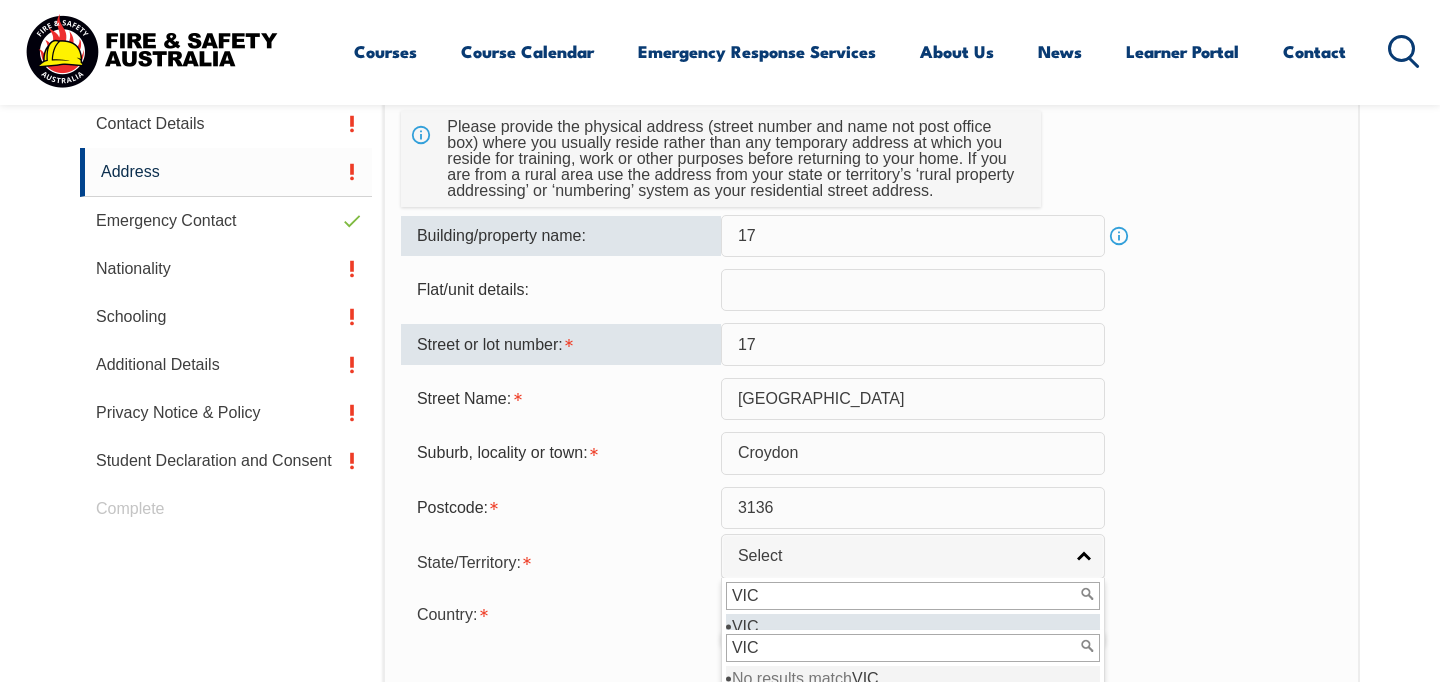 type on "1" 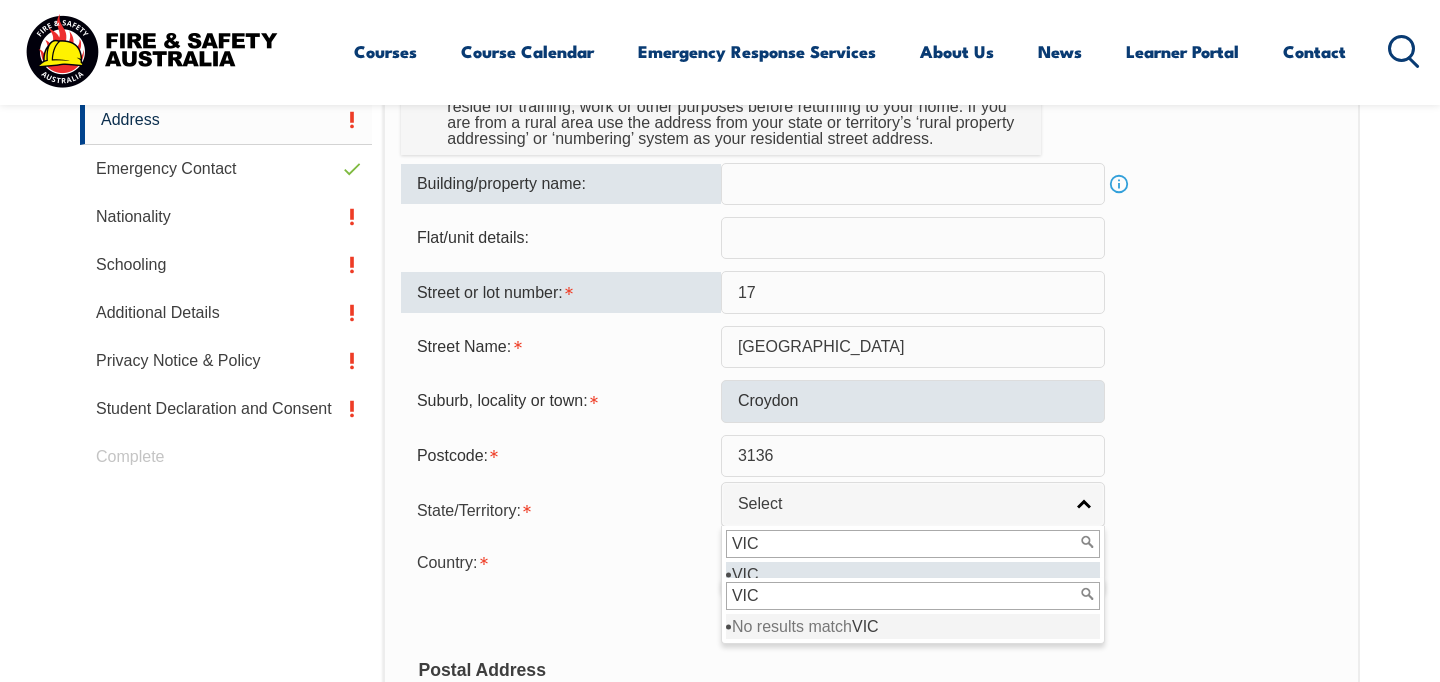 scroll, scrollTop: 820, scrollLeft: 0, axis: vertical 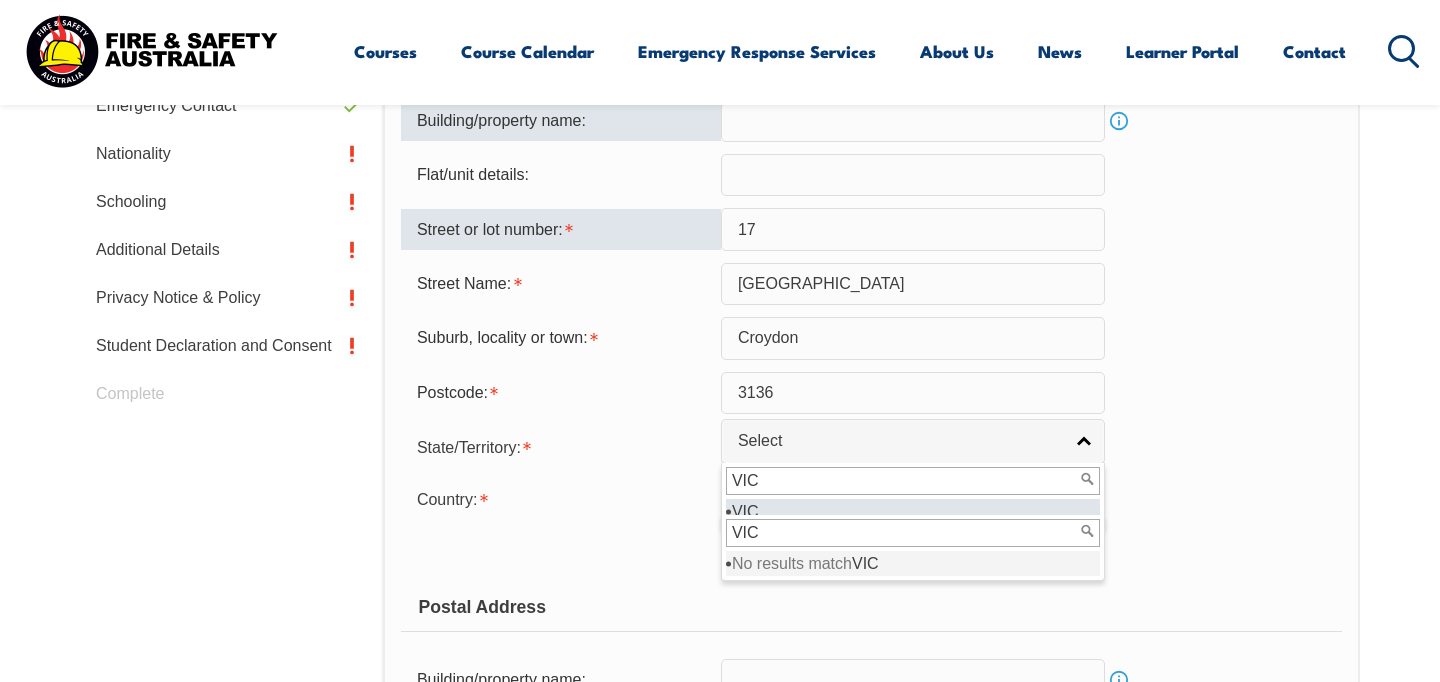 type 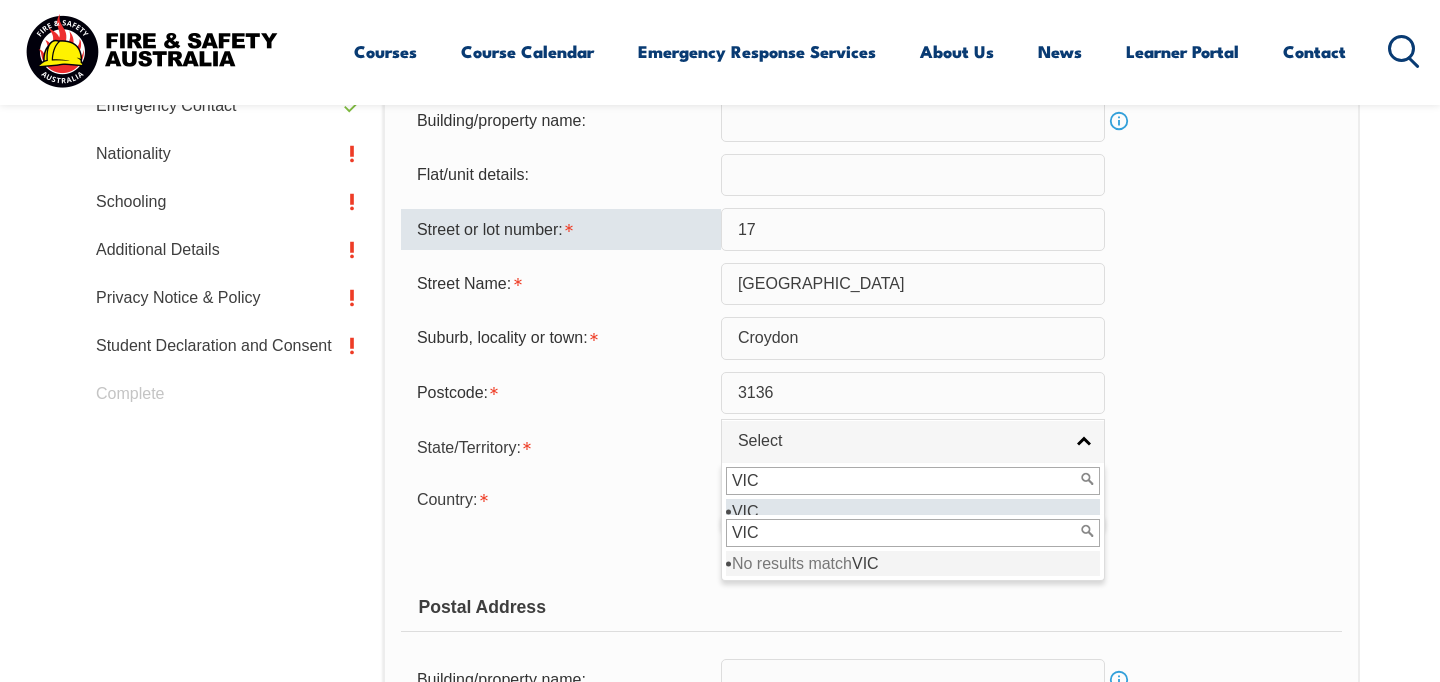 type 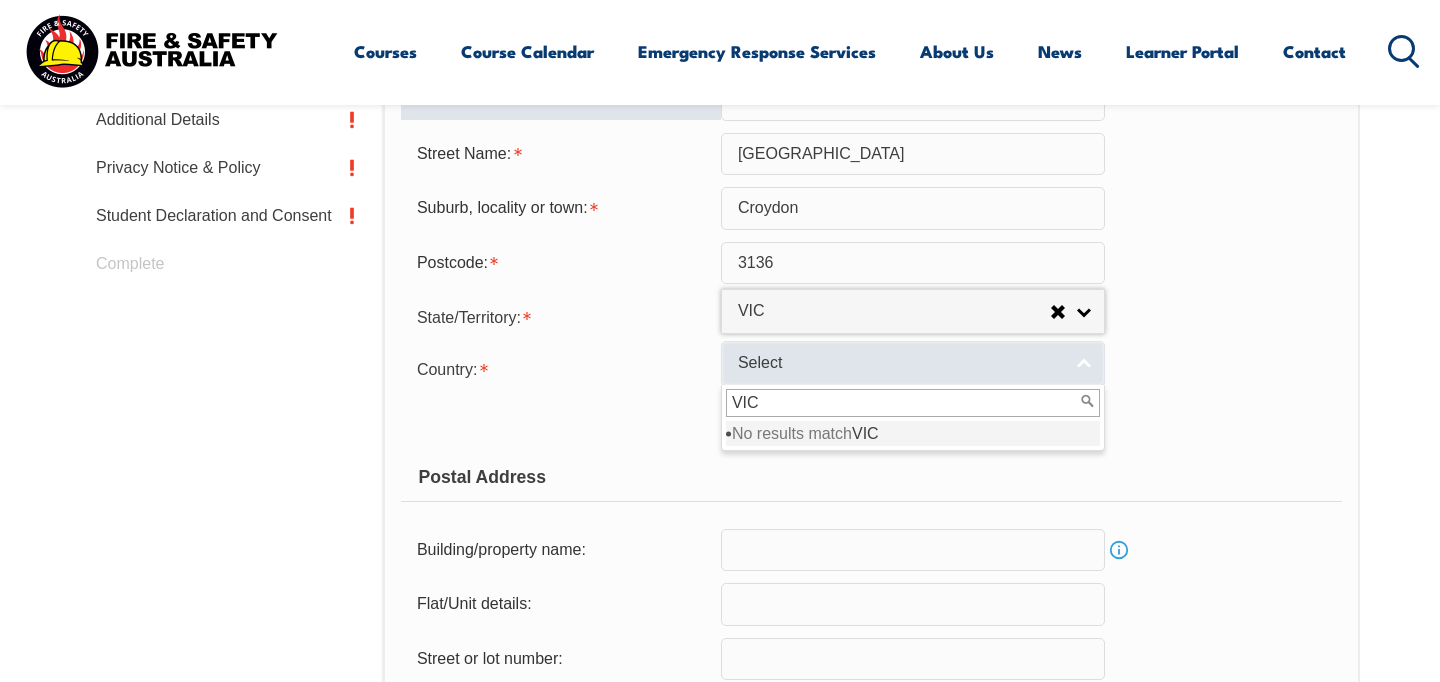 scroll, scrollTop: 992, scrollLeft: 0, axis: vertical 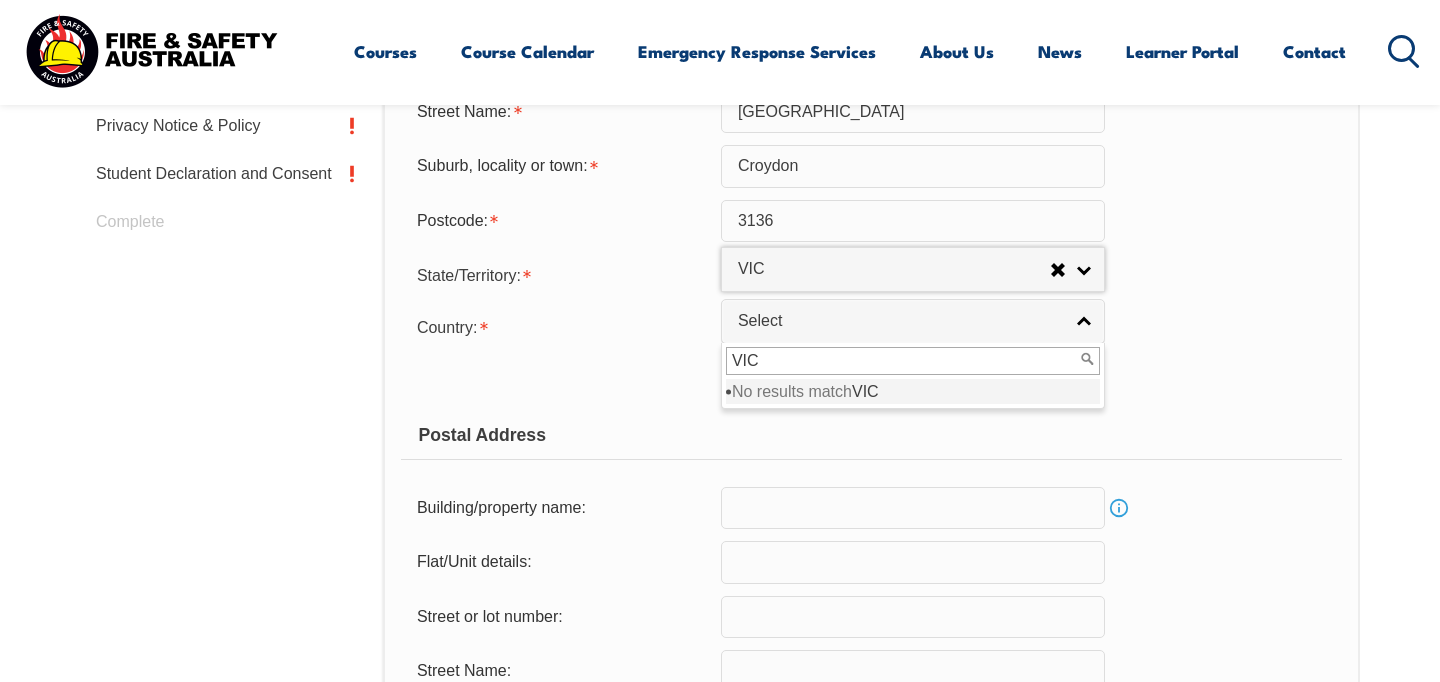 click on "VIC" at bounding box center [913, 361] 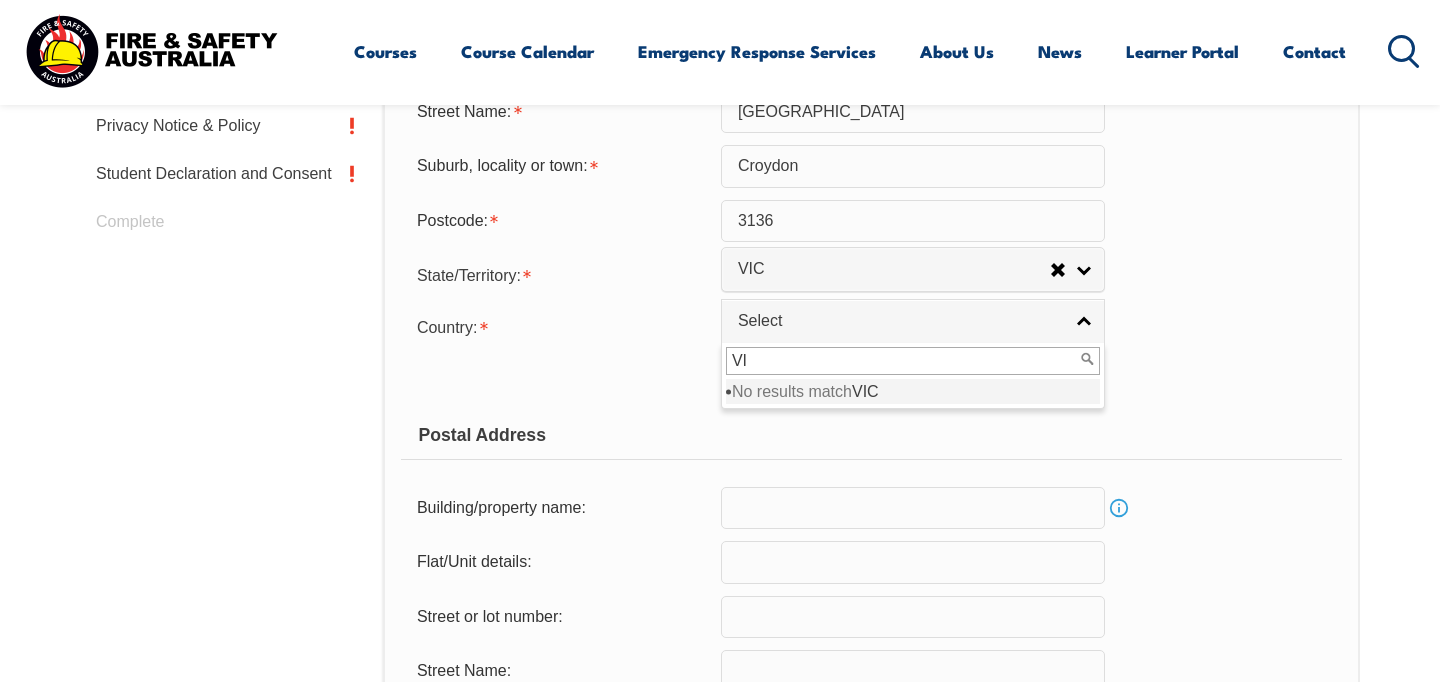 type on "V" 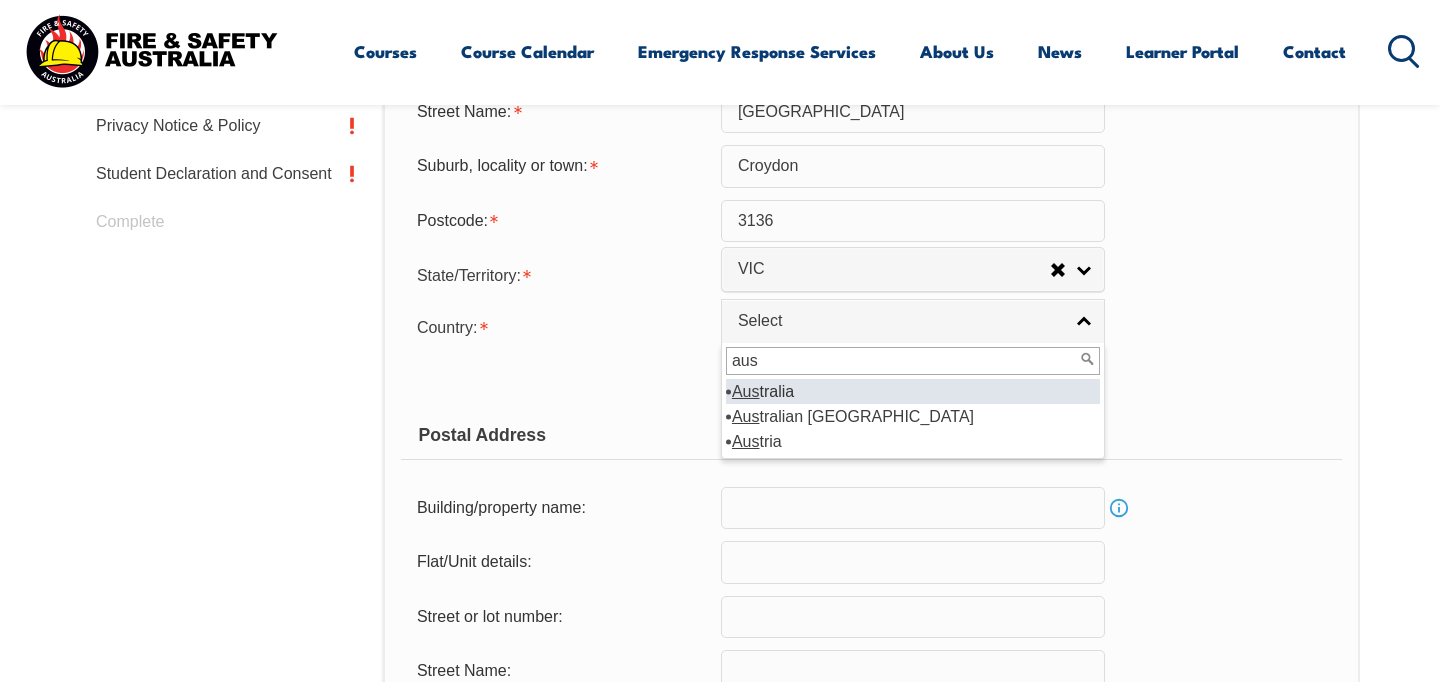 type on "aus" 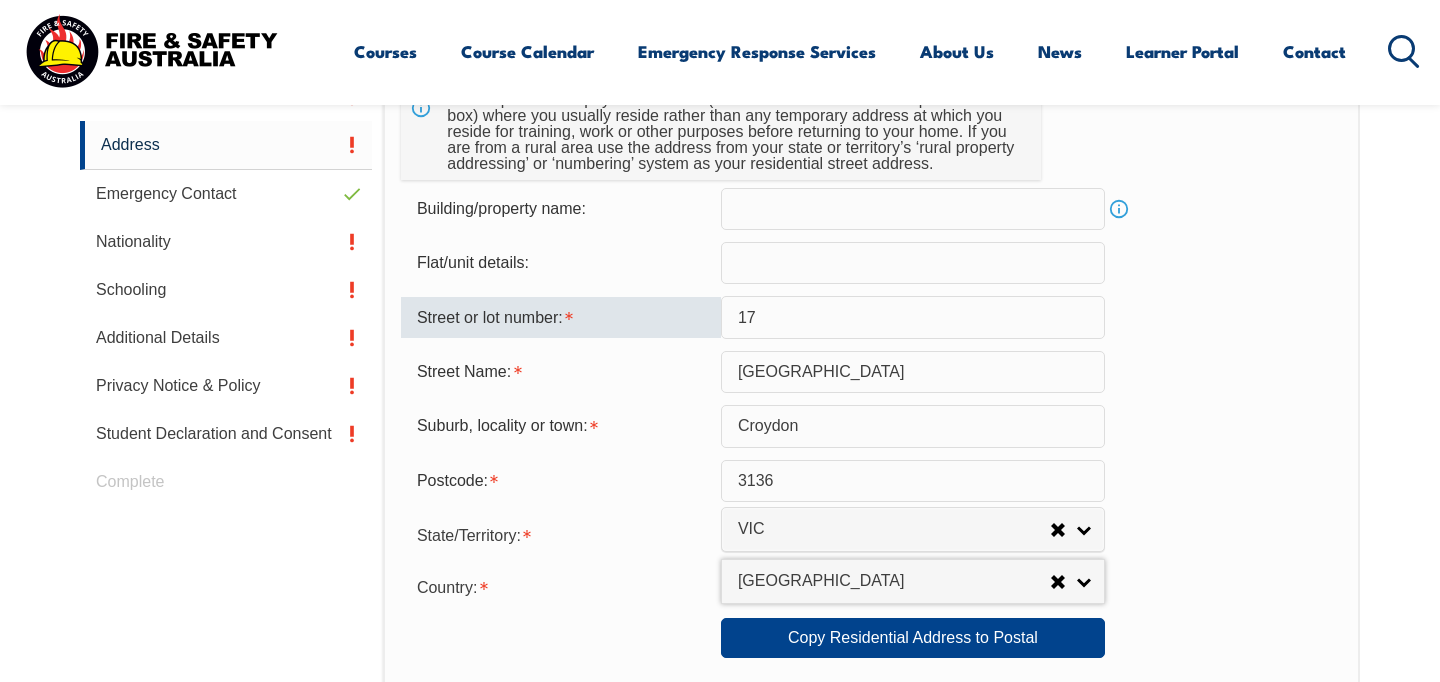 scroll, scrollTop: 757, scrollLeft: 0, axis: vertical 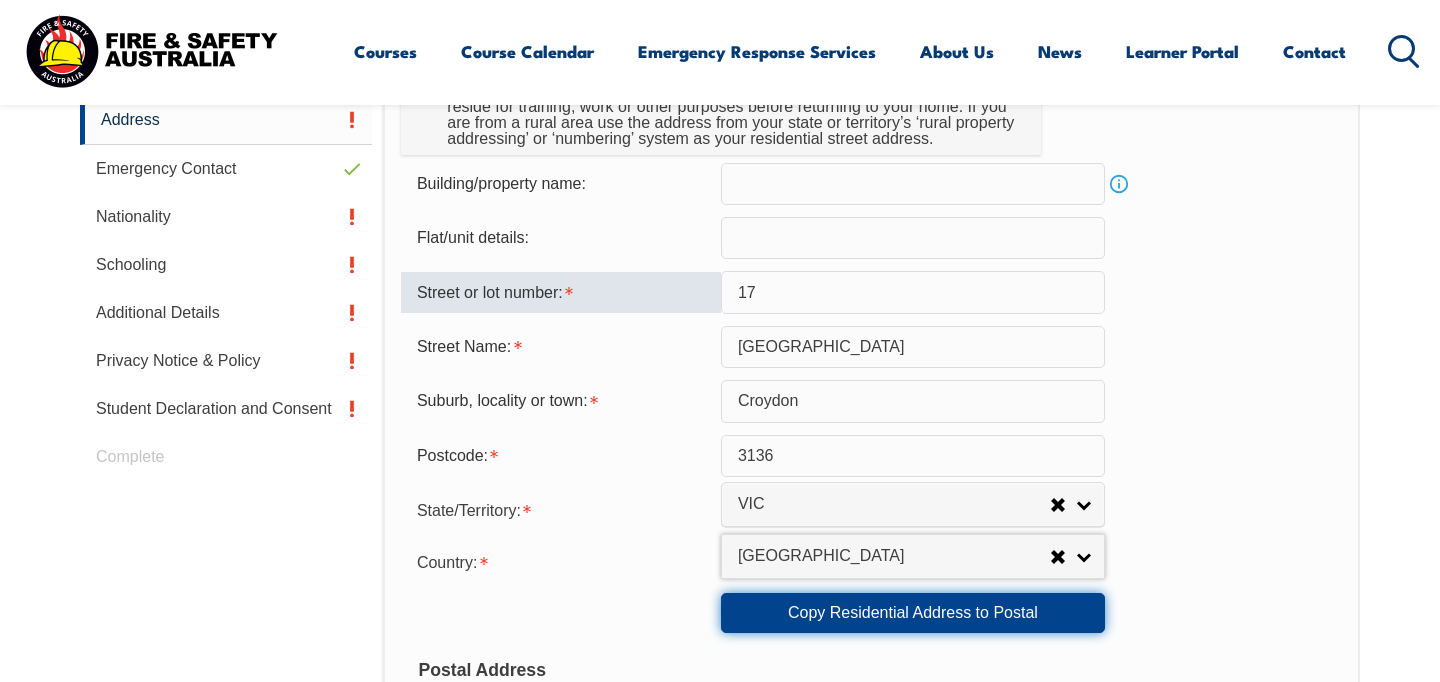 click on "Copy Residential Address to Postal" at bounding box center (913, 613) 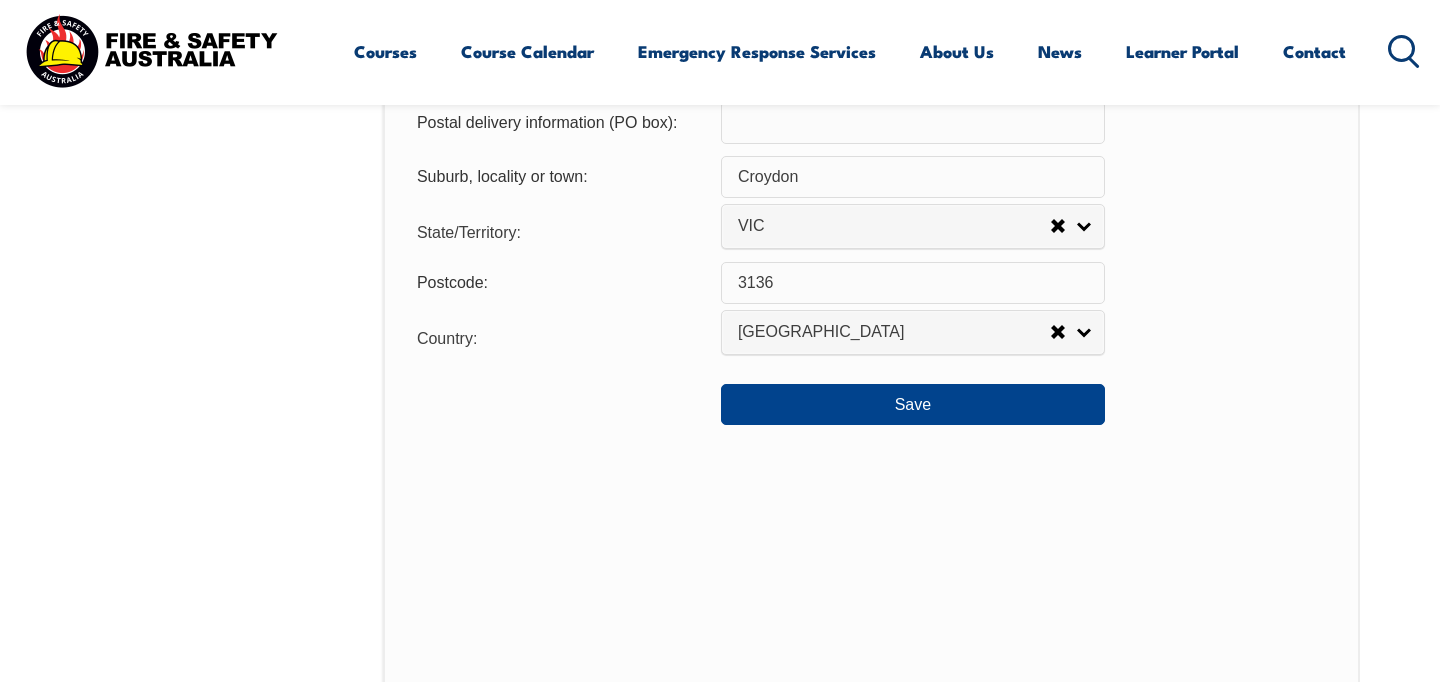 scroll, scrollTop: 1638, scrollLeft: 0, axis: vertical 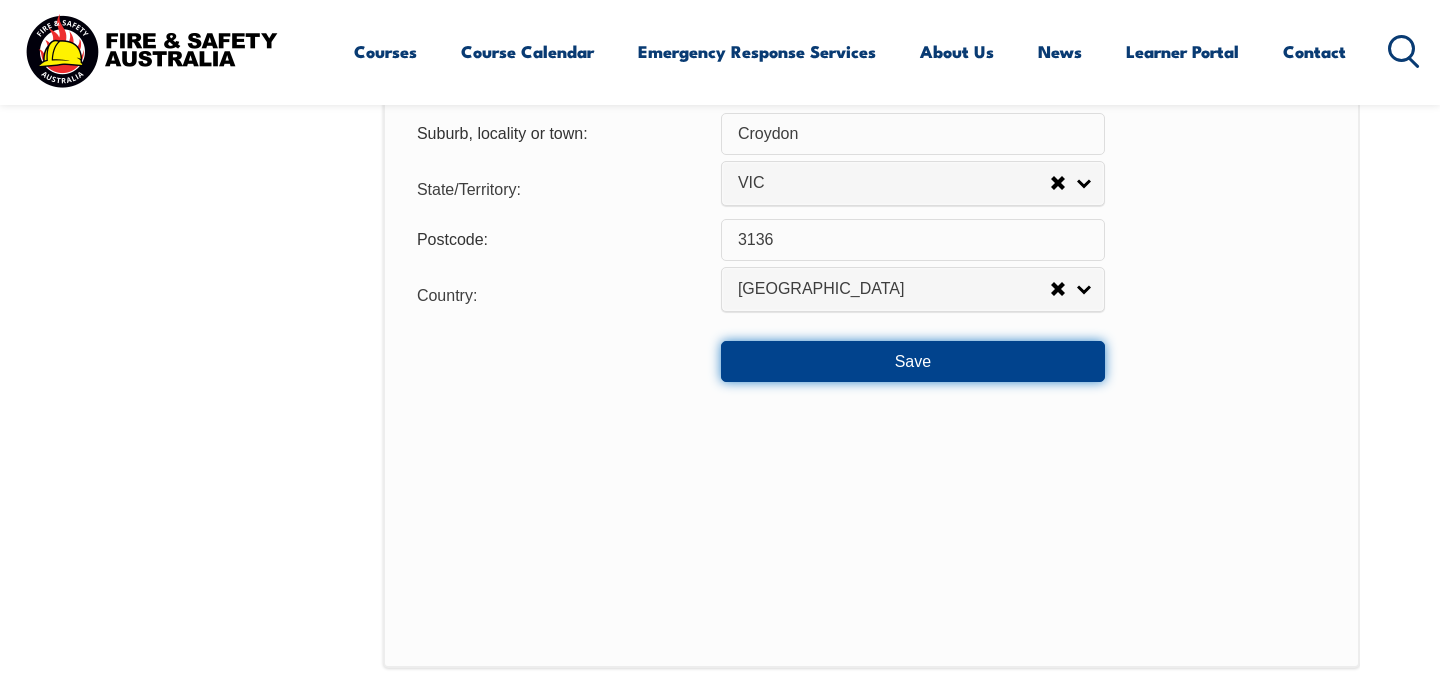 click on "Save" at bounding box center [913, 361] 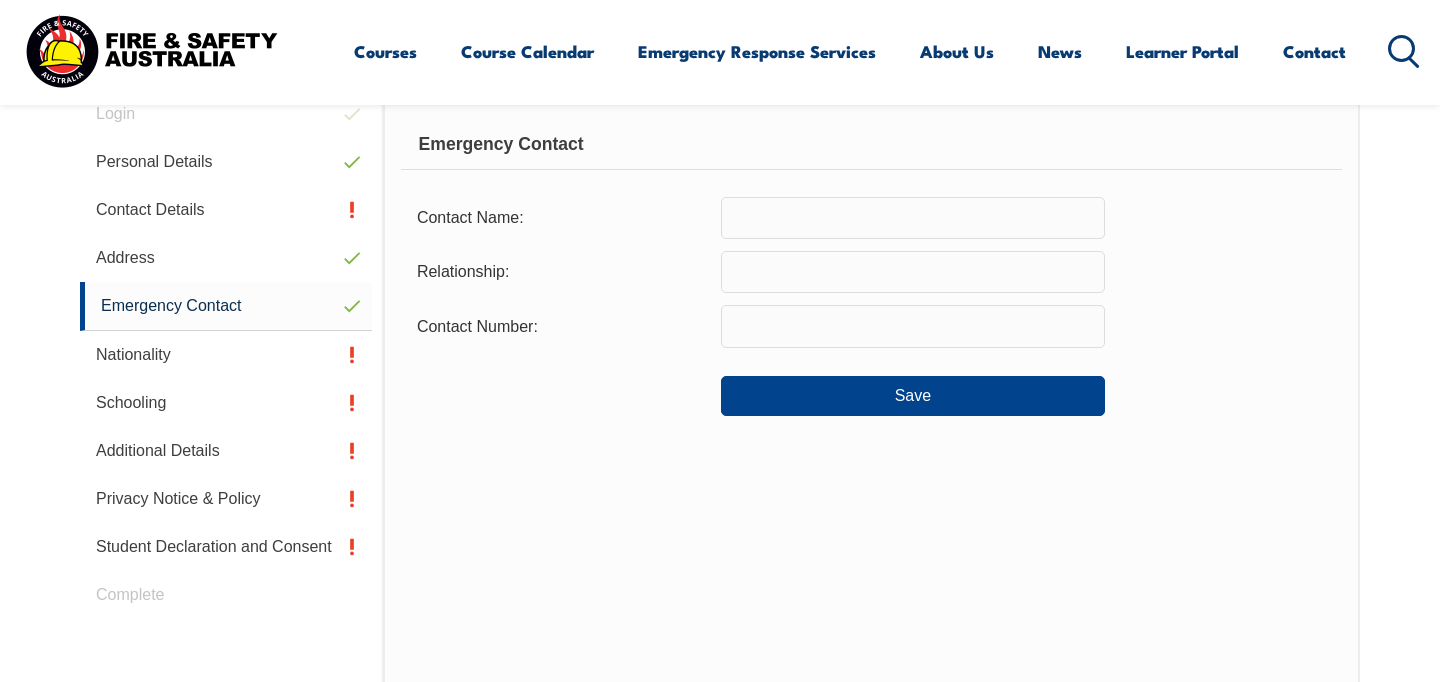 scroll, scrollTop: 604, scrollLeft: 0, axis: vertical 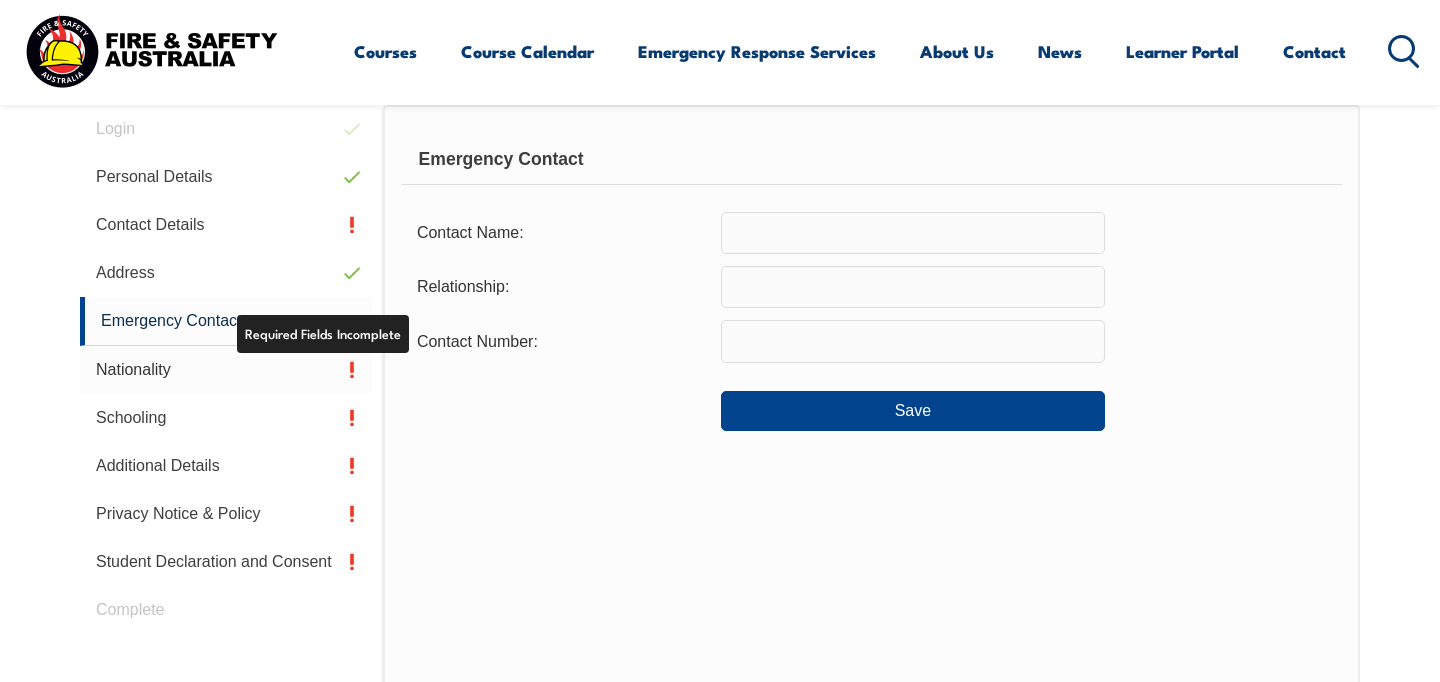 click on "Nationality" at bounding box center [226, 370] 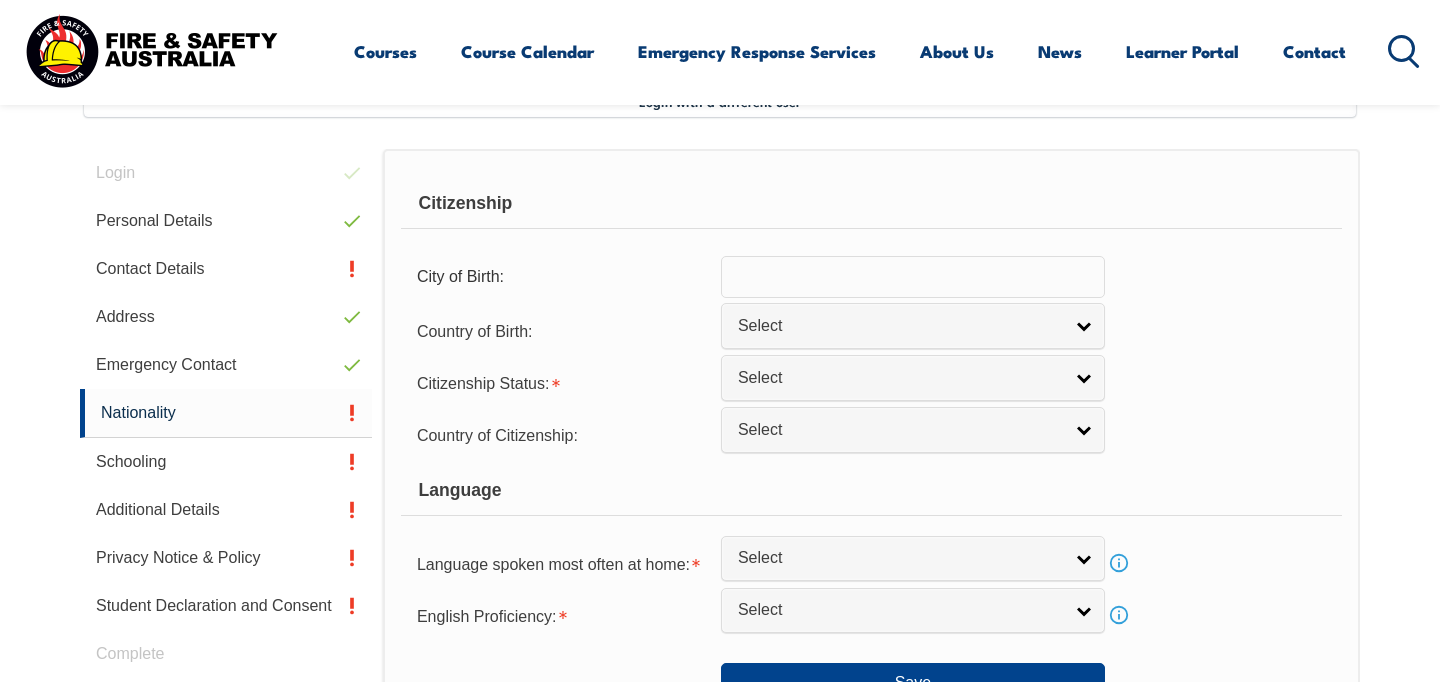 scroll, scrollTop: 545, scrollLeft: 0, axis: vertical 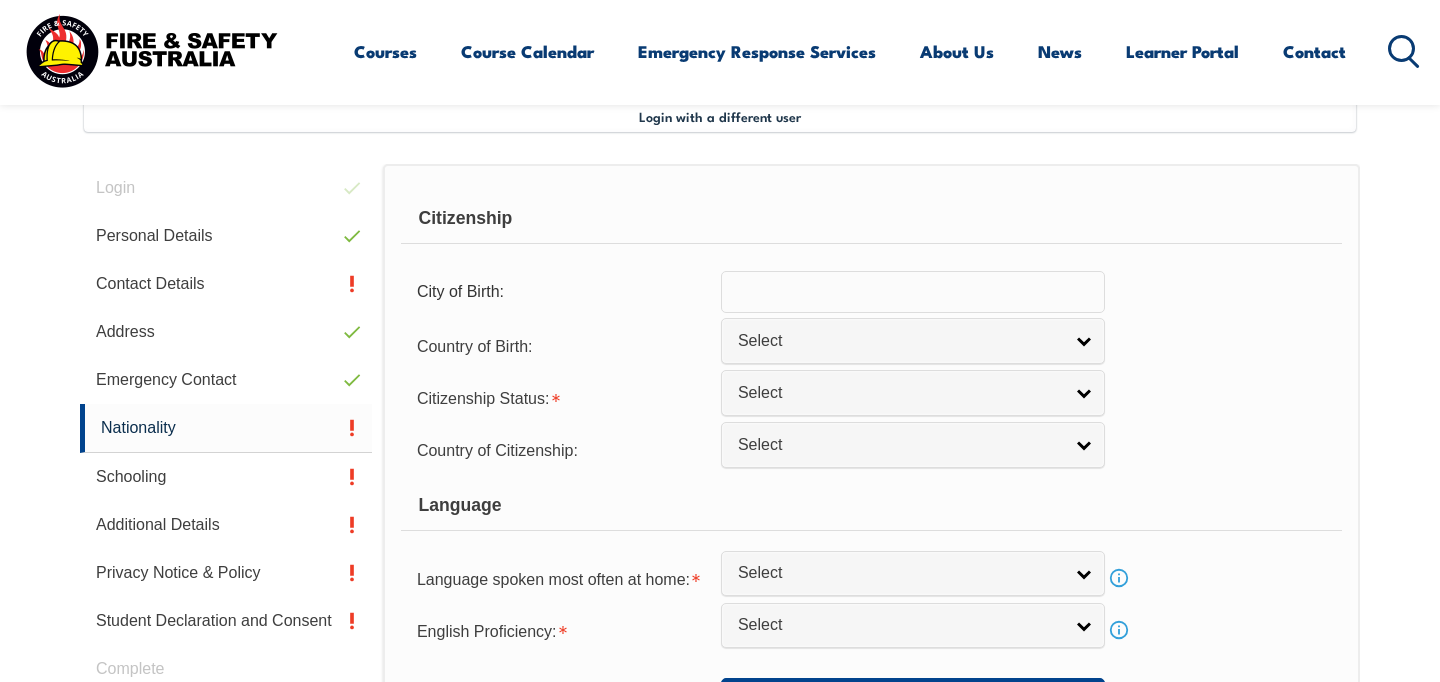 click on "Citizenship City of Birth: Country of Birth: [GEOGRAPHIC_DATA] ([DEMOGRAPHIC_DATA]) [GEOGRAPHIC_DATA] [DEMOGRAPHIC_DATA] [GEOGRAPHIC_DATA] [GEOGRAPHIC_DATA] [GEOGRAPHIC_DATA] [GEOGRAPHIC_DATA] [GEOGRAPHIC_DATA] [GEOGRAPHIC_DATA] [GEOGRAPHIC_DATA] [GEOGRAPHIC_DATA] [GEOGRAPHIC_DATA] [GEOGRAPHIC_DATA] [GEOGRAPHIC_DATA] [GEOGRAPHIC_DATA] [GEOGRAPHIC_DATA] [GEOGRAPHIC_DATA] [GEOGRAPHIC_DATA] [GEOGRAPHIC_DATA] [GEOGRAPHIC_DATA] [GEOGRAPHIC_DATA] [GEOGRAPHIC_DATA] [GEOGRAPHIC_DATA] [GEOGRAPHIC_DATA] [GEOGRAPHIC_DATA] [GEOGRAPHIC_DATA] [GEOGRAPHIC_DATA] [GEOGRAPHIC_DATA] [GEOGRAPHIC_DATA] [GEOGRAPHIC_DATA] [GEOGRAPHIC_DATA] [GEOGRAPHIC_DATA] [GEOGRAPHIC_DATA] [GEOGRAPHIC_DATA] [GEOGRAPHIC_DATA] [GEOGRAPHIC_DATA] [GEOGRAPHIC_DATA] [GEOGRAPHIC_DATA] [GEOGRAPHIC_DATA] [GEOGRAPHIC_DATA] [GEOGRAPHIC_DATA] [GEOGRAPHIC_DATA] [GEOGRAPHIC_DATA] [GEOGRAPHIC_DATA] [GEOGRAPHIC_DATA] [GEOGRAPHIC_DATA] [GEOGRAPHIC_DATA] [GEOGRAPHIC_DATA] (excludes [GEOGRAPHIC_DATA] and [GEOGRAPHIC_DATA]) [GEOGRAPHIC_DATA] [GEOGRAPHIC_DATA] [GEOGRAPHIC_DATA], [GEOGRAPHIC_DATA], [GEOGRAPHIC_DATA] [GEOGRAPHIC_DATA] Cote d'Ivoire [GEOGRAPHIC_DATA] [GEOGRAPHIC_DATA] [GEOGRAPHIC_DATA] [GEOGRAPHIC_DATA] [GEOGRAPHIC_DATA] [GEOGRAPHIC_DATA] [GEOGRAPHIC_DATA] [GEOGRAPHIC_DATA] [GEOGRAPHIC_DATA] [GEOGRAPHIC_DATA] [GEOGRAPHIC_DATA] [GEOGRAPHIC_DATA][PERSON_NAME][GEOGRAPHIC_DATA] [GEOGRAPHIC_DATA] [GEOGRAPHIC_DATA] [GEOGRAPHIC_DATA] [GEOGRAPHIC_DATA] [GEOGRAPHIC_DATA] [GEOGRAPHIC_DATA] [GEOGRAPHIC_DATA] [GEOGRAPHIC_DATA] [GEOGRAPHIC_DATA] [GEOGRAPHIC_DATA] [GEOGRAPHIC_DATA] [GEOGRAPHIC_DATA] [GEOGRAPHIC_DATA] [GEOGRAPHIC_DATA] [GEOGRAPHIC_DATA]" at bounding box center [871, 456] 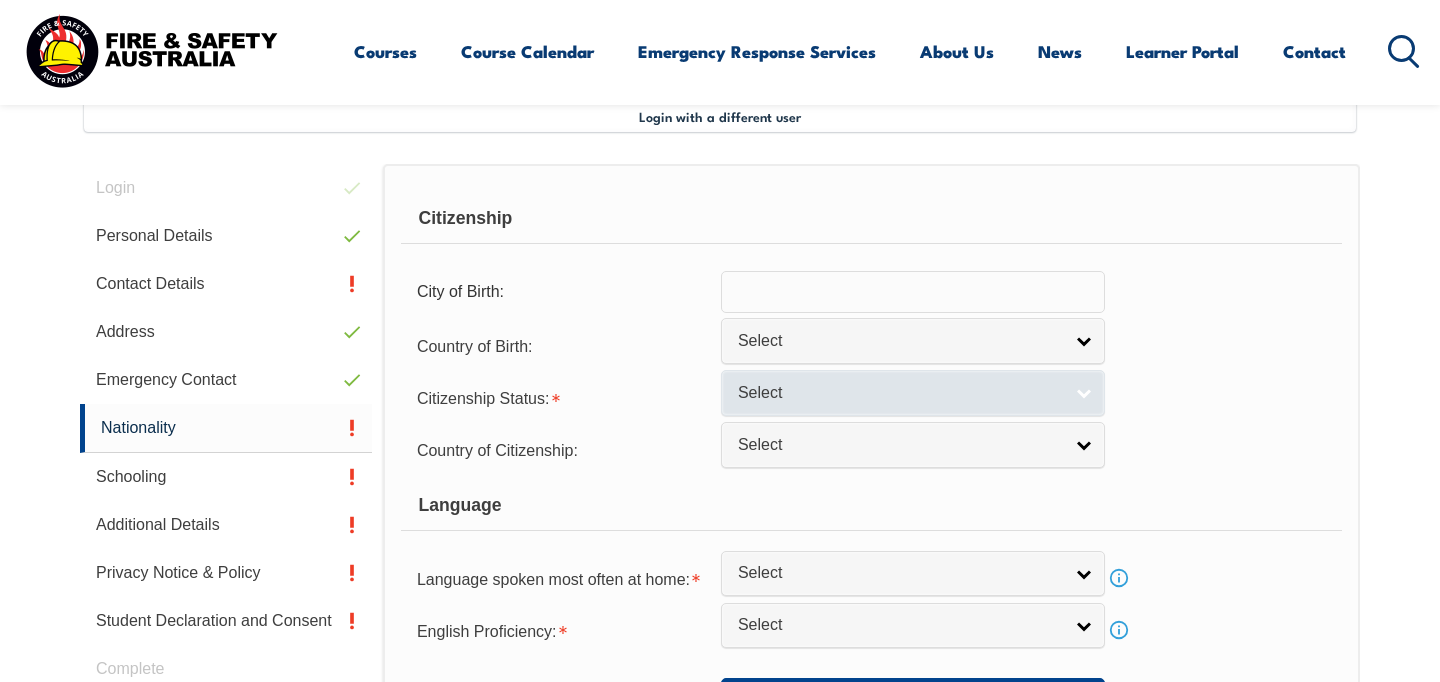 click on "Select" at bounding box center (900, 393) 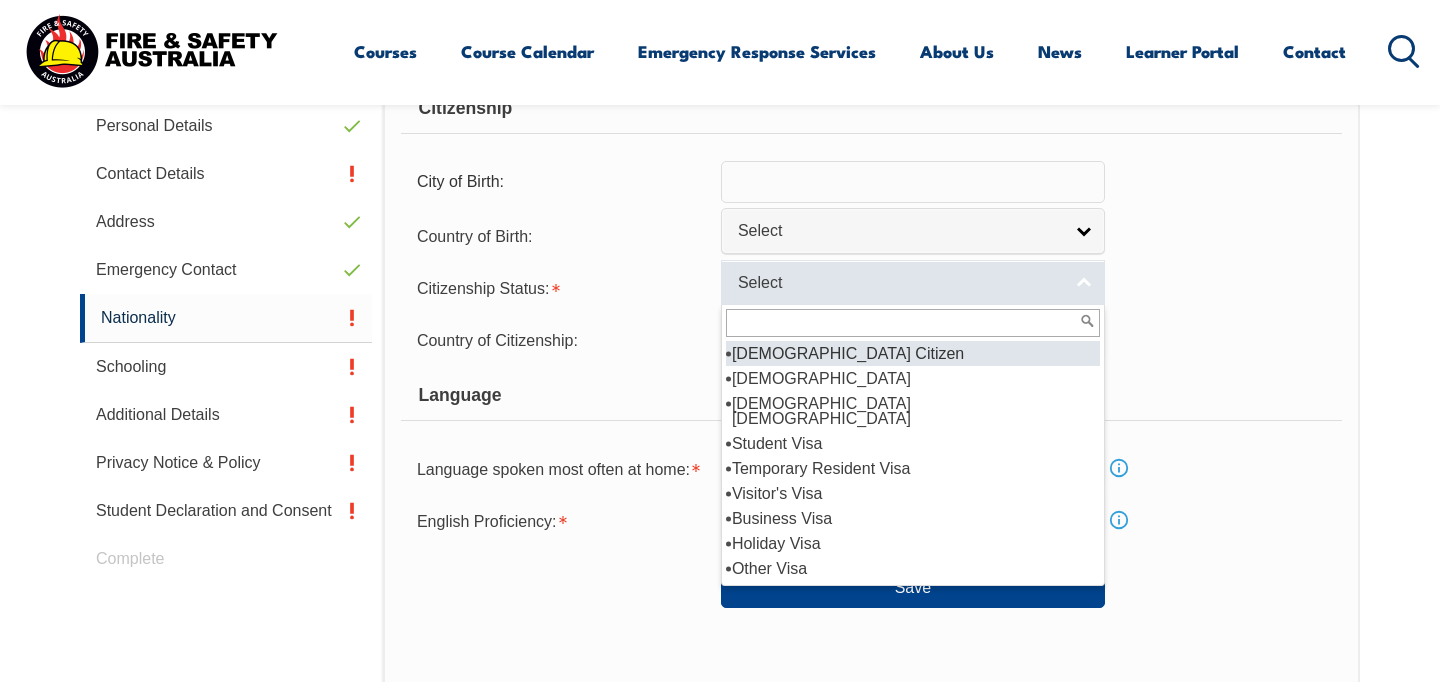 scroll, scrollTop: 659, scrollLeft: 0, axis: vertical 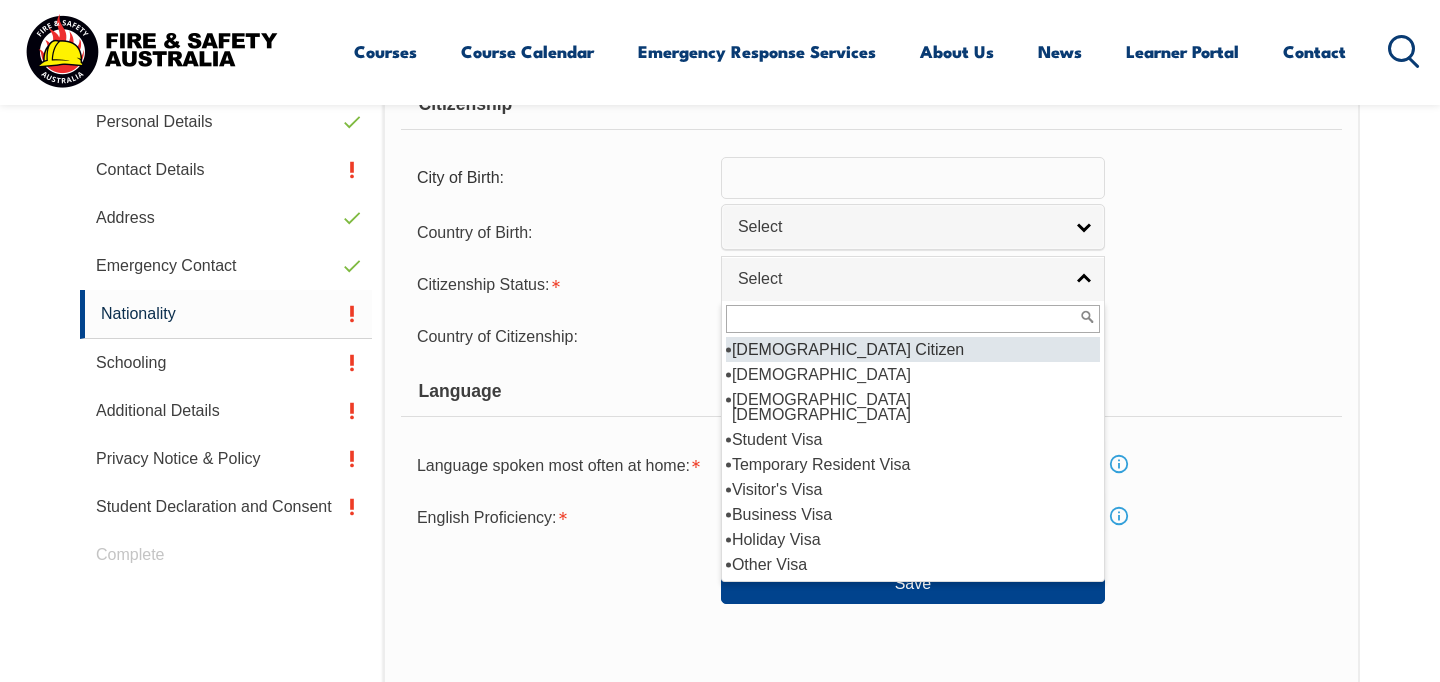 click on "[DEMOGRAPHIC_DATA] Citizen" at bounding box center [913, 349] 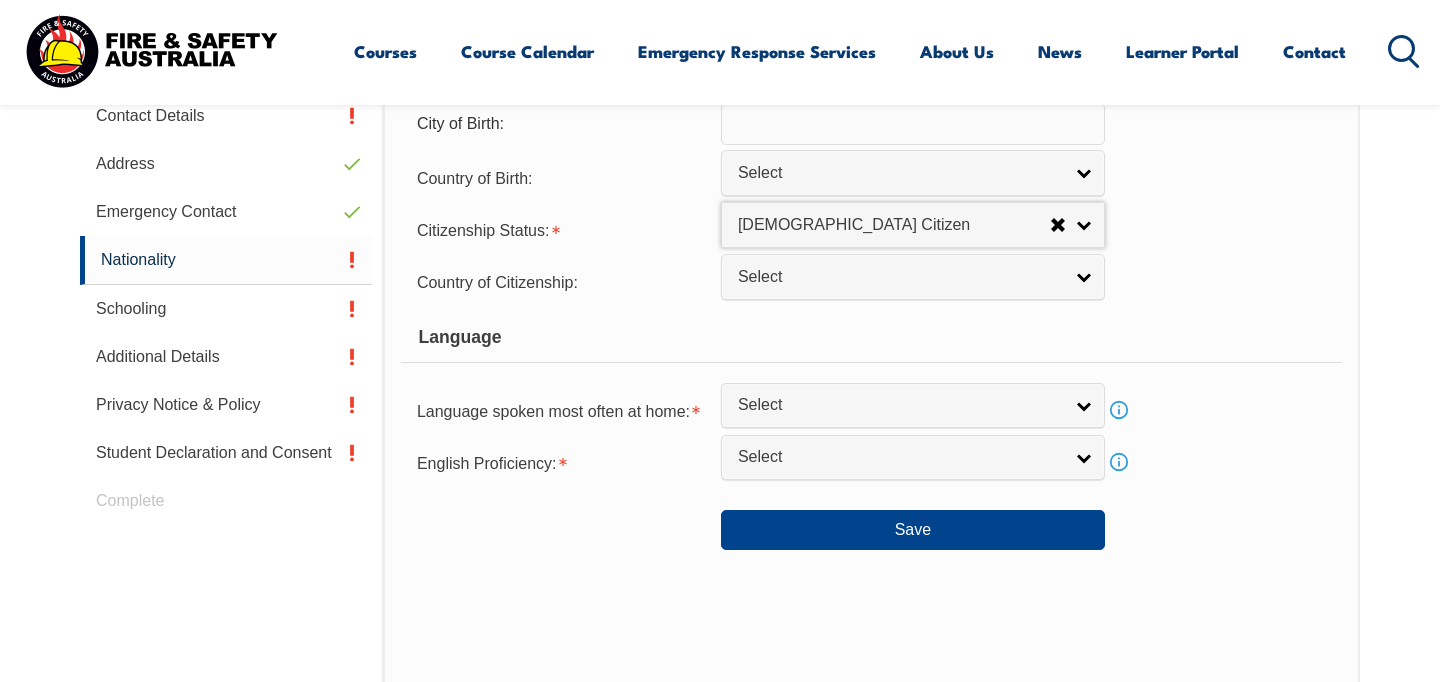 scroll, scrollTop: 725, scrollLeft: 0, axis: vertical 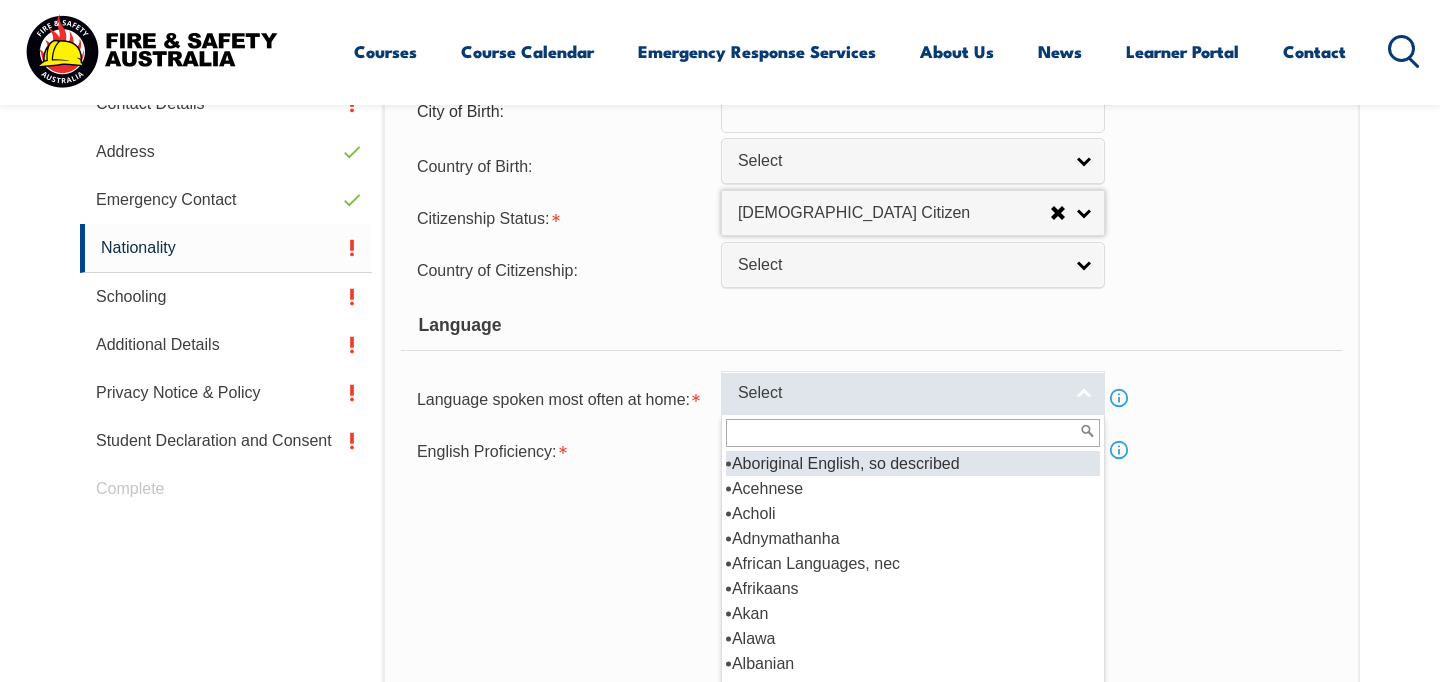 click on "Select" at bounding box center (900, 393) 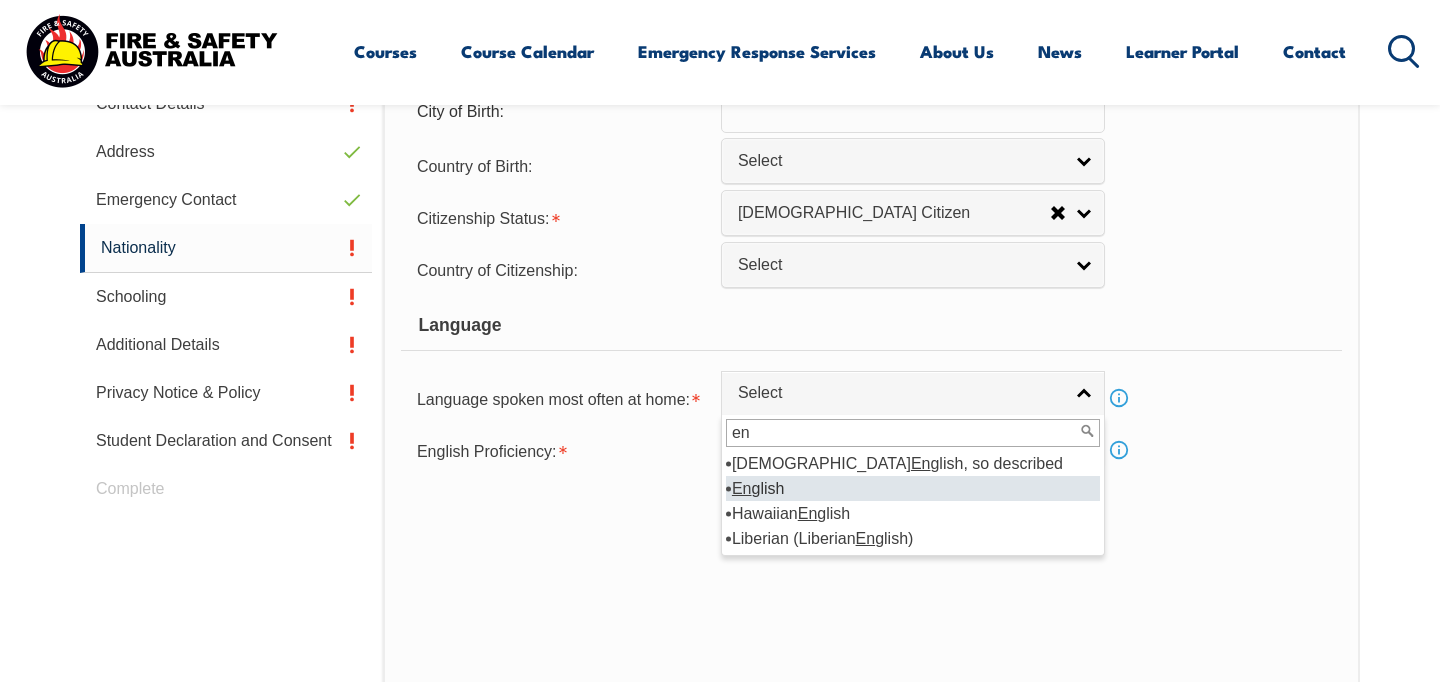type on "en" 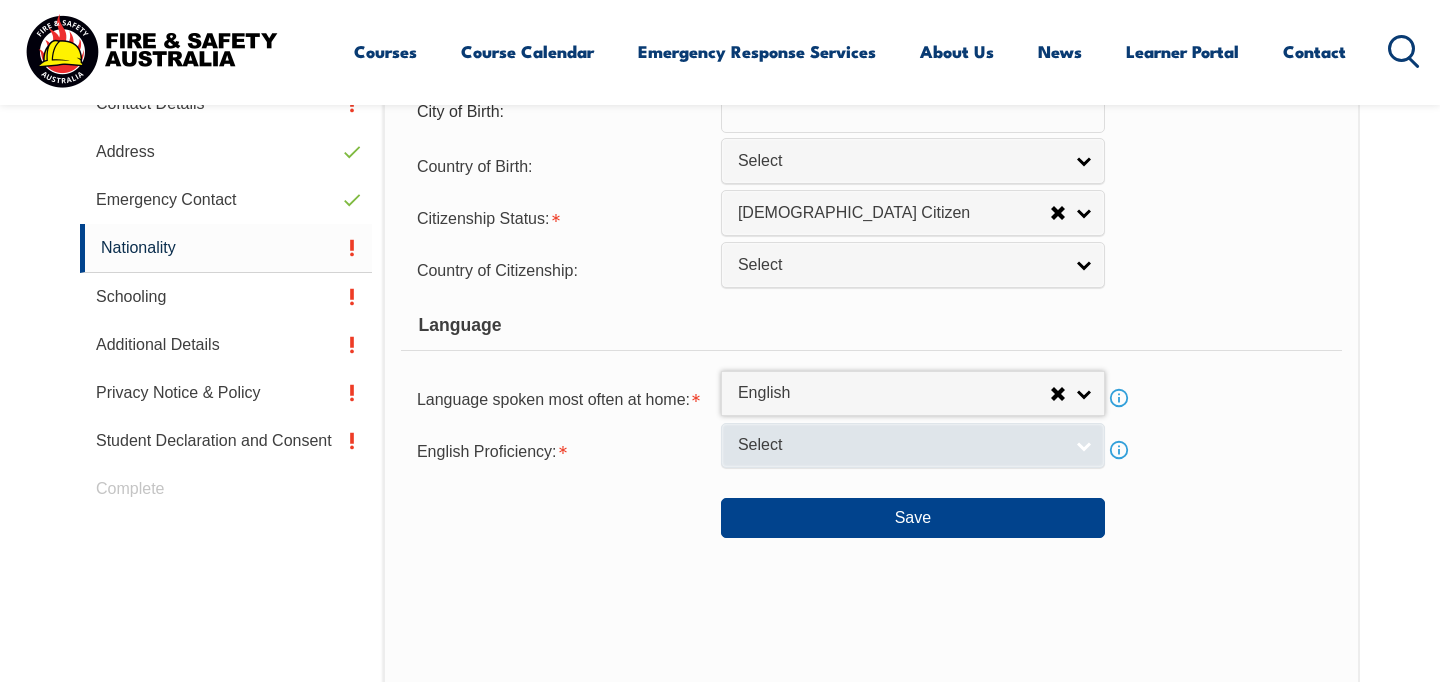 click on "Select" at bounding box center (900, 445) 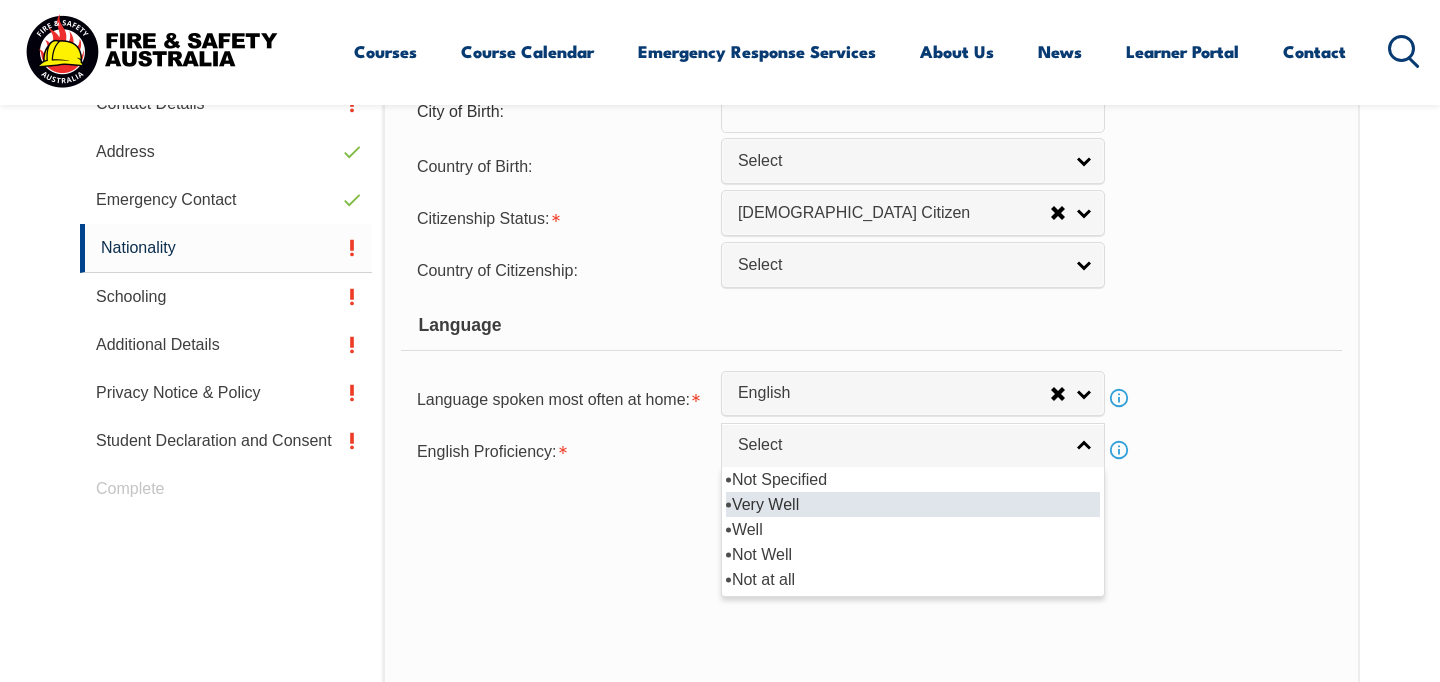 click on "Very Well" at bounding box center [913, 504] 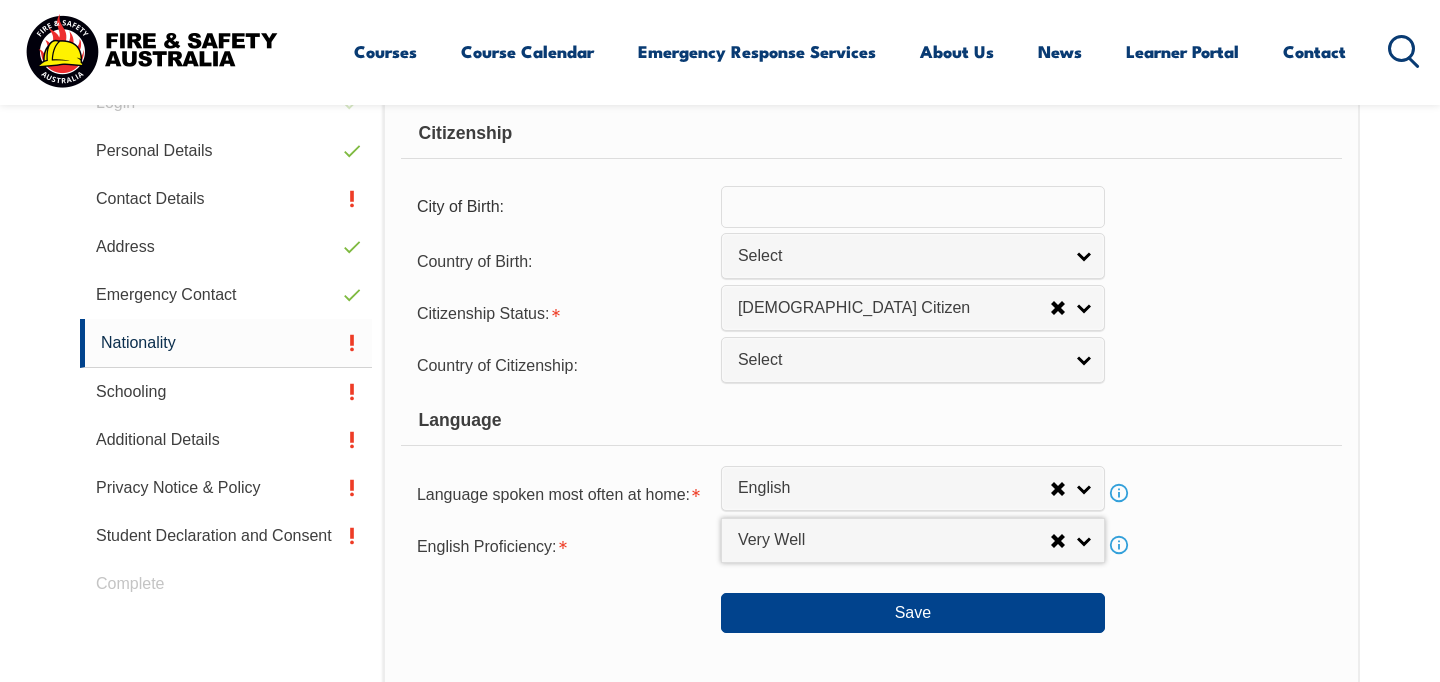 scroll, scrollTop: 636, scrollLeft: 0, axis: vertical 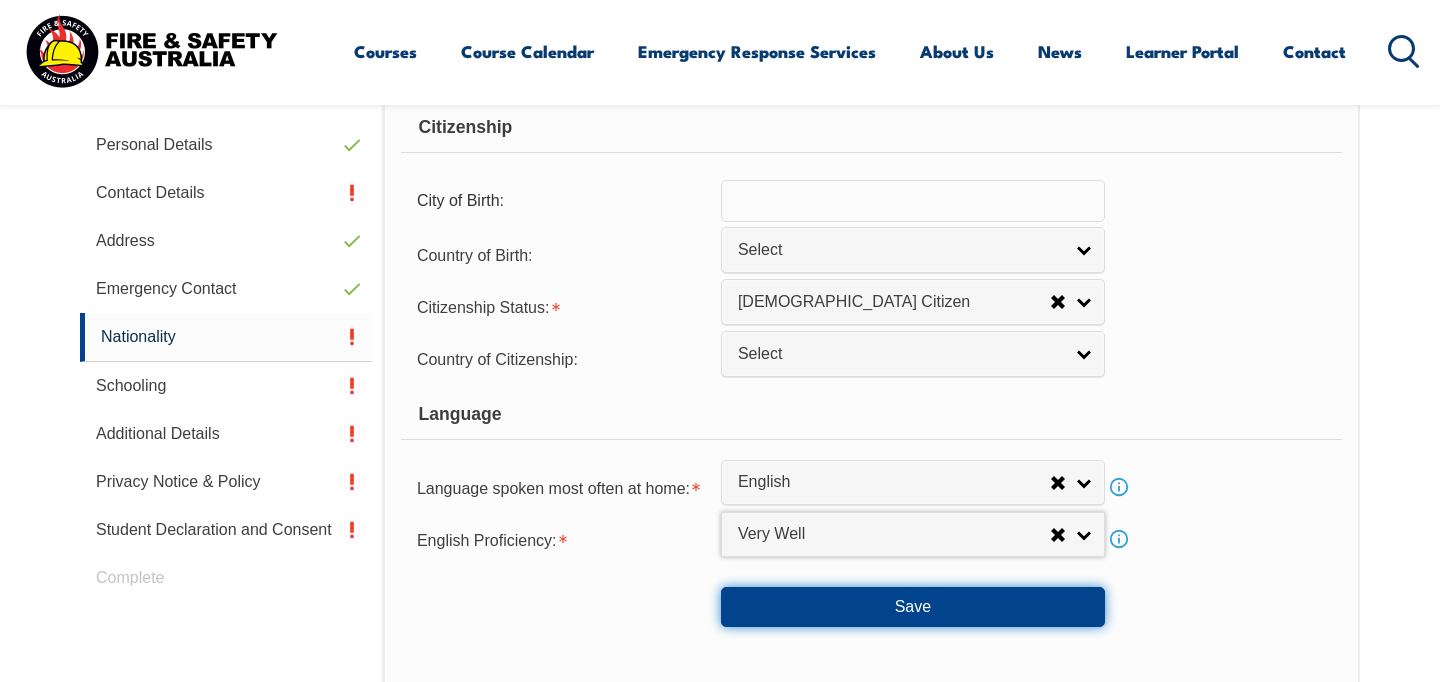 click on "Save" at bounding box center [913, 607] 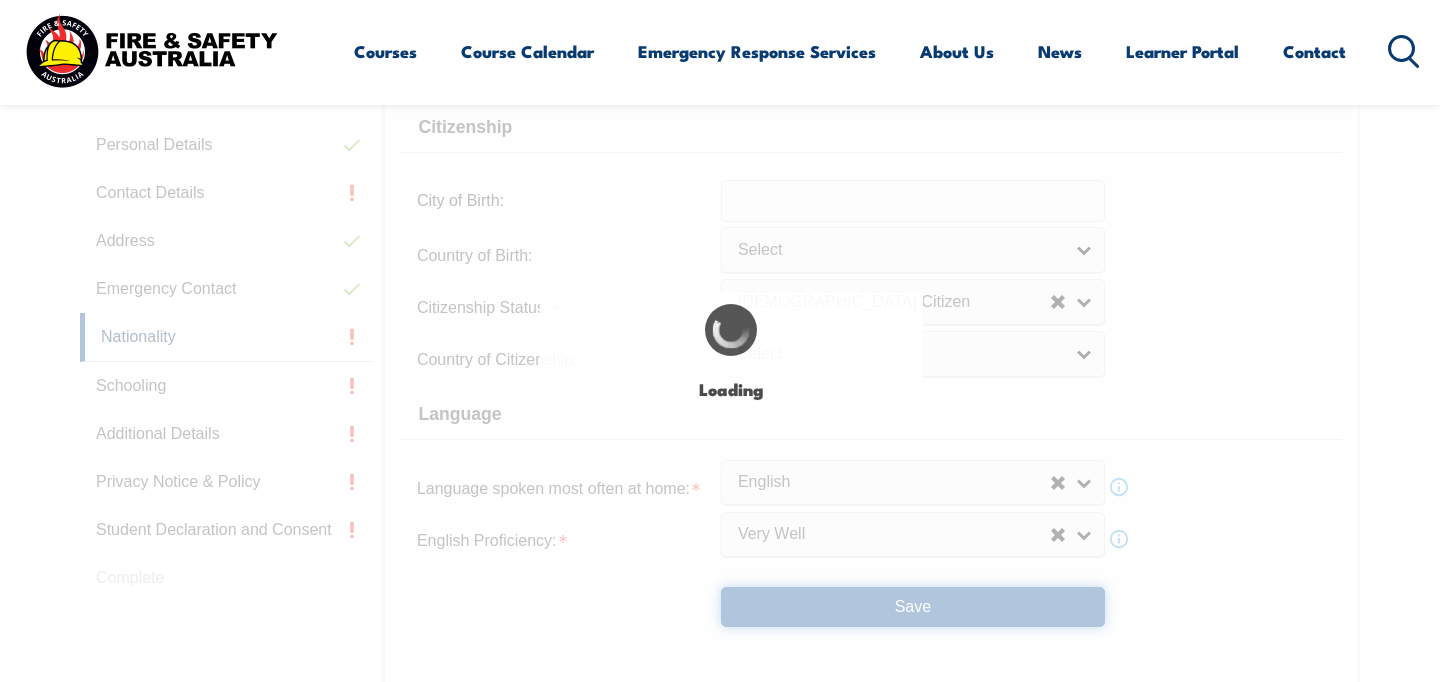 select on "false" 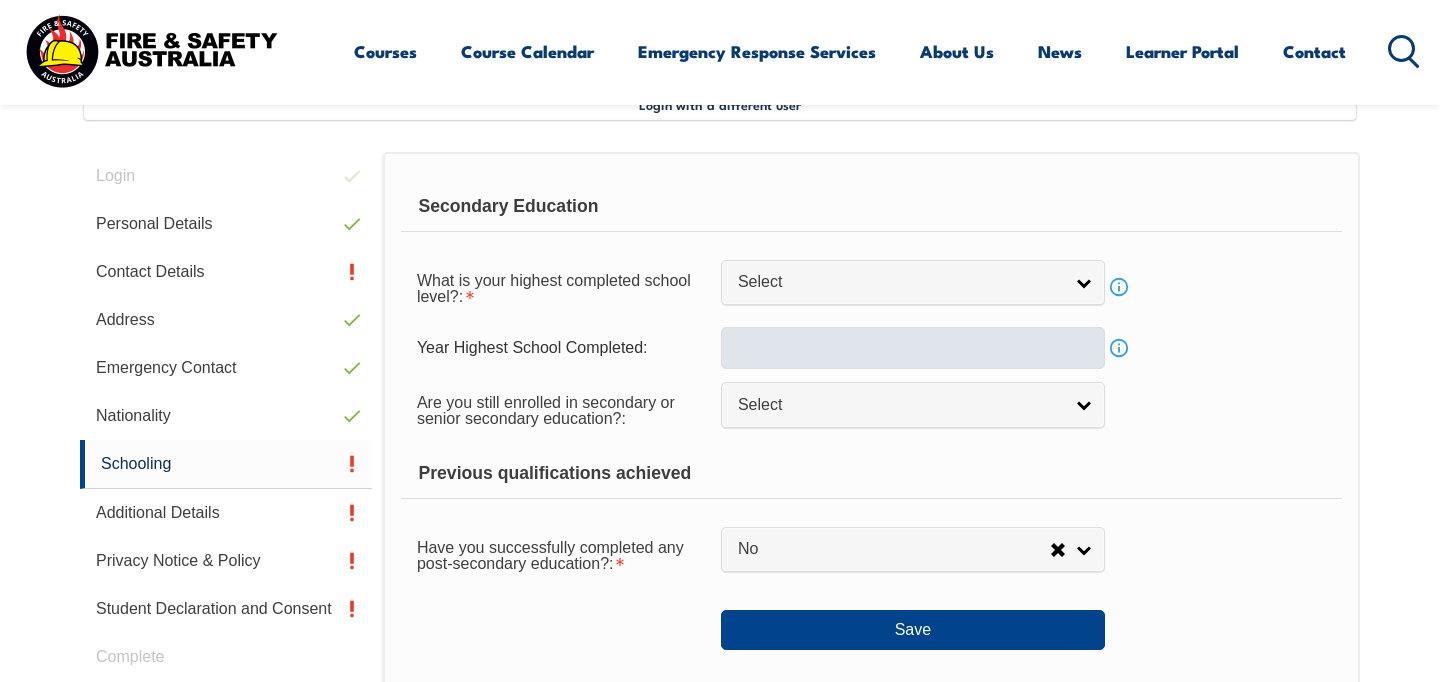 scroll, scrollTop: 545, scrollLeft: 0, axis: vertical 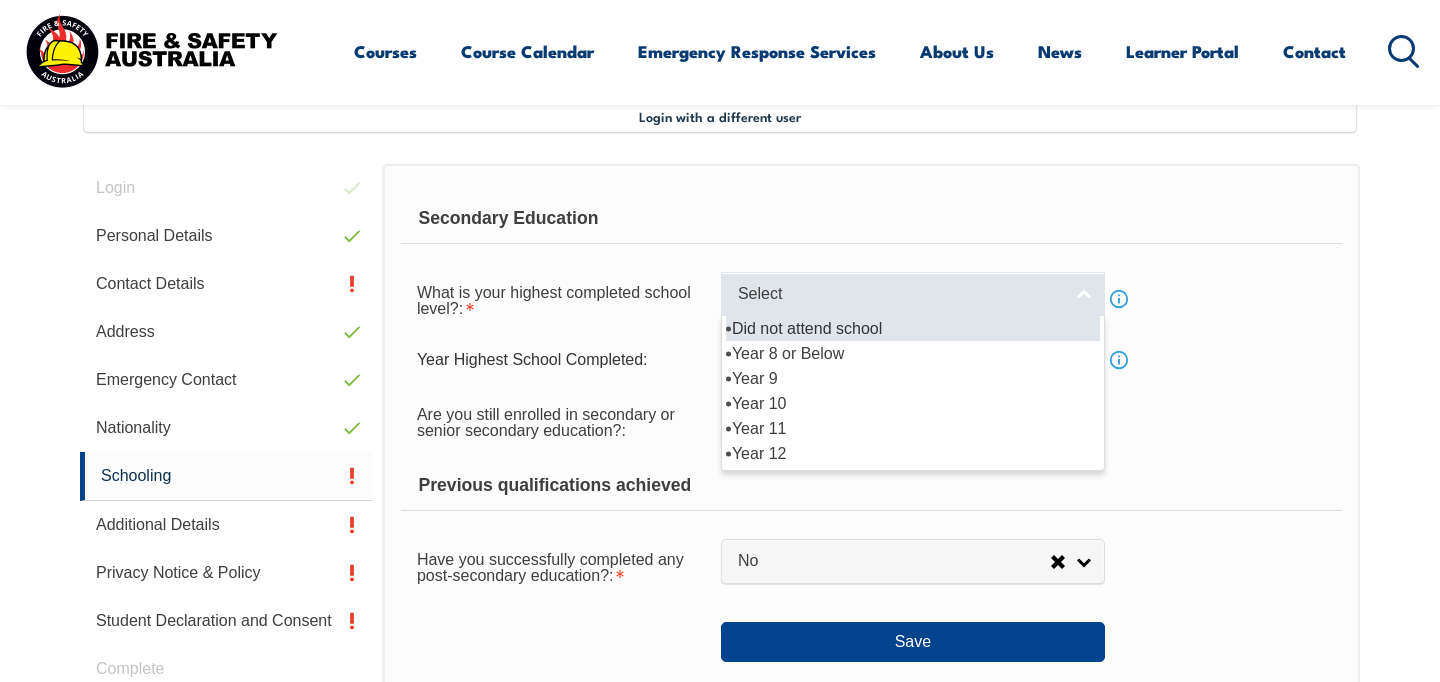 click on "Select" at bounding box center [900, 294] 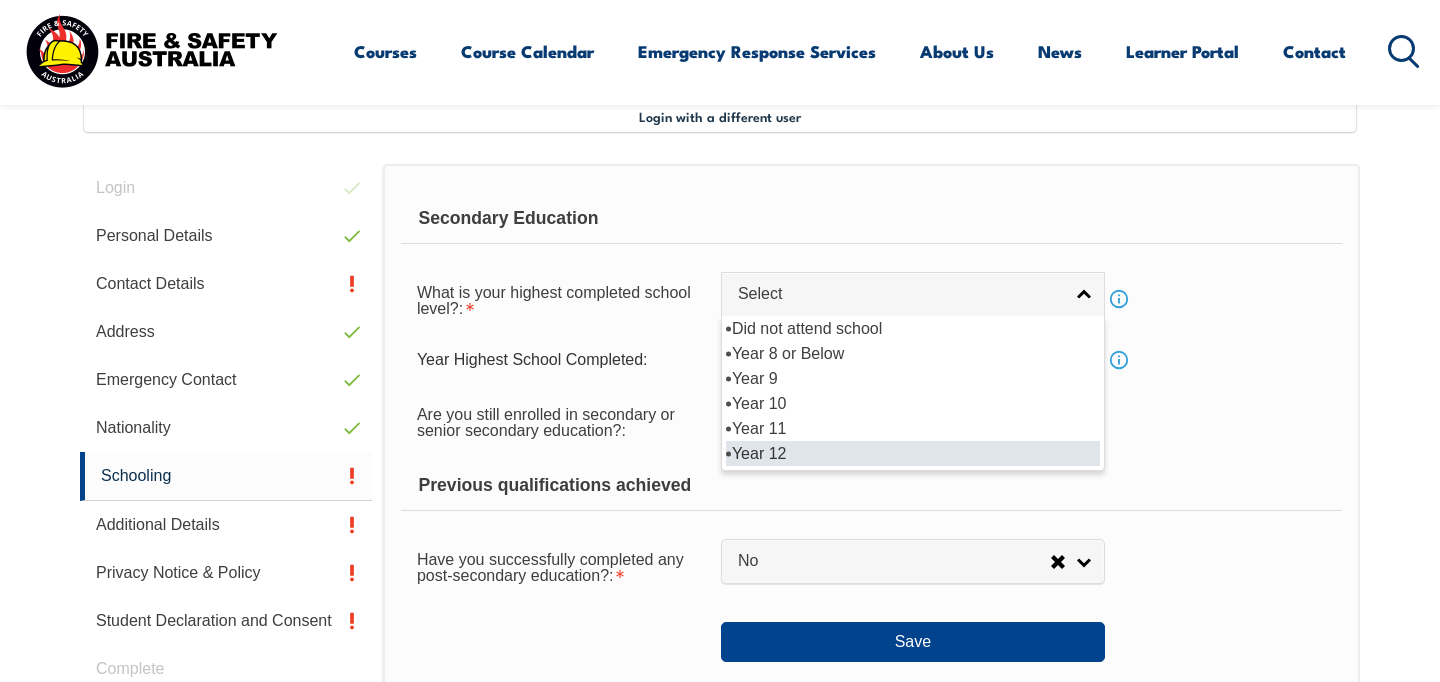 click on "Year 12" at bounding box center [913, 453] 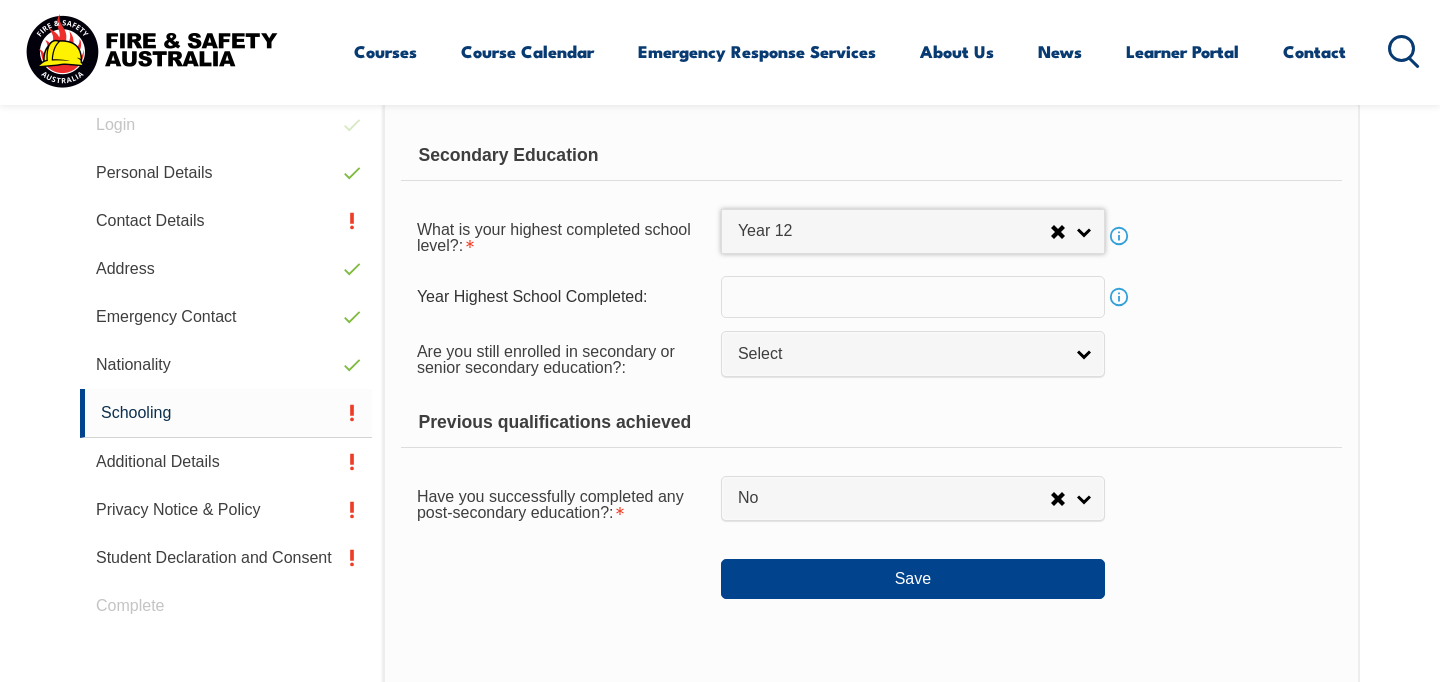 scroll, scrollTop: 611, scrollLeft: 0, axis: vertical 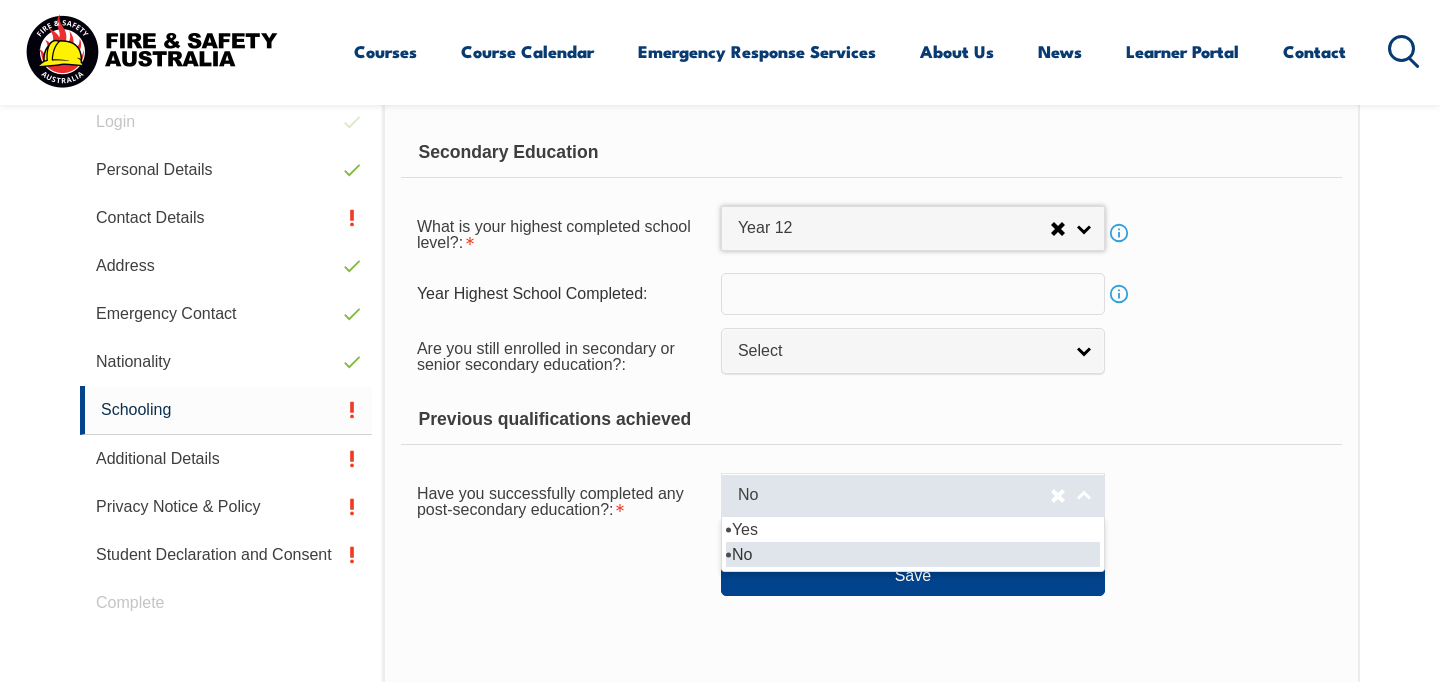 click on "No" at bounding box center [894, 495] 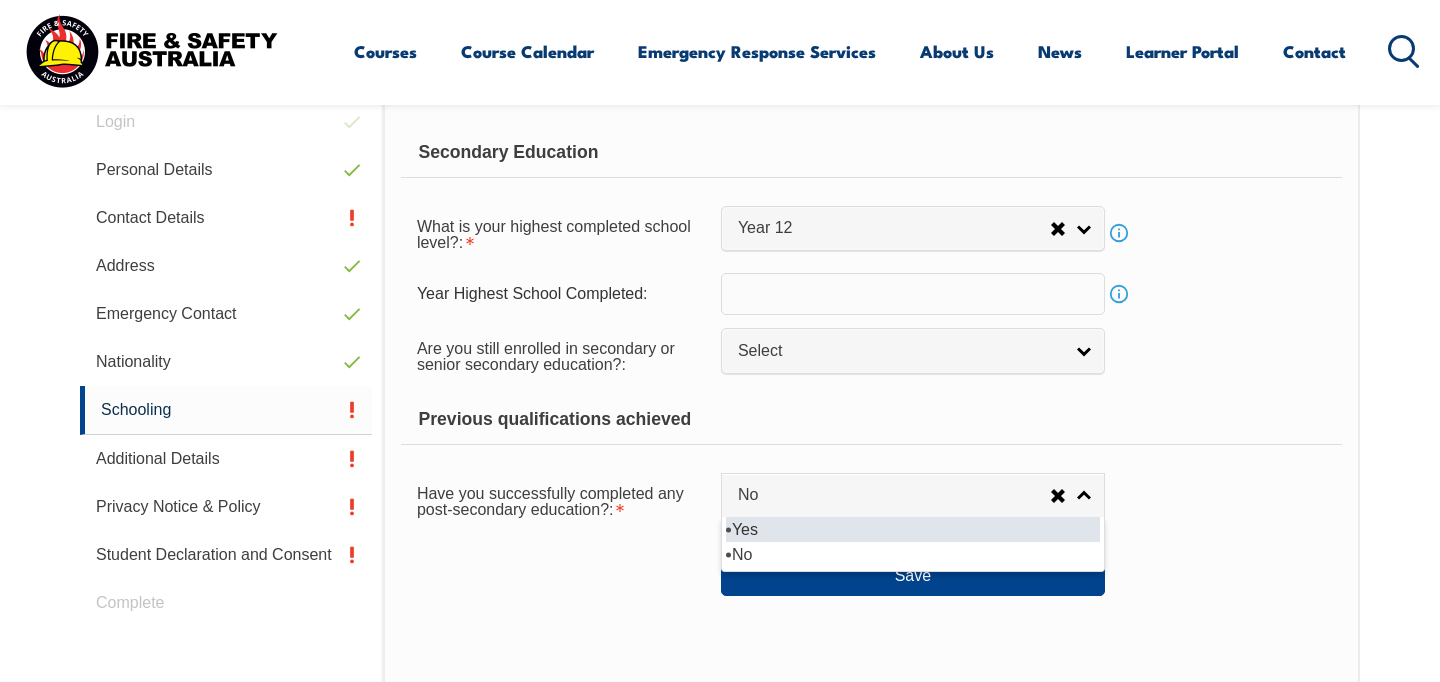 click on "Yes" at bounding box center (913, 529) 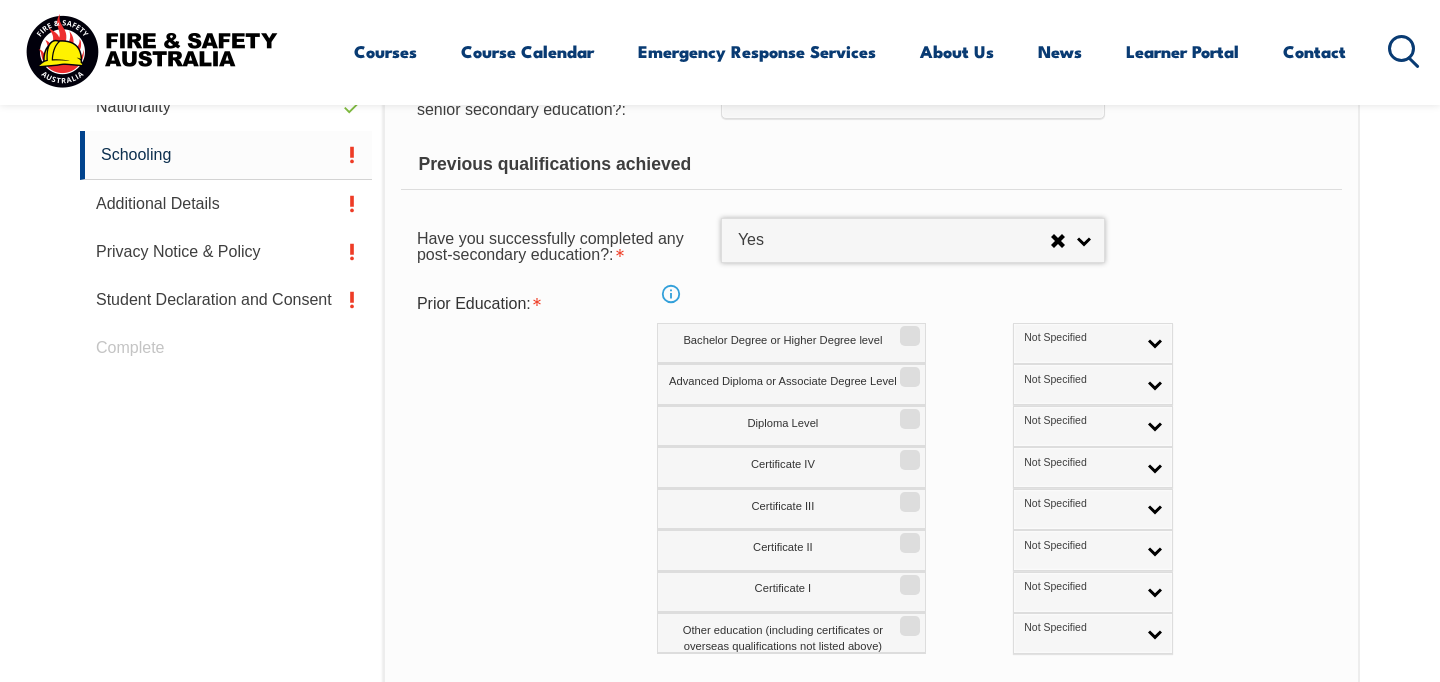 scroll, scrollTop: 875, scrollLeft: 0, axis: vertical 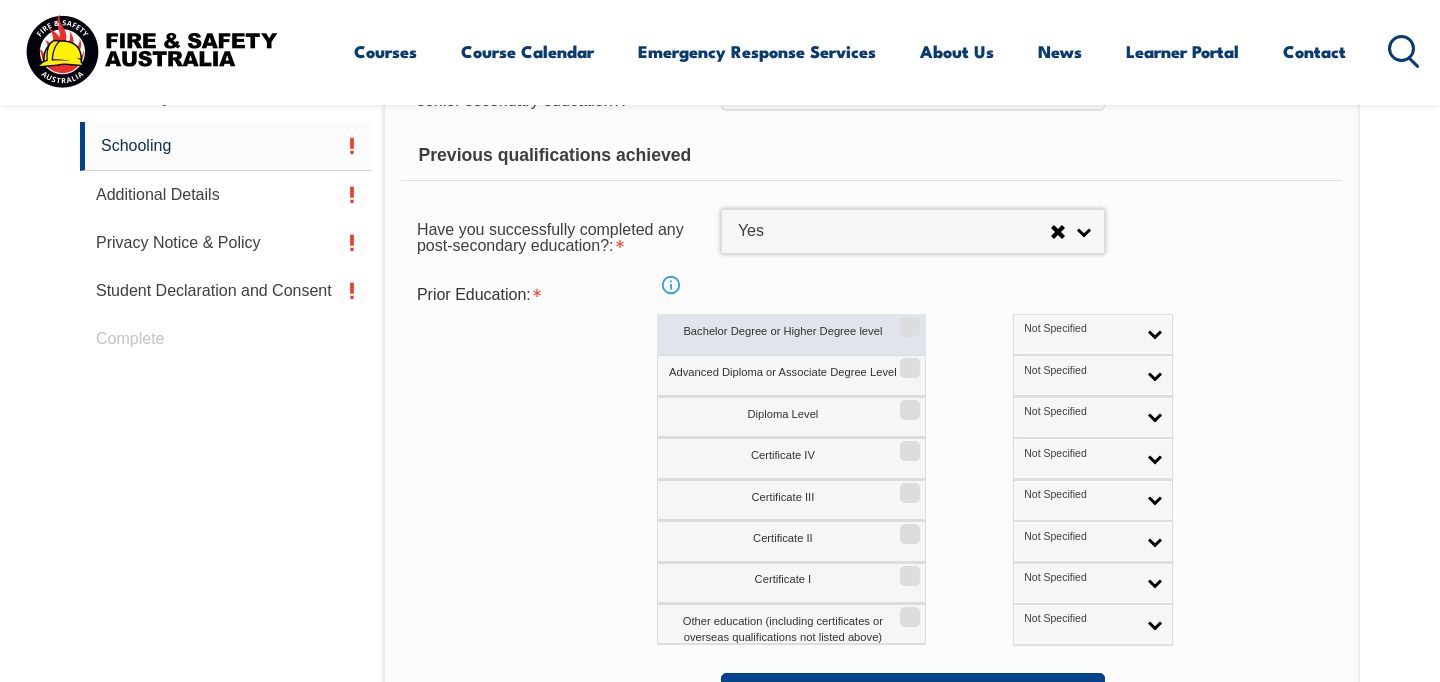 click on "Bachelor Degree or Higher Degree level" at bounding box center (907, 320) 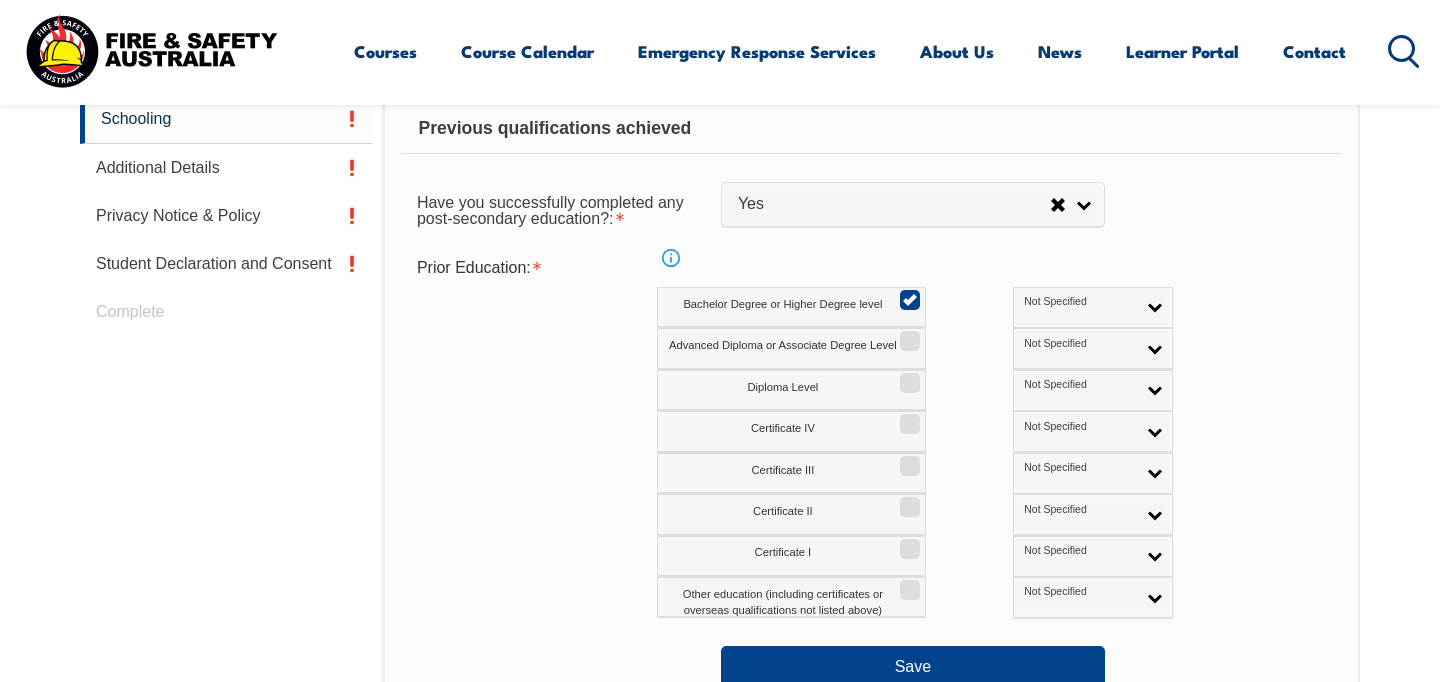 scroll, scrollTop: 922, scrollLeft: 0, axis: vertical 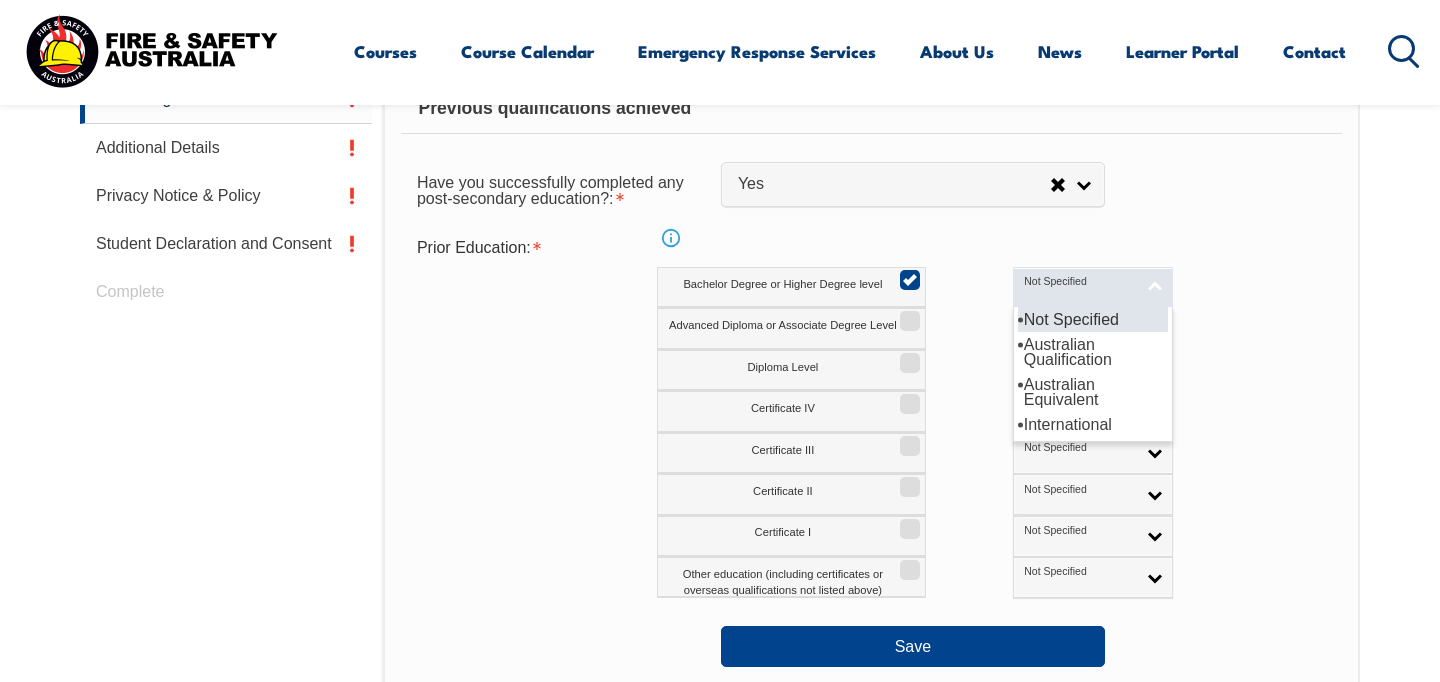 click on "Not Specified" at bounding box center [1093, 287] 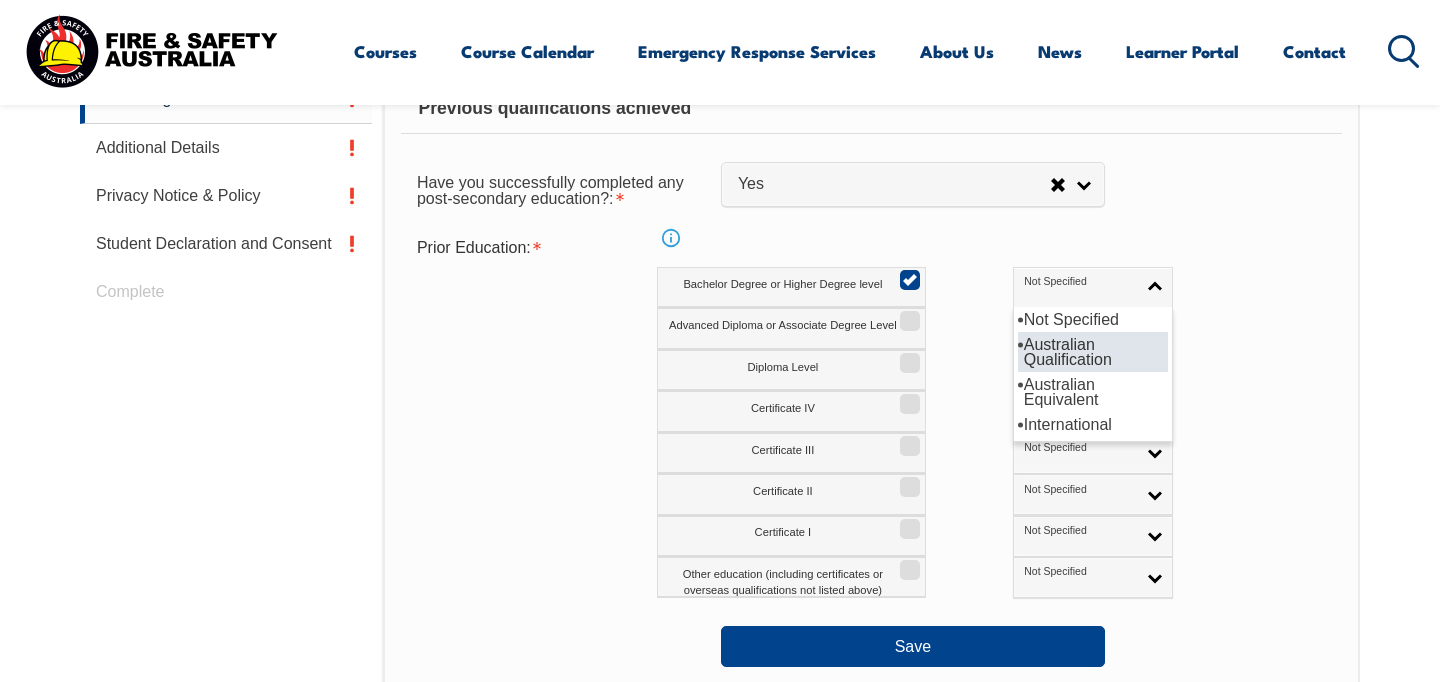 click on "Australian Qualification" at bounding box center (1093, 352) 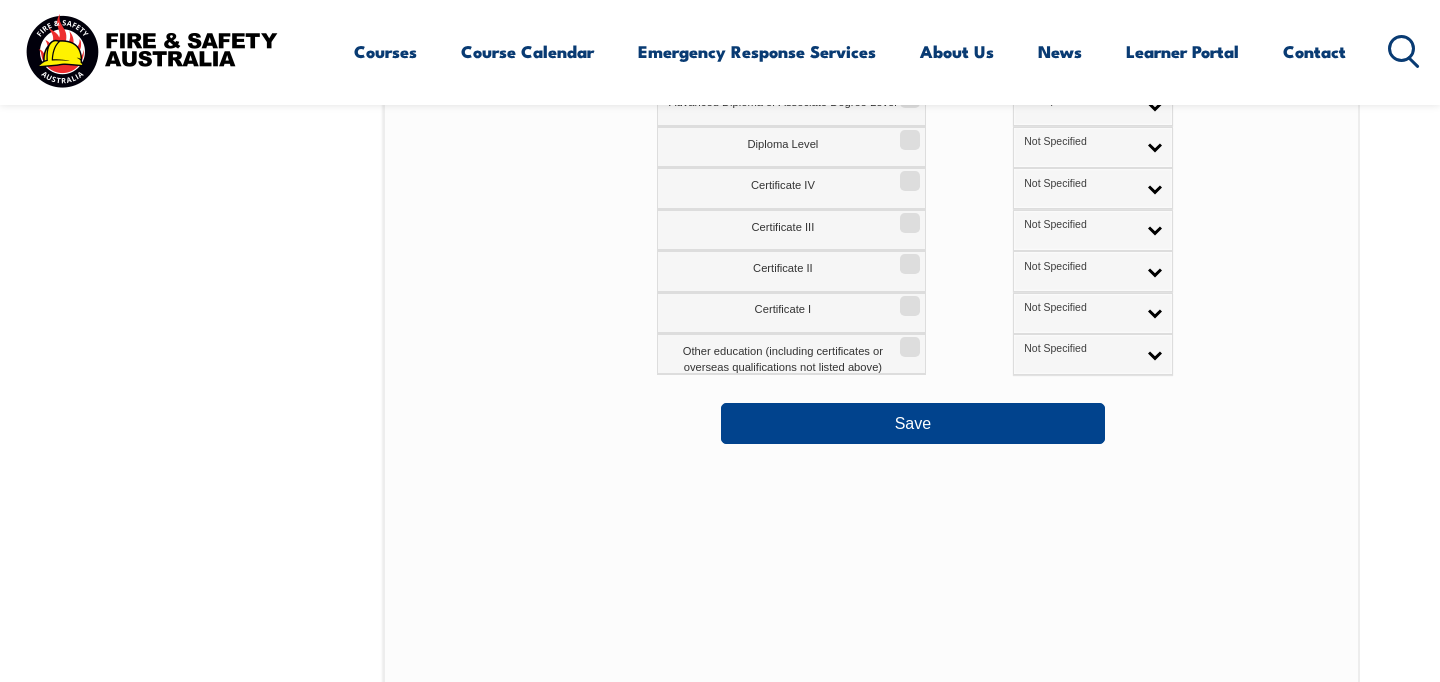 scroll, scrollTop: 1150, scrollLeft: 0, axis: vertical 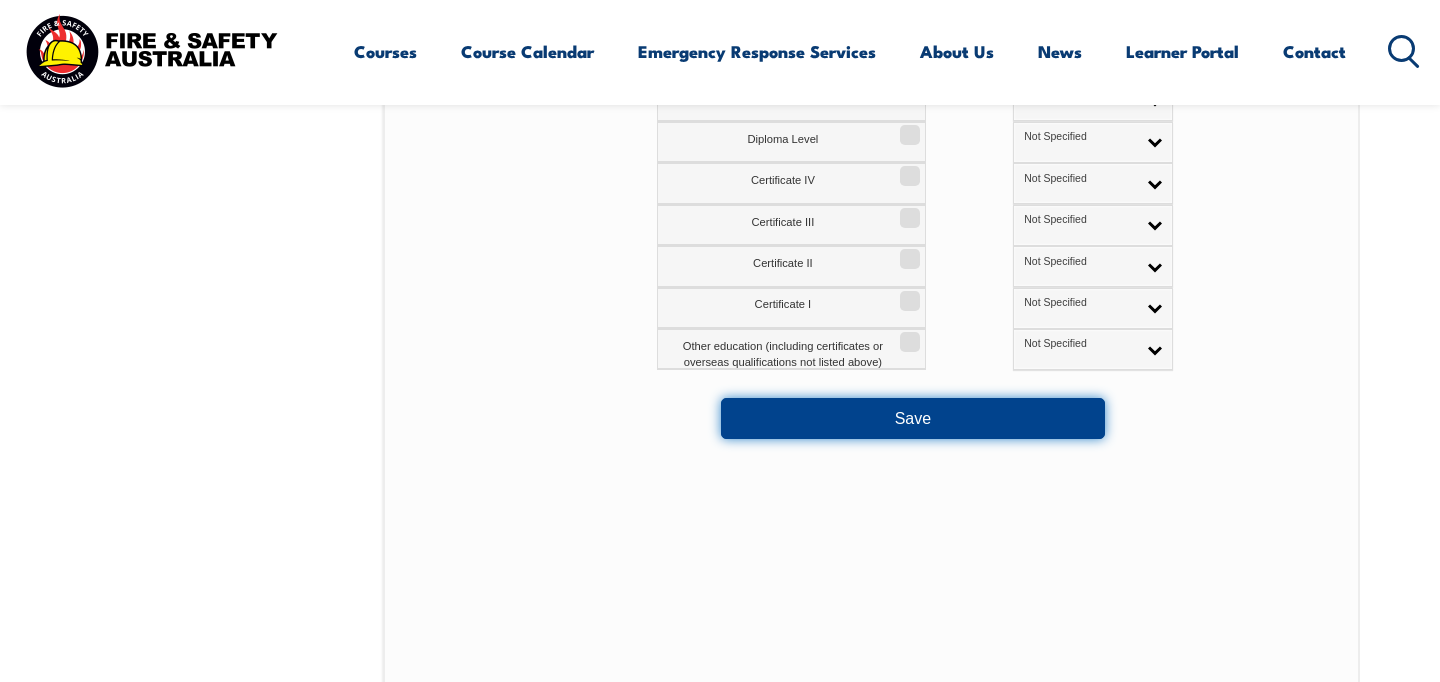 click on "Save" at bounding box center (913, 418) 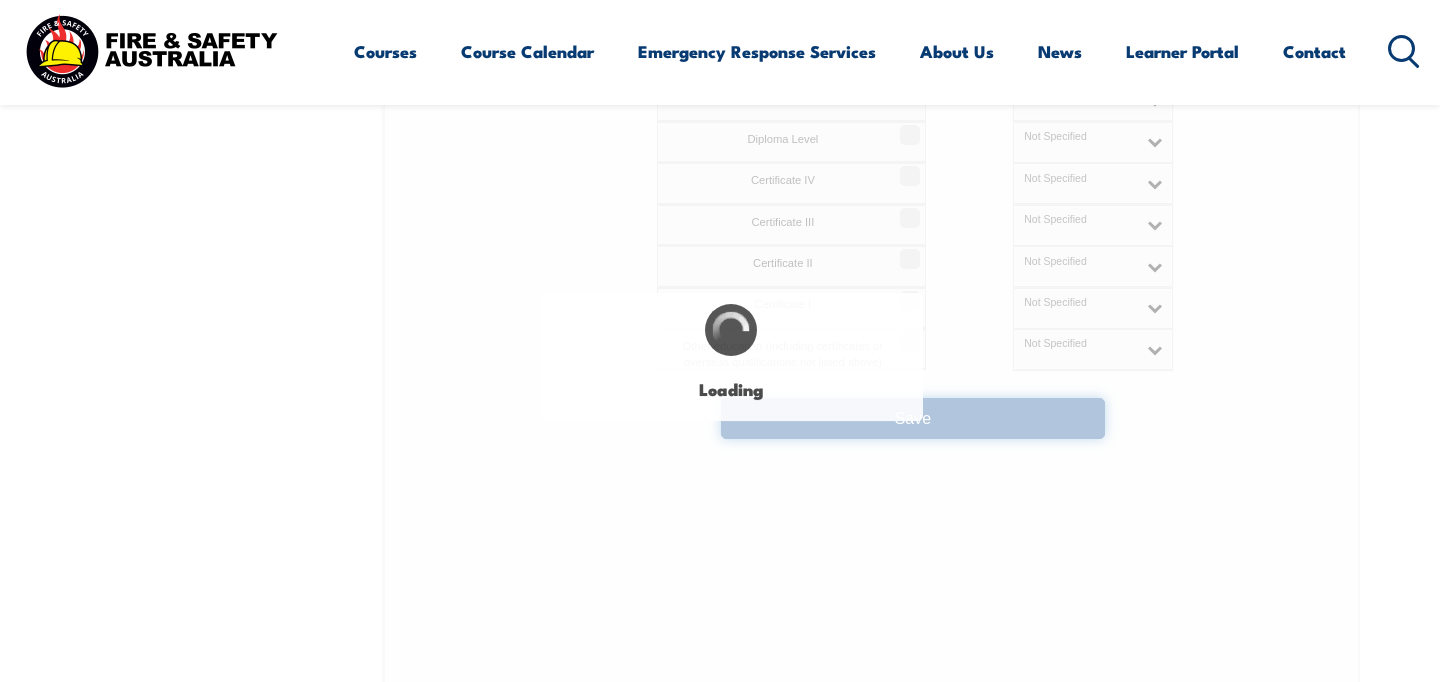 select 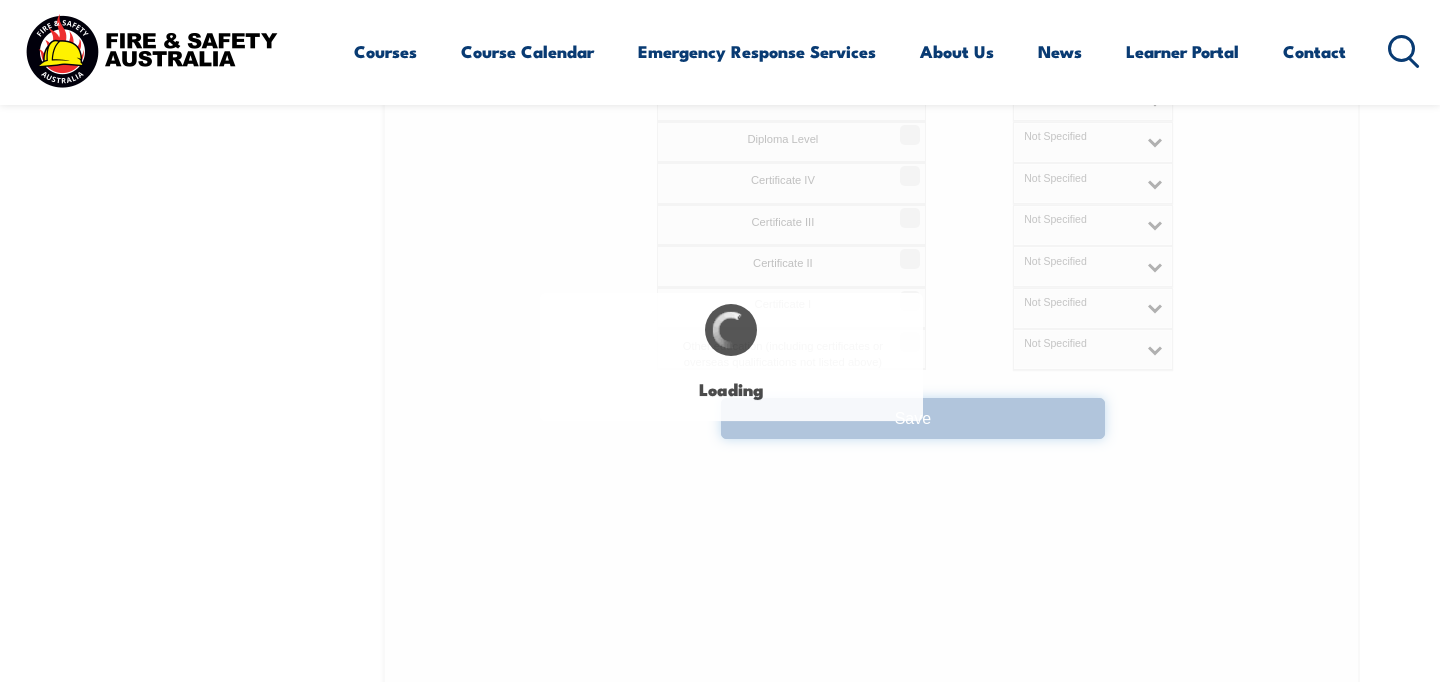 select on "true" 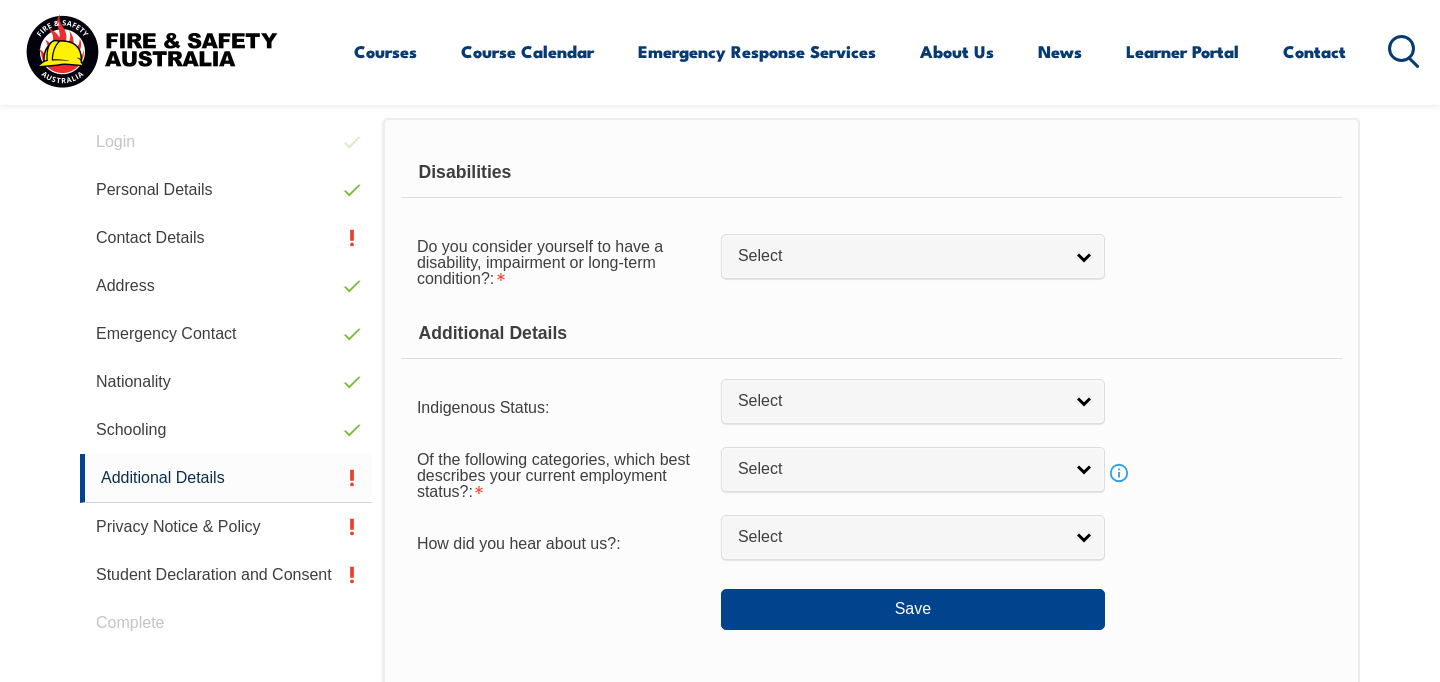 scroll, scrollTop: 545, scrollLeft: 0, axis: vertical 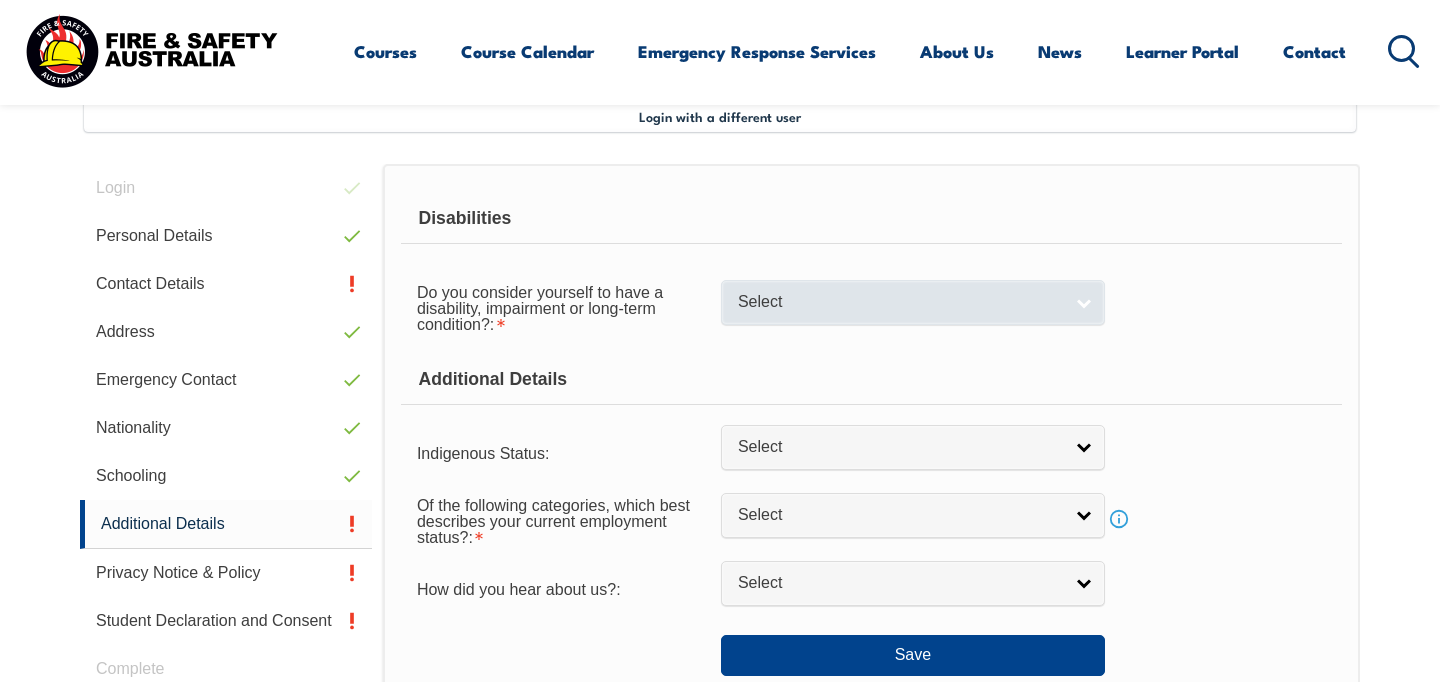 click on "Select" at bounding box center (913, 302) 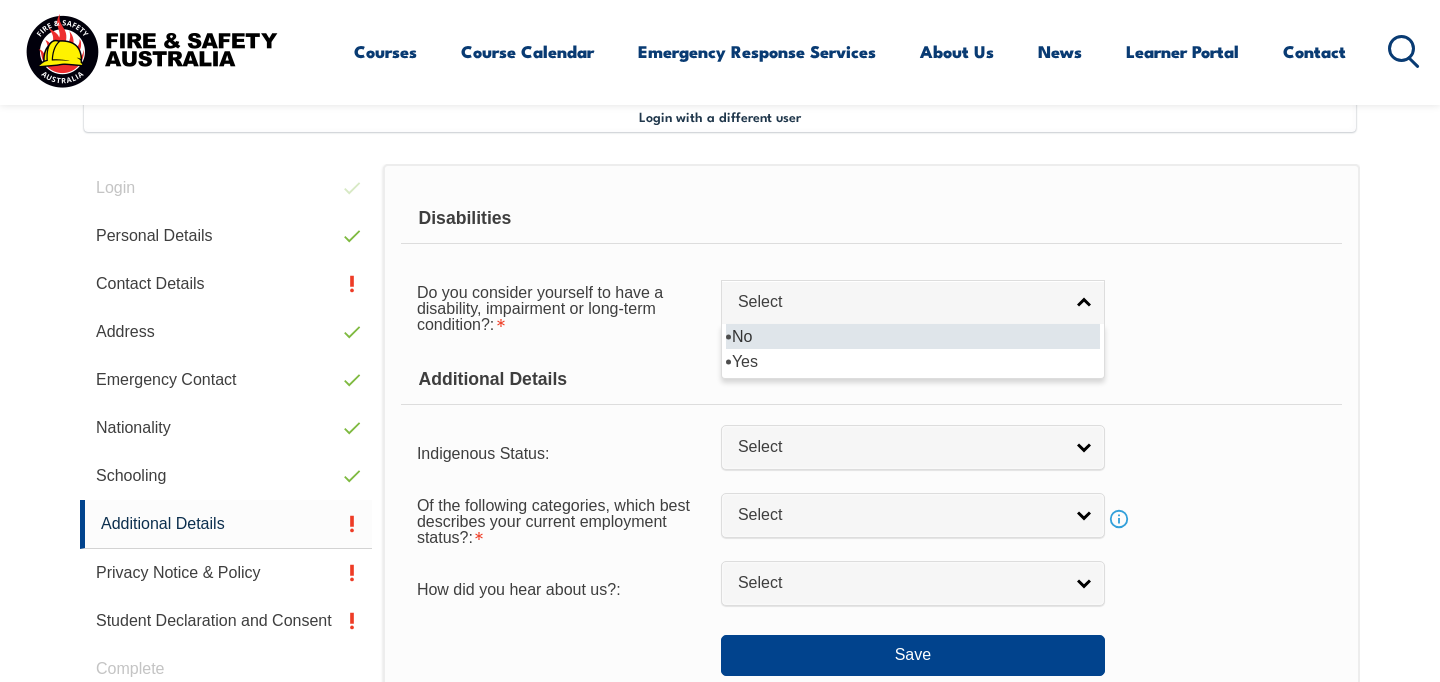 click on "No" at bounding box center (913, 336) 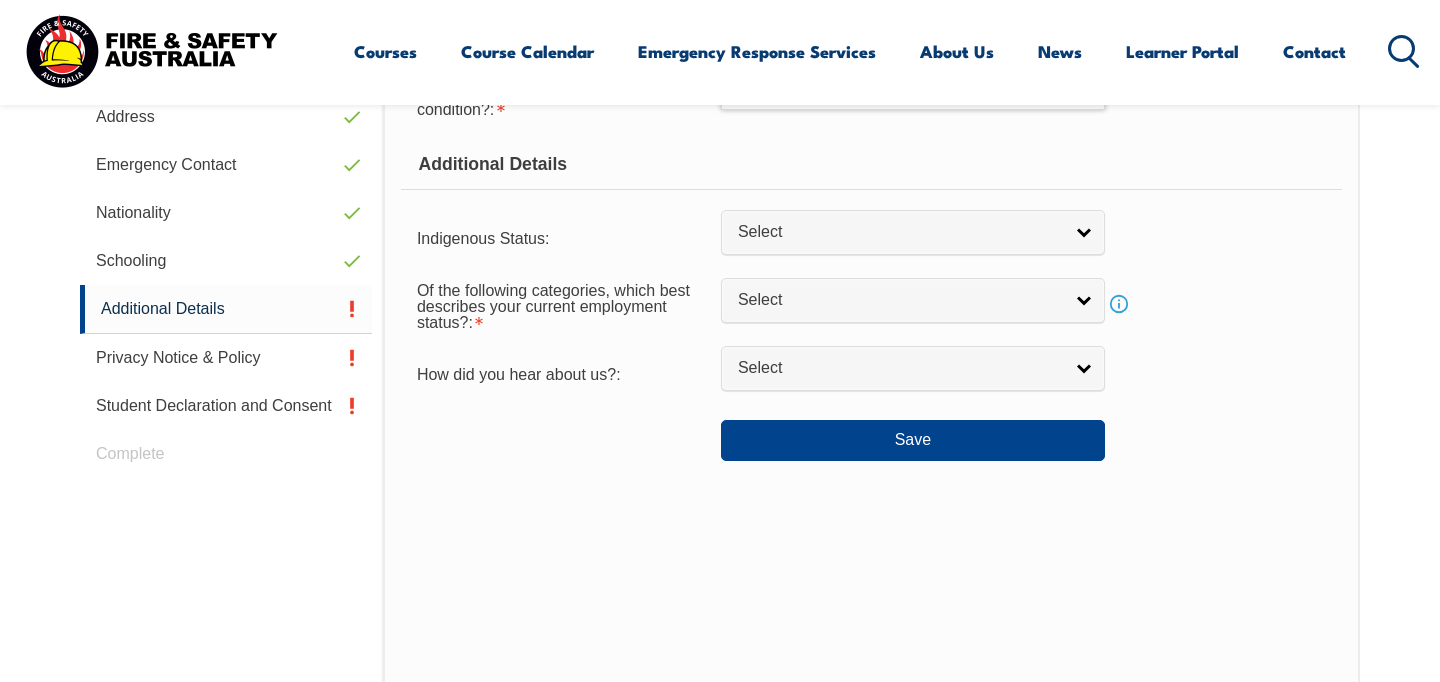 scroll, scrollTop: 772, scrollLeft: 0, axis: vertical 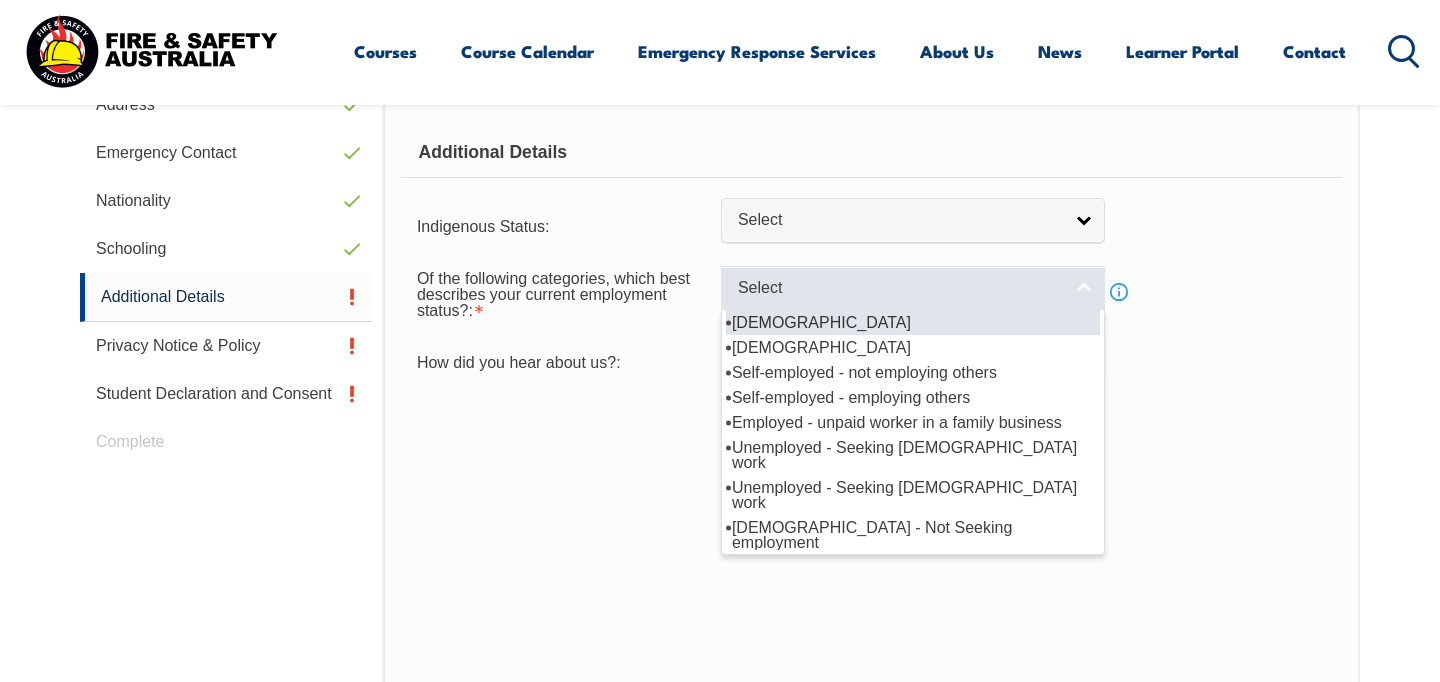 click on "Select" at bounding box center (900, 288) 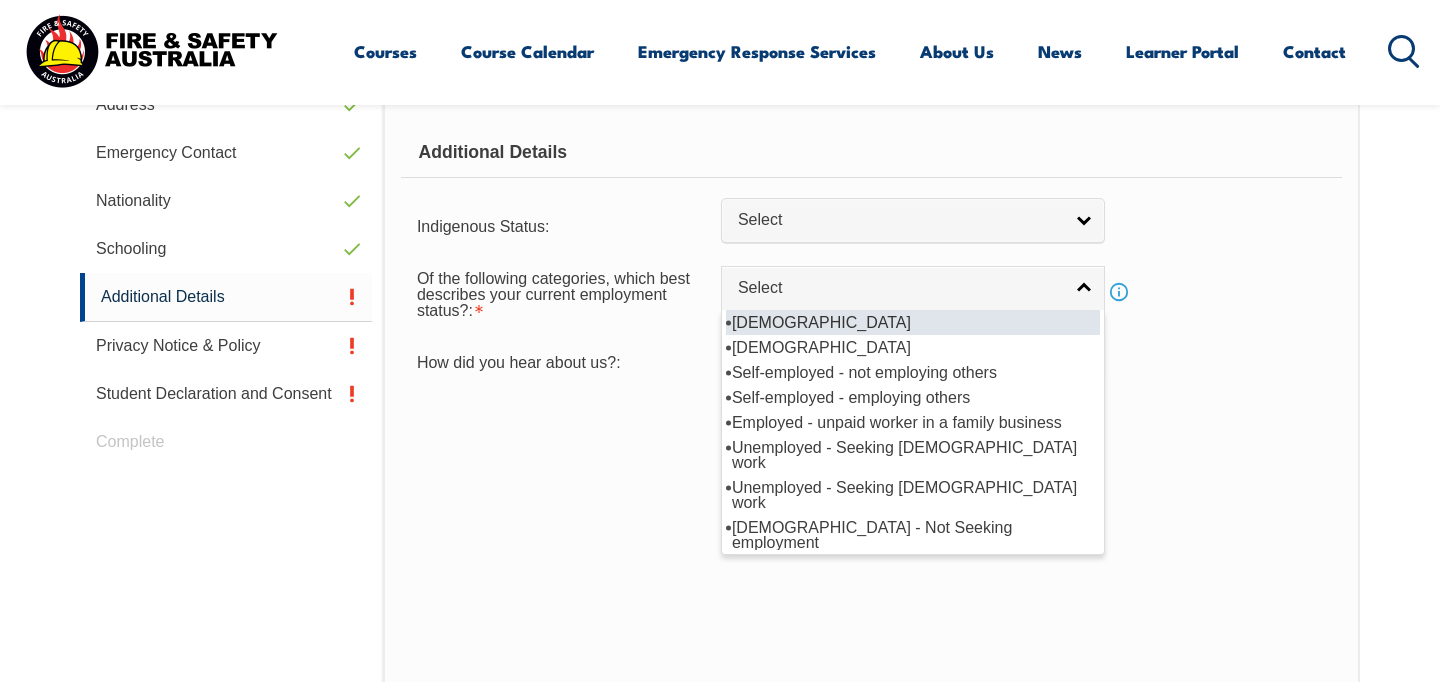 click on "[DEMOGRAPHIC_DATA]" at bounding box center [913, 322] 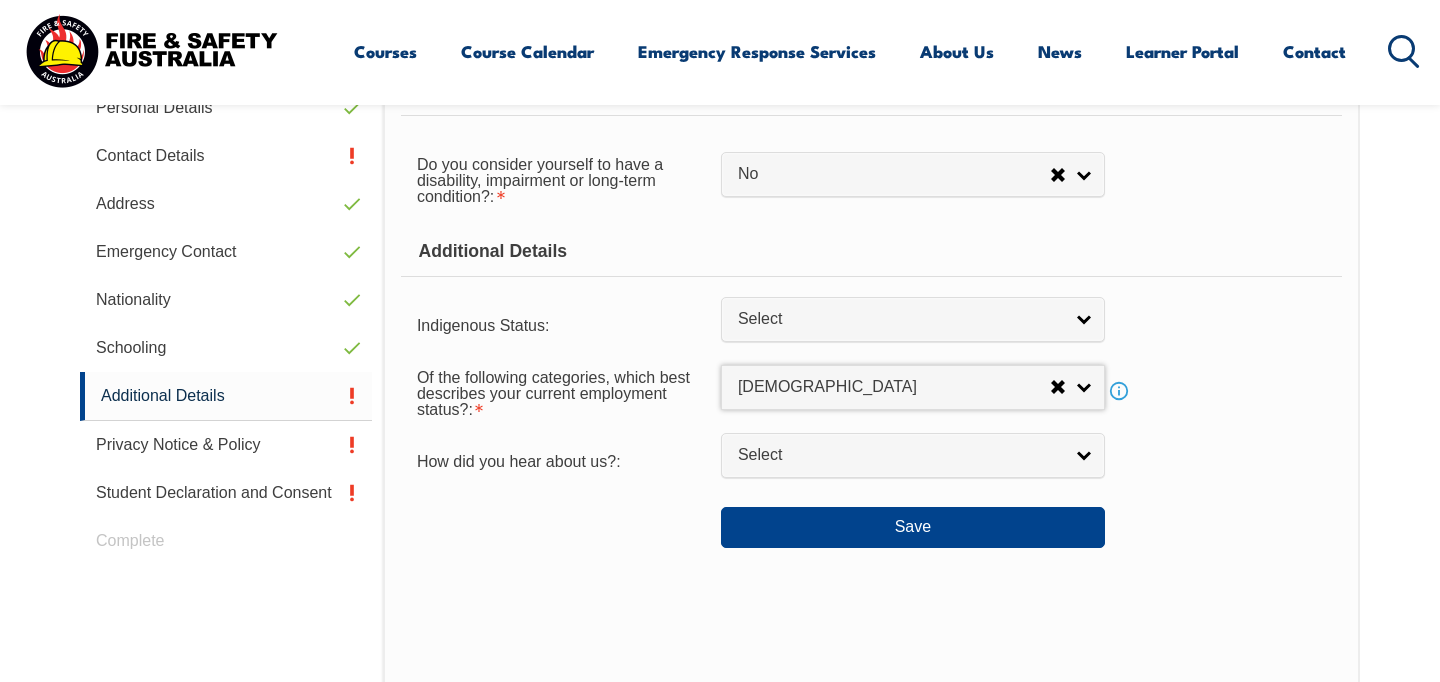 scroll, scrollTop: 665, scrollLeft: 0, axis: vertical 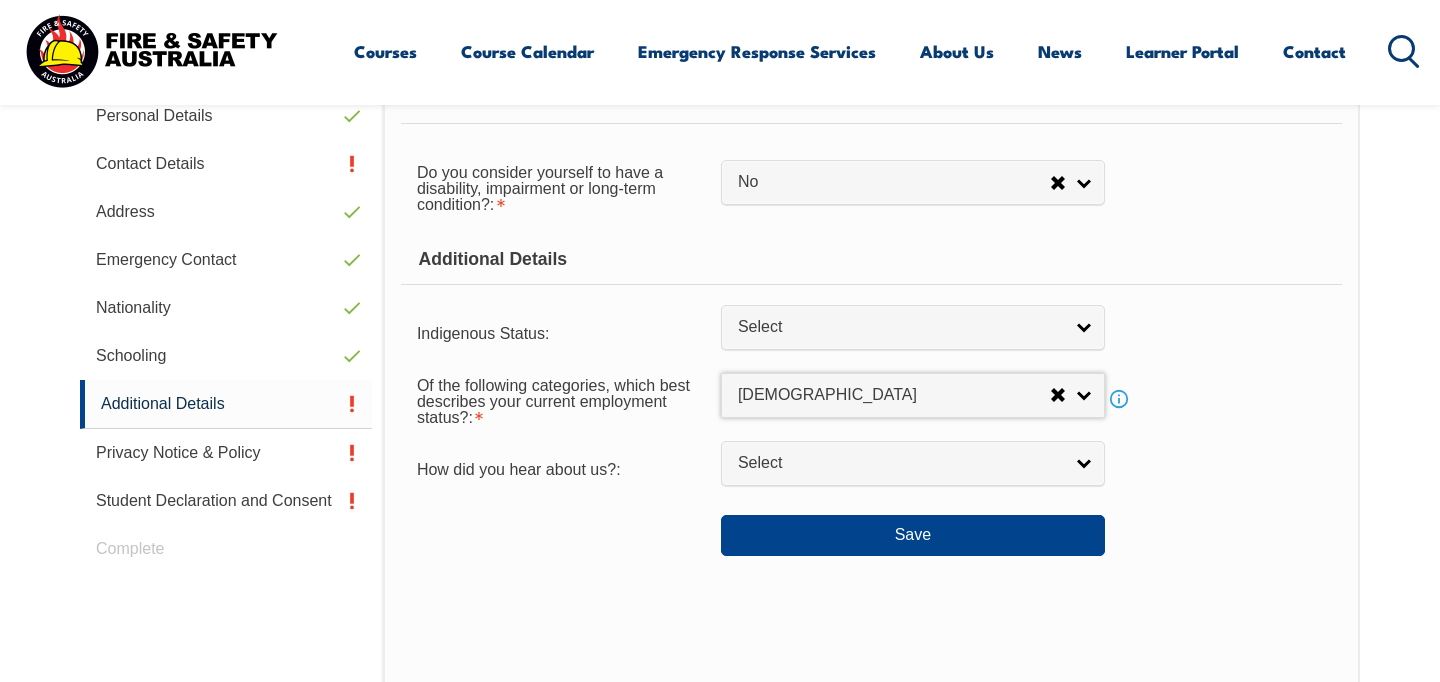 click on "Disabilities Do you consider yourself to have a disability, impairment or long-term condition?: No Yes
No
No Yes
If you indicated the presence of a disability, impairment or long-term condition, please select the area(s) in the following list: Hearing / Deafness Physical Intellectual Learning Mental illness Acquired Brain Impairment Vision Medical condition Other Additional Details Indigenous Status: No Aboriginal [PERSON_NAME] [PERSON_NAME] Islander Aboriginal & [PERSON_NAME] [PERSON_NAME] Islander
Select
Of the following categories, which best describes your current employment status?: [DEMOGRAPHIC_DATA] [DEMOGRAPHIC_DATA] [DEMOGRAPHIC_DATA] - not employing others Self-employed - employing others Employed - unpaid worker in a family business Unemployed - Seeking [DEMOGRAPHIC_DATA] work [DEMOGRAPHIC_DATA] - Seeking [DEMOGRAPHIC_DATA] work [DEMOGRAPHIC_DATA] - Not Seeking employment
[DEMOGRAPHIC_DATA]
[DEMOGRAPHIC_DATA] [DEMOGRAPHIC_DATA] [DEMOGRAPHIC_DATA] - not employing others
Info" at bounding box center (871, 443) 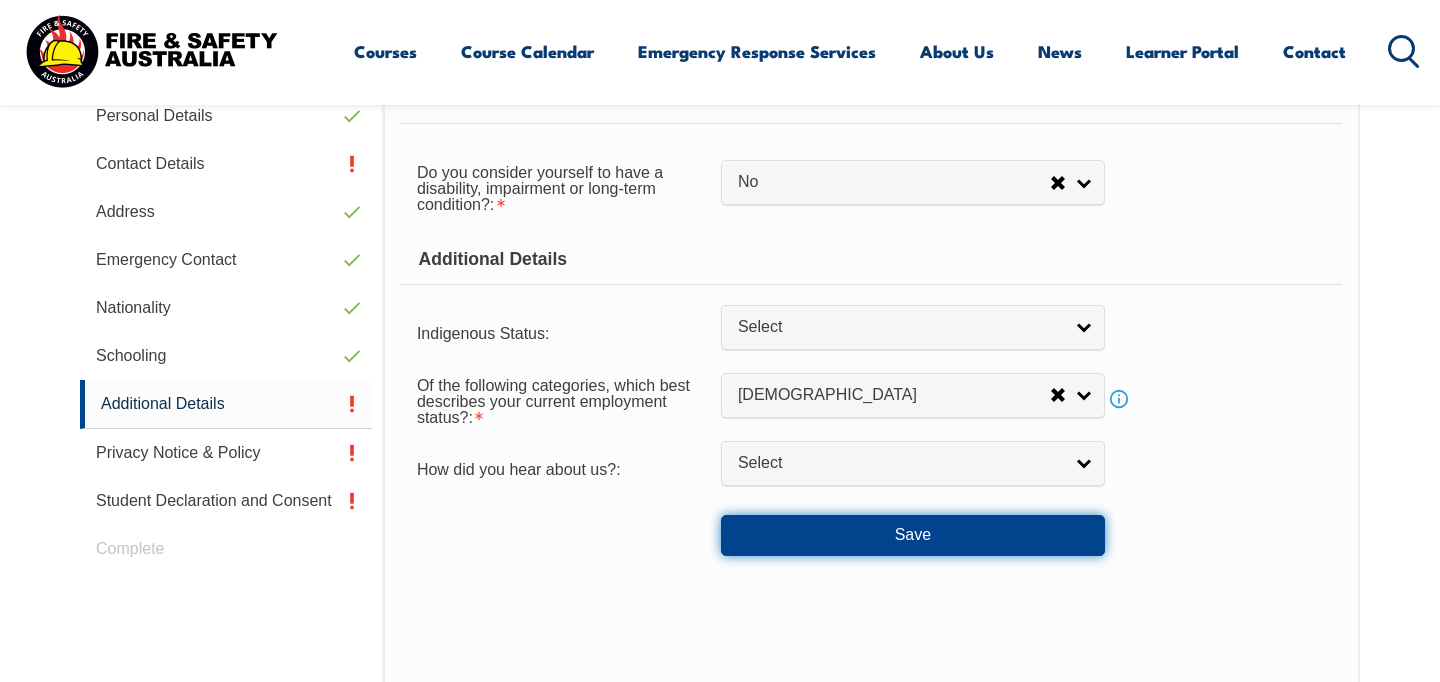 click on "Save" at bounding box center [913, 535] 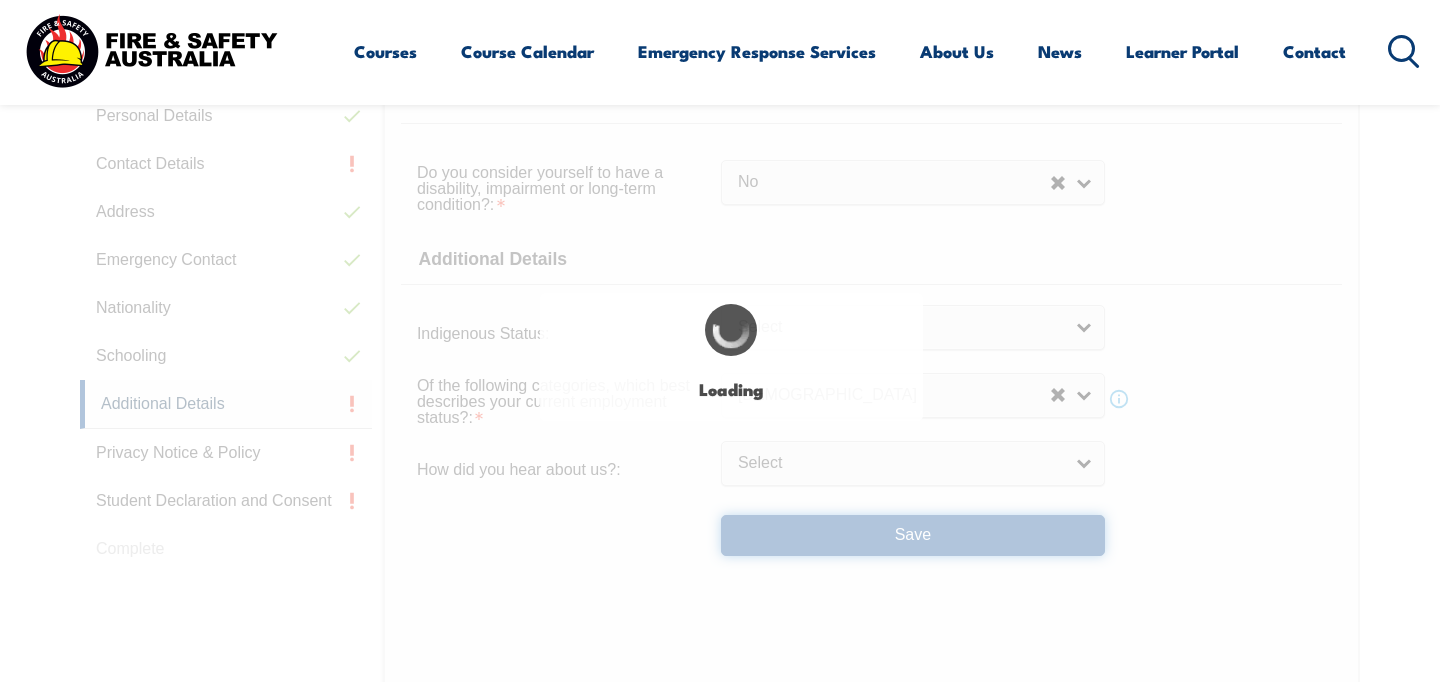 select on "false" 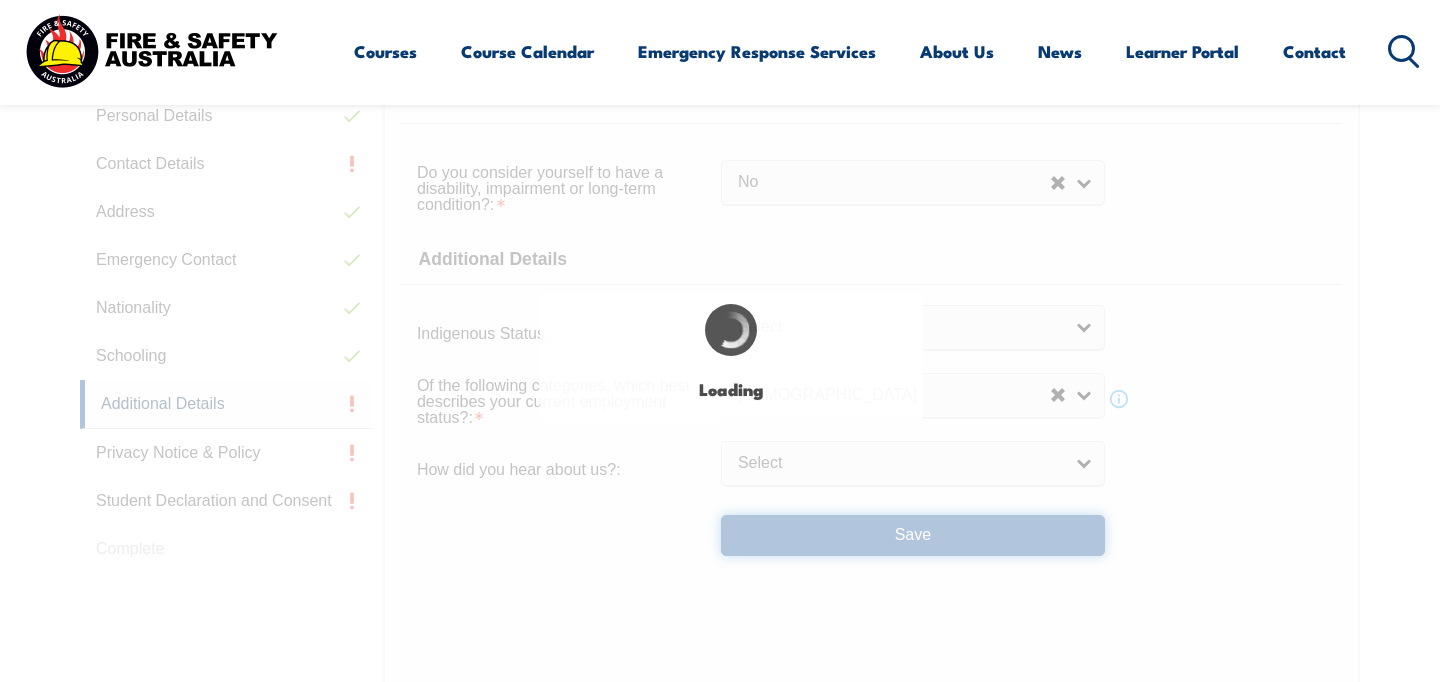 select 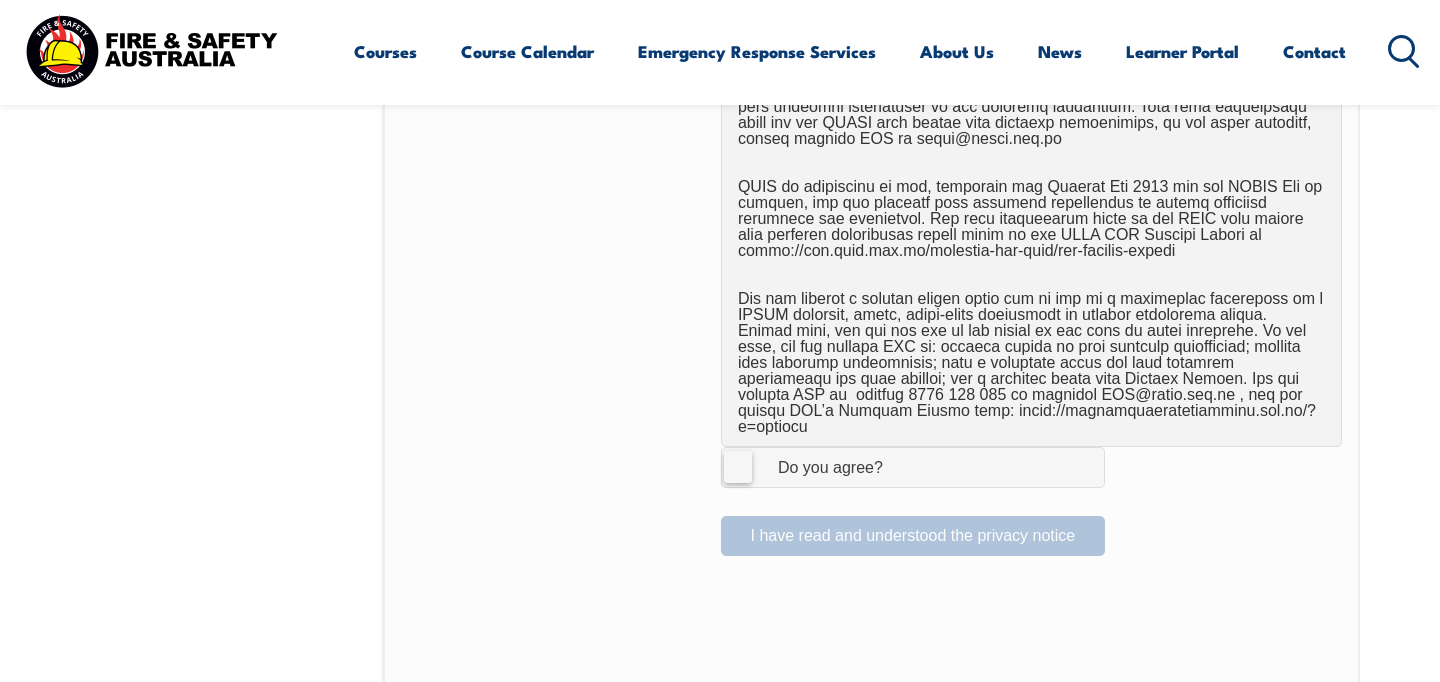 scroll, scrollTop: 1271, scrollLeft: 0, axis: vertical 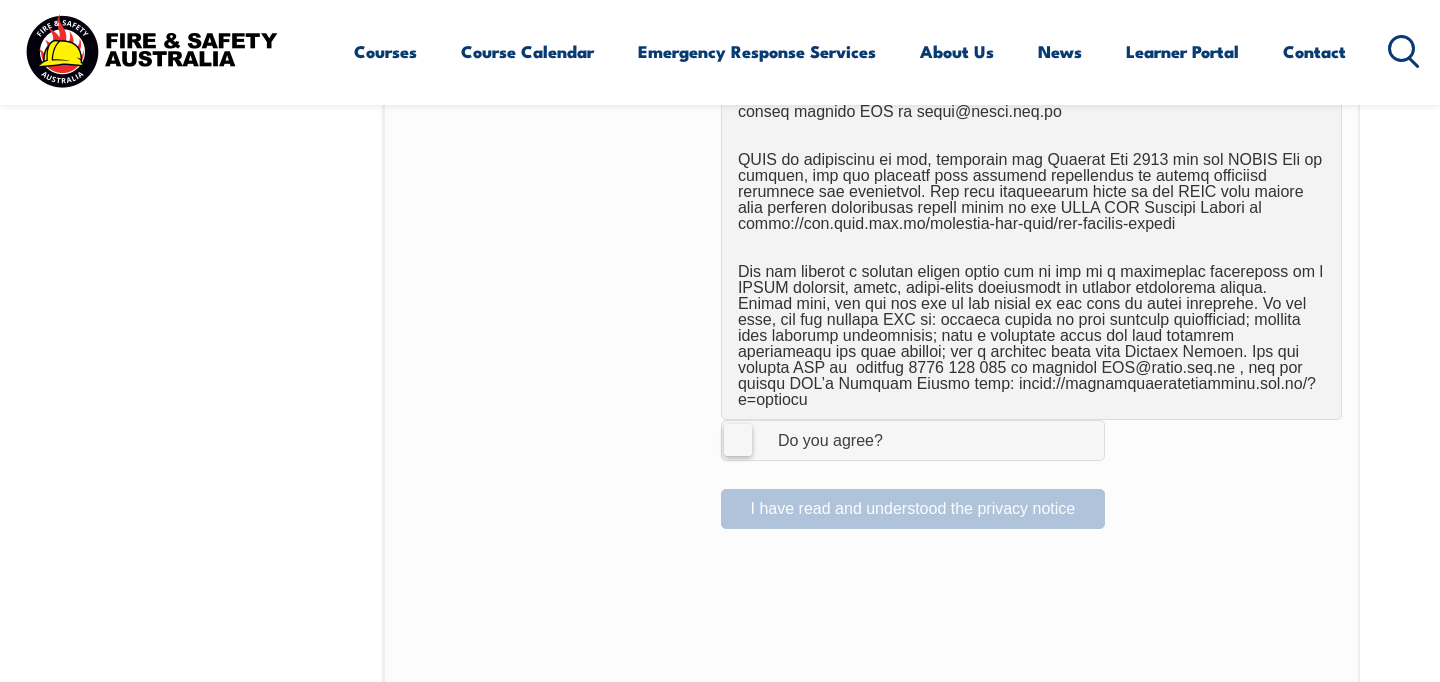 click on "I Agree Do you agree?" at bounding box center (913, 440) 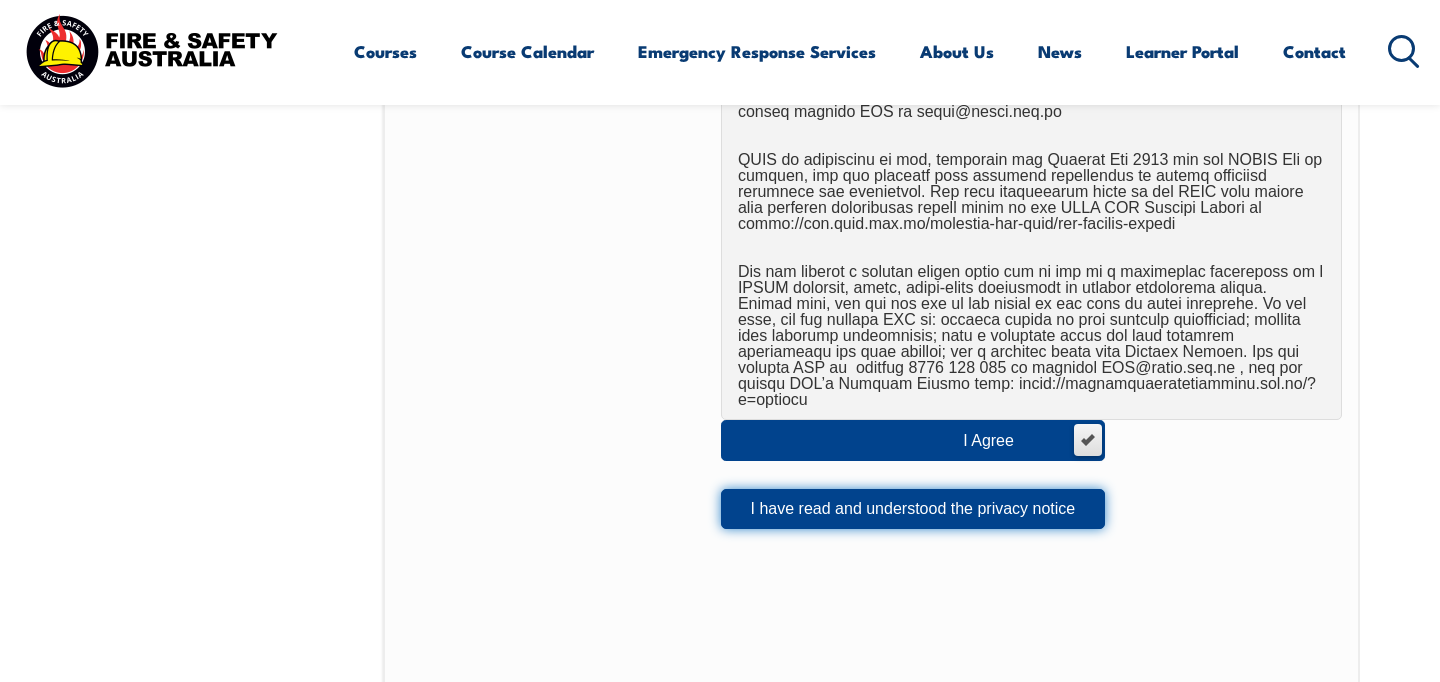 click on "I have read and understood the privacy notice" at bounding box center [913, 509] 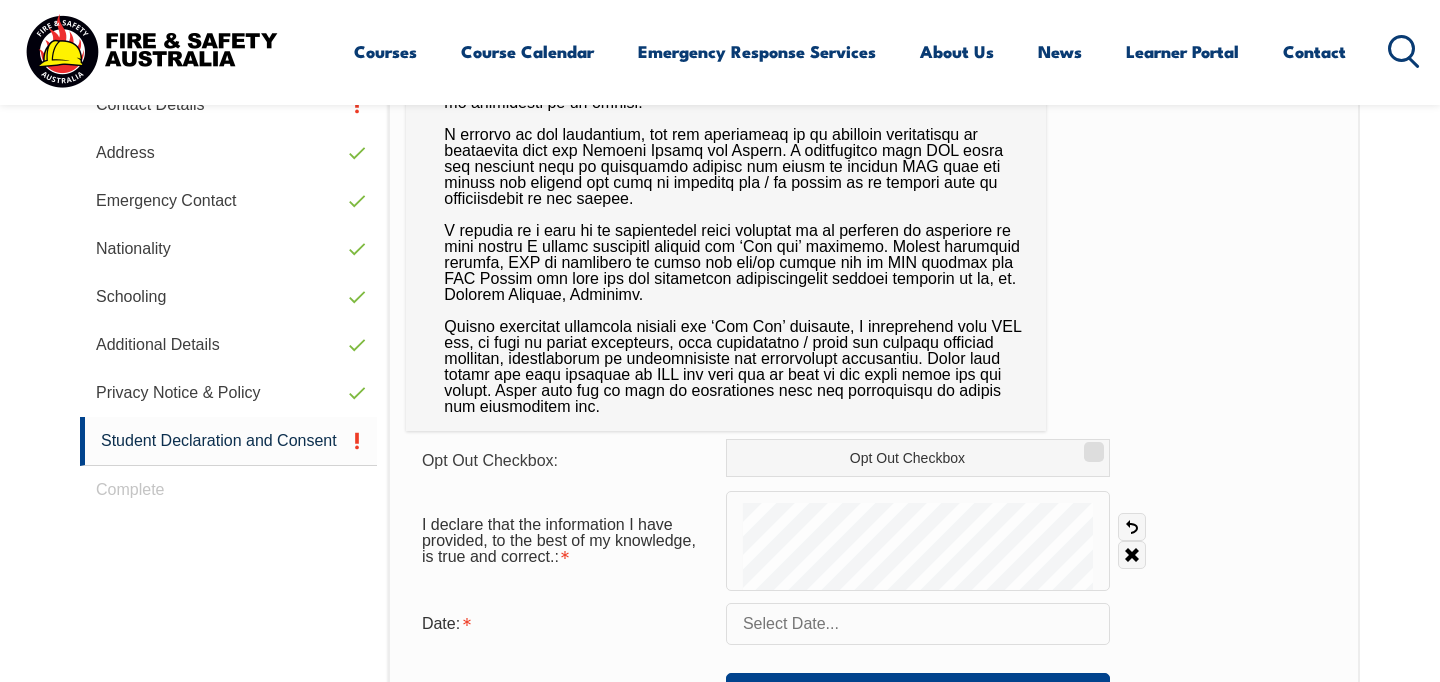 scroll, scrollTop: 747, scrollLeft: 0, axis: vertical 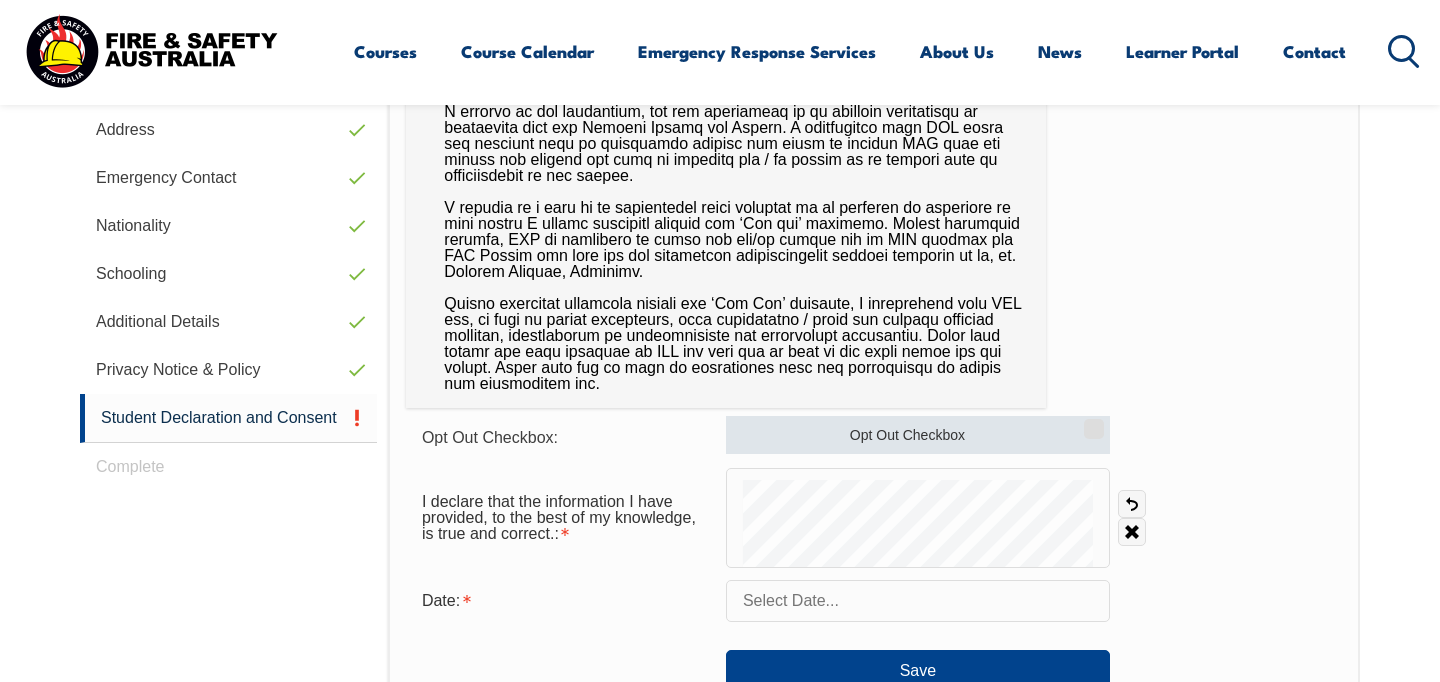 click on "Opt Out Checkbox" at bounding box center [1091, 422] 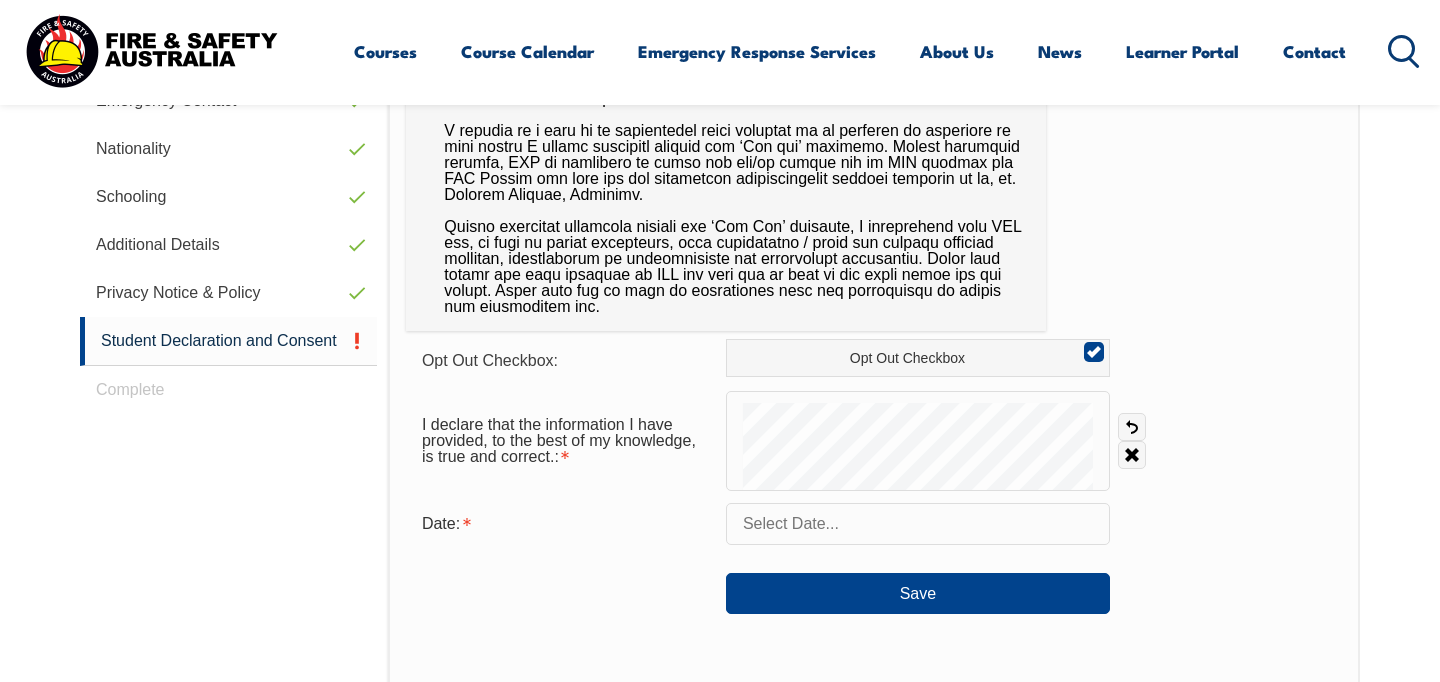 scroll, scrollTop: 829, scrollLeft: 0, axis: vertical 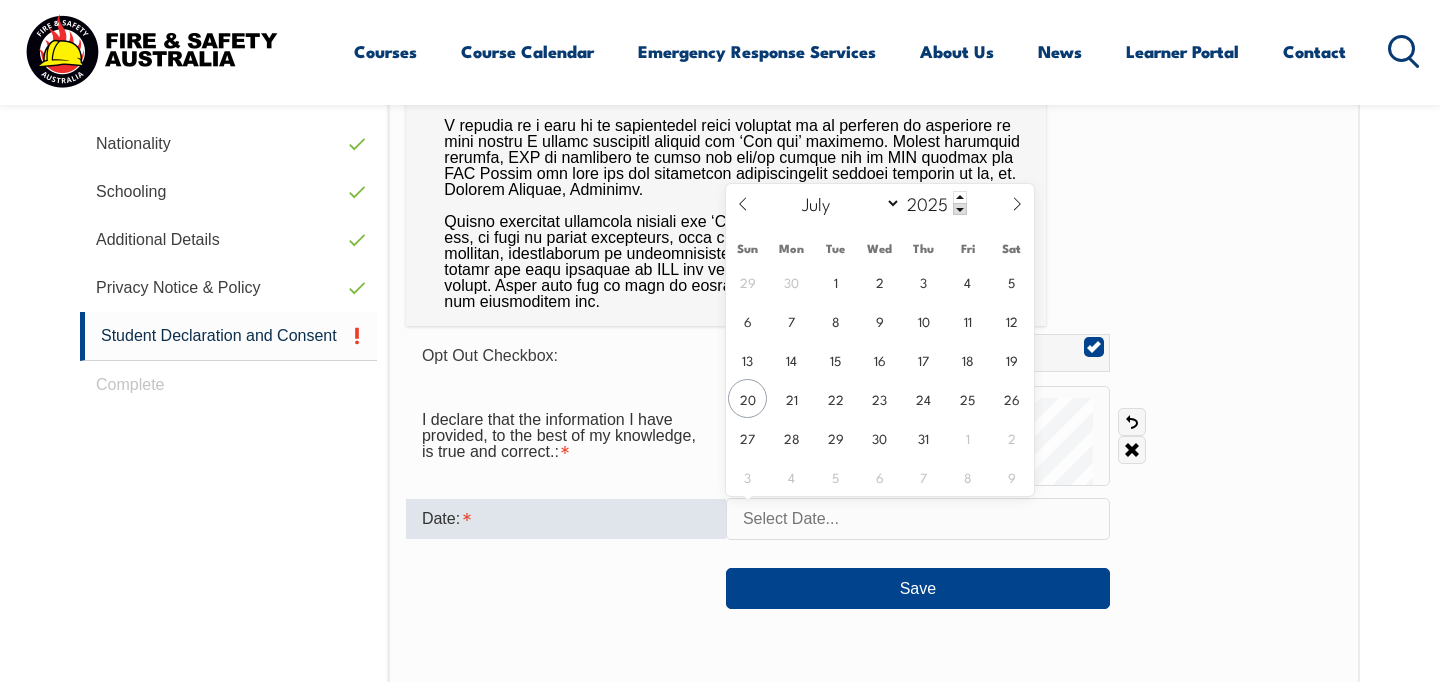 click at bounding box center [918, 519] 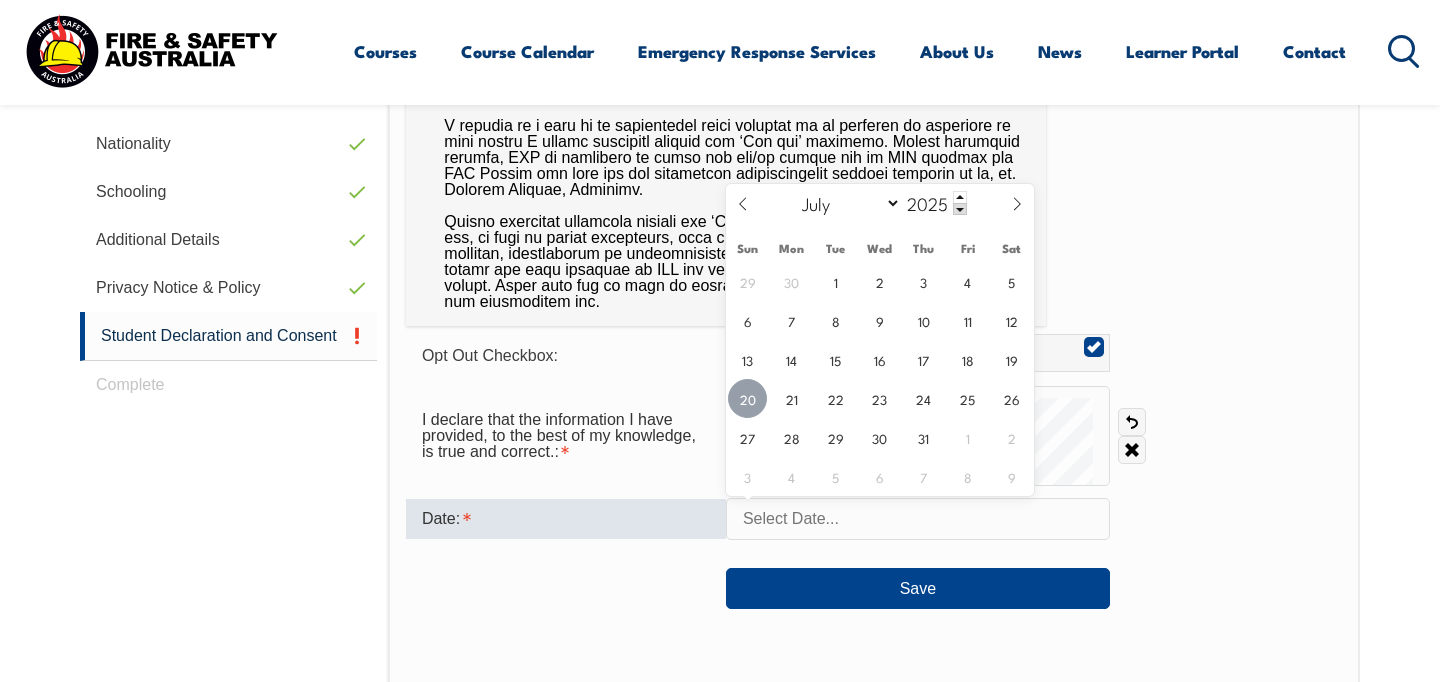 click on "20" at bounding box center [747, 398] 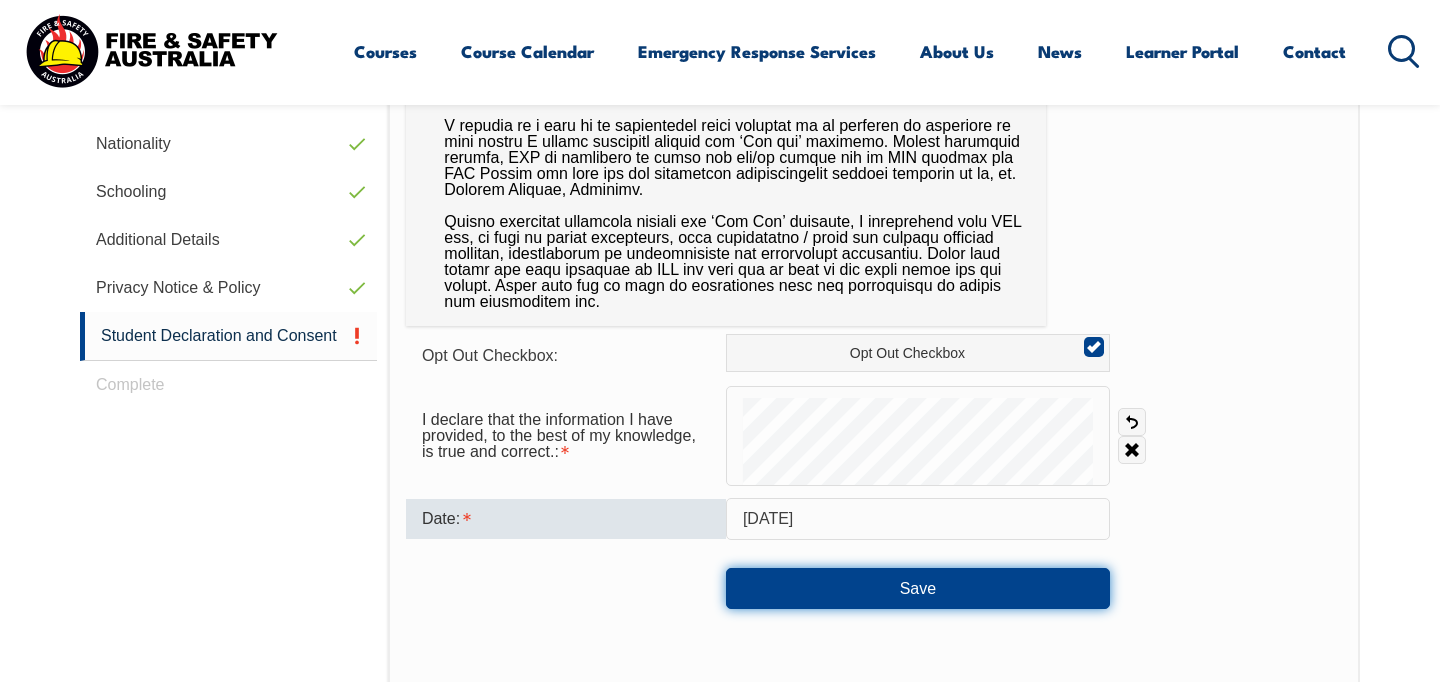 click on "Save" at bounding box center [918, 588] 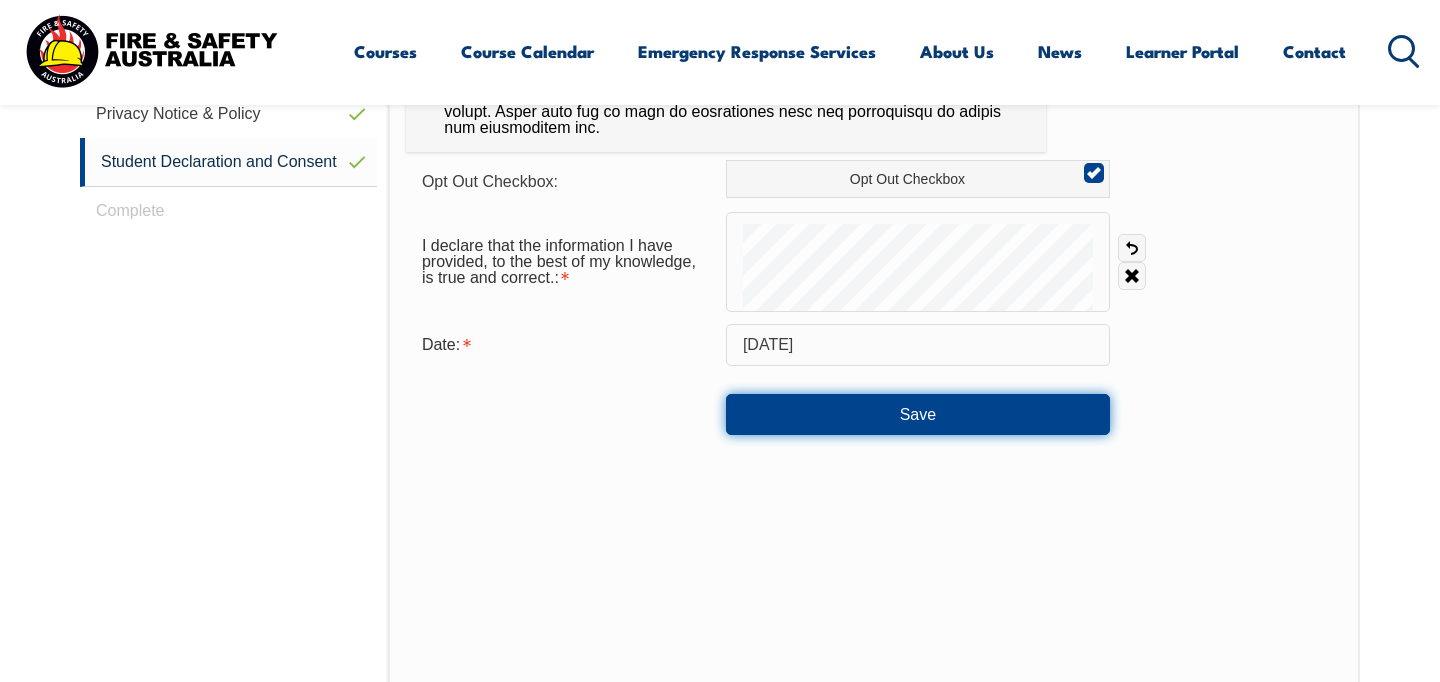 scroll, scrollTop: 1049, scrollLeft: 0, axis: vertical 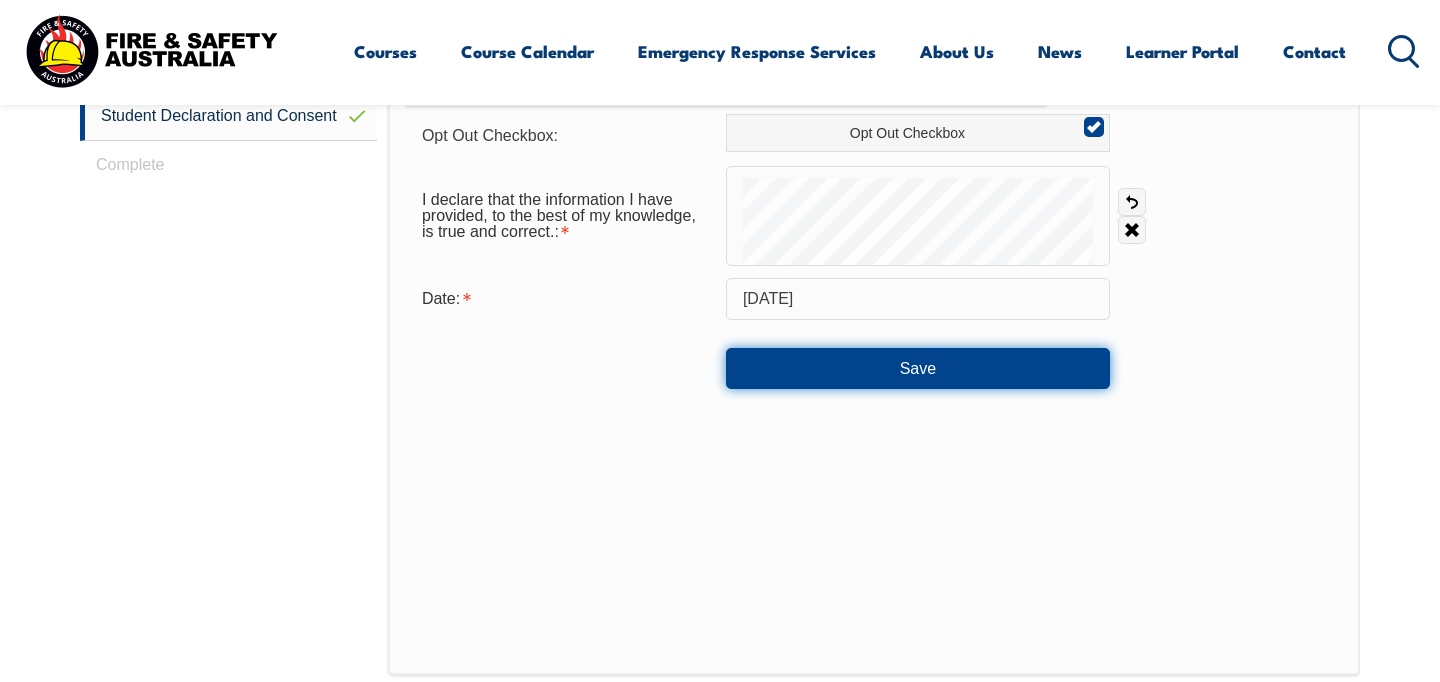 click on "Save" at bounding box center (918, 368) 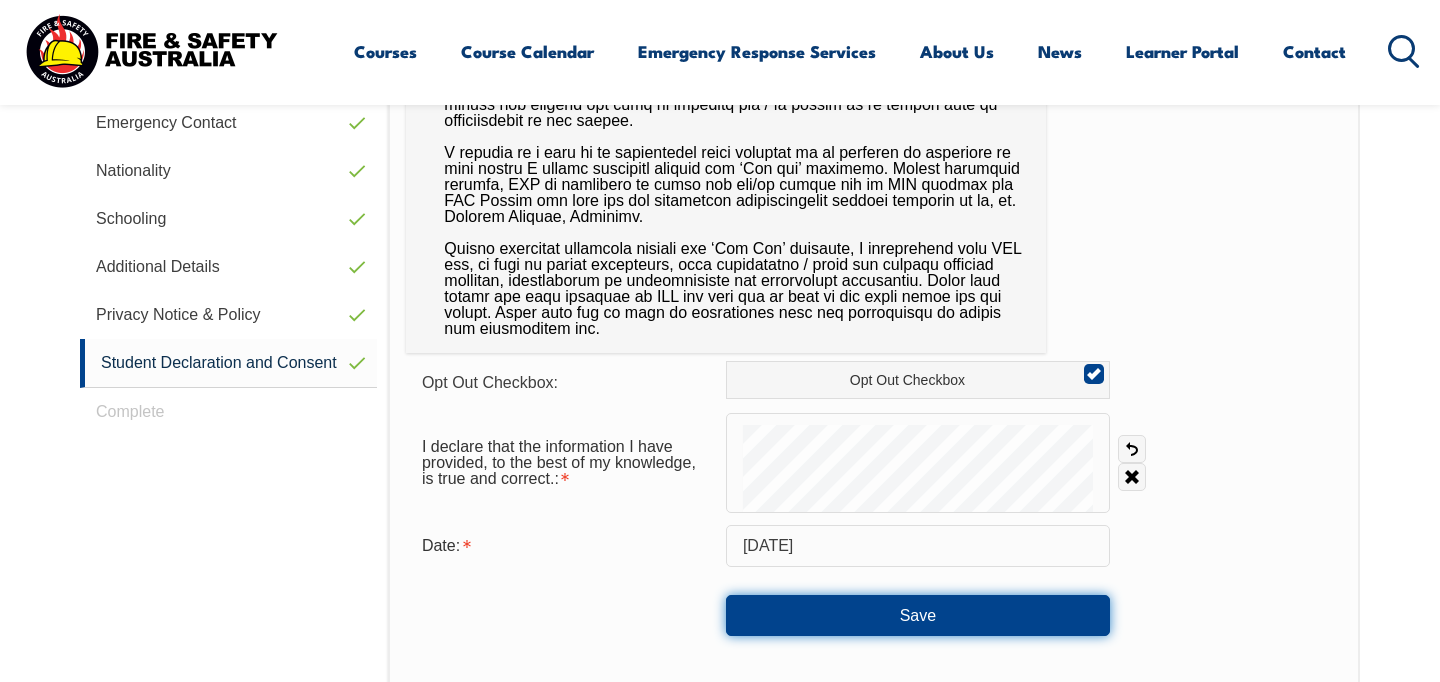 scroll, scrollTop: 565, scrollLeft: 0, axis: vertical 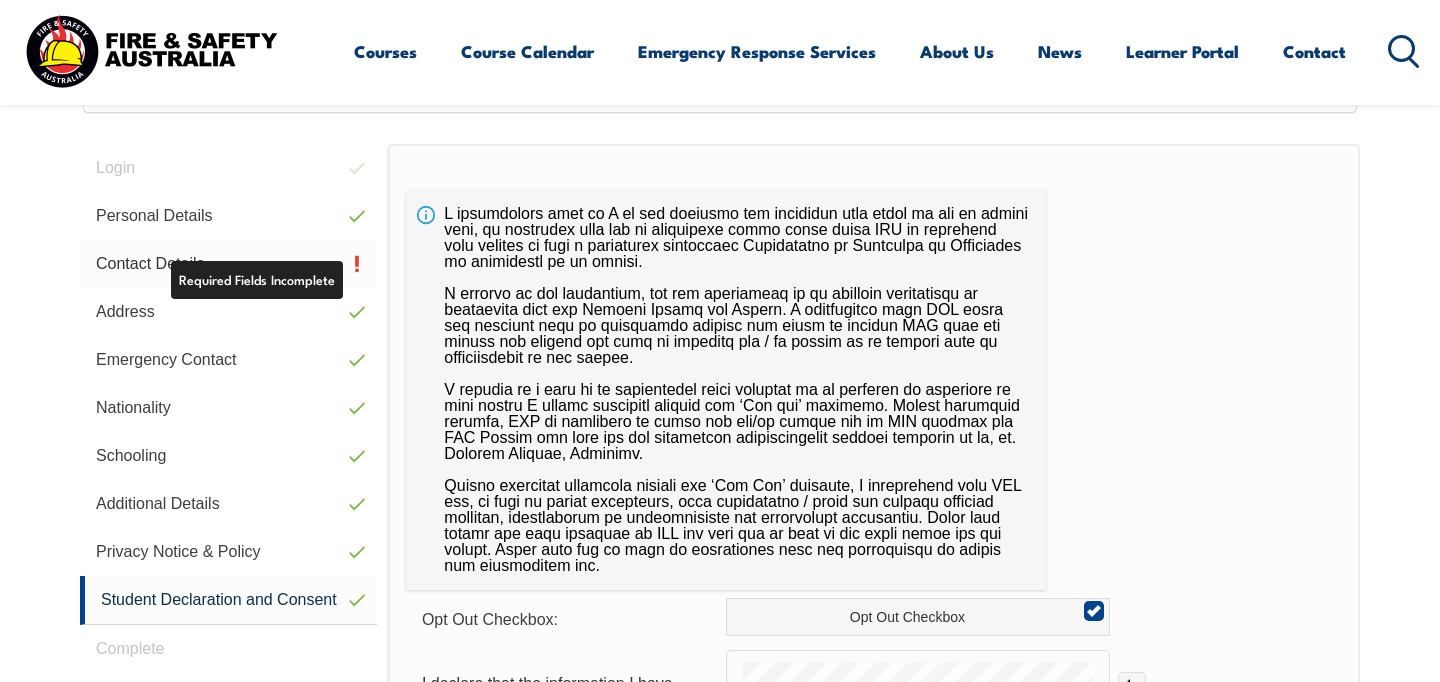 click on "Contact Details" at bounding box center (228, 264) 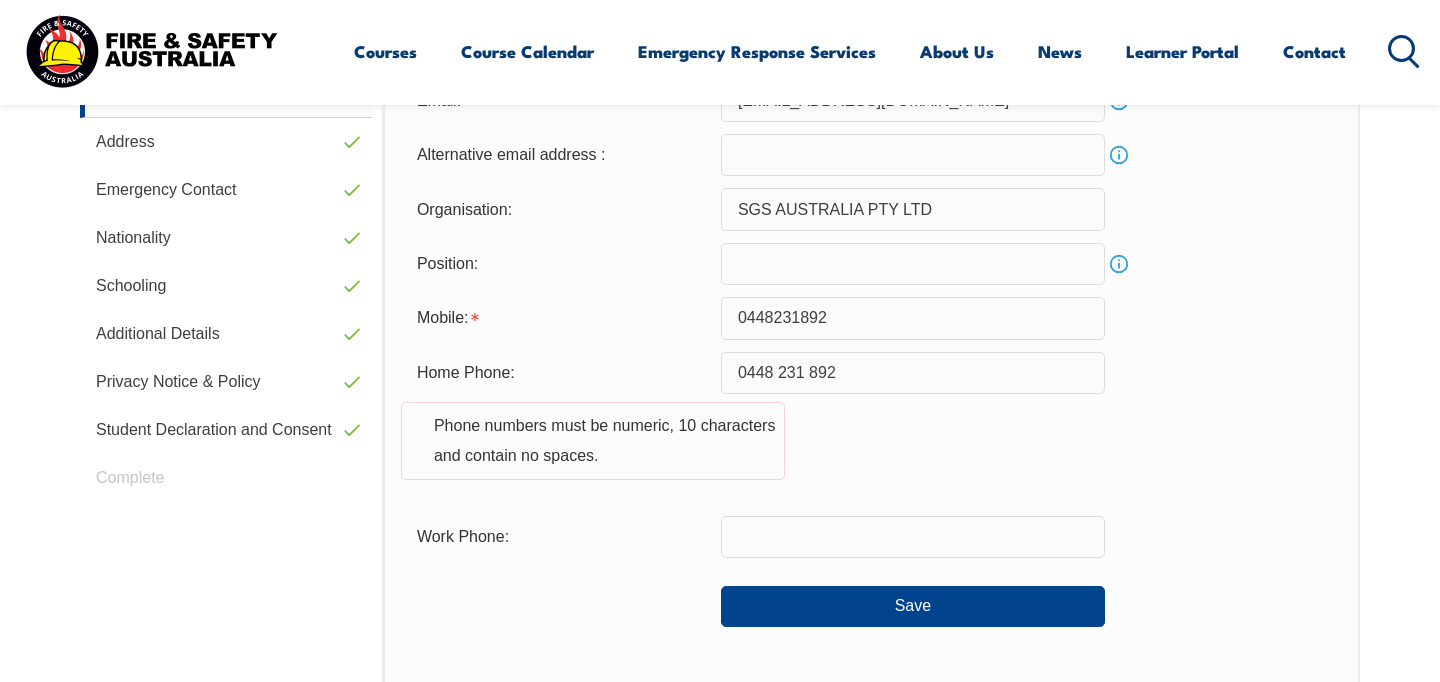 scroll, scrollTop: 744, scrollLeft: 0, axis: vertical 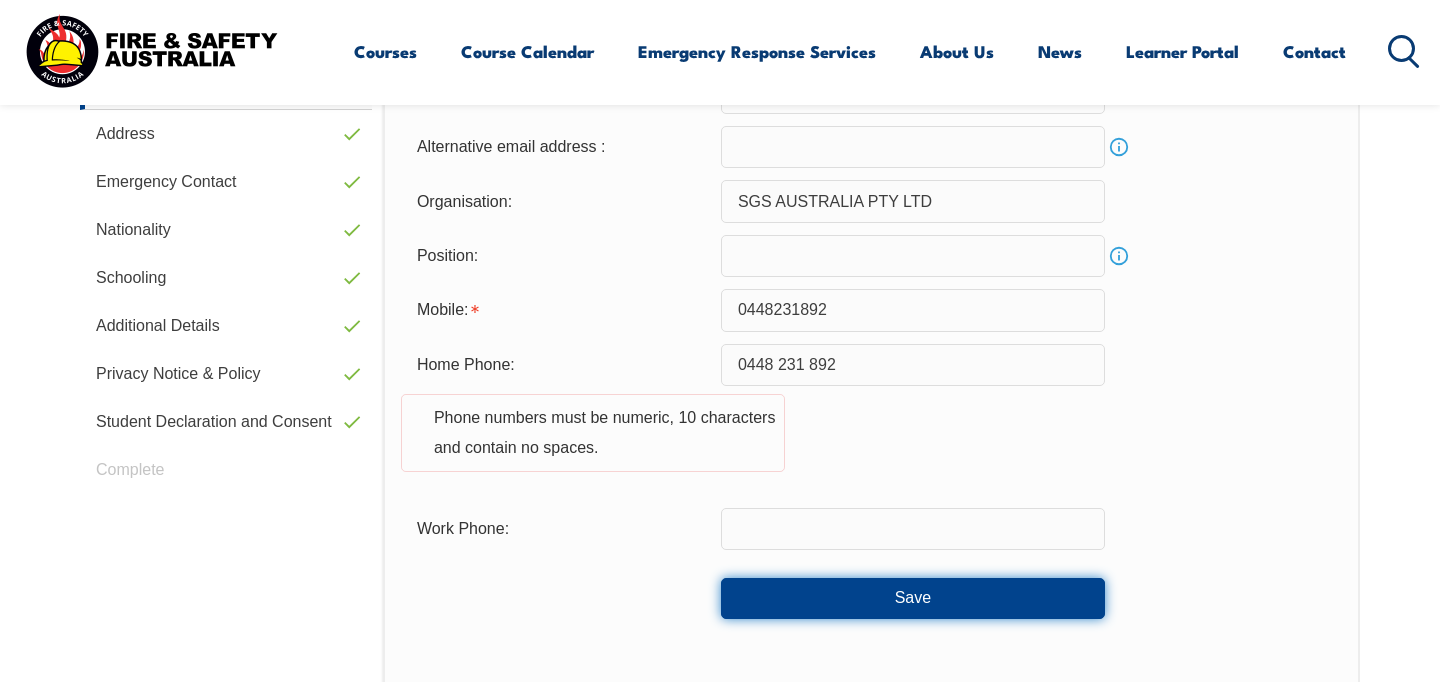 click on "Save" at bounding box center [913, 598] 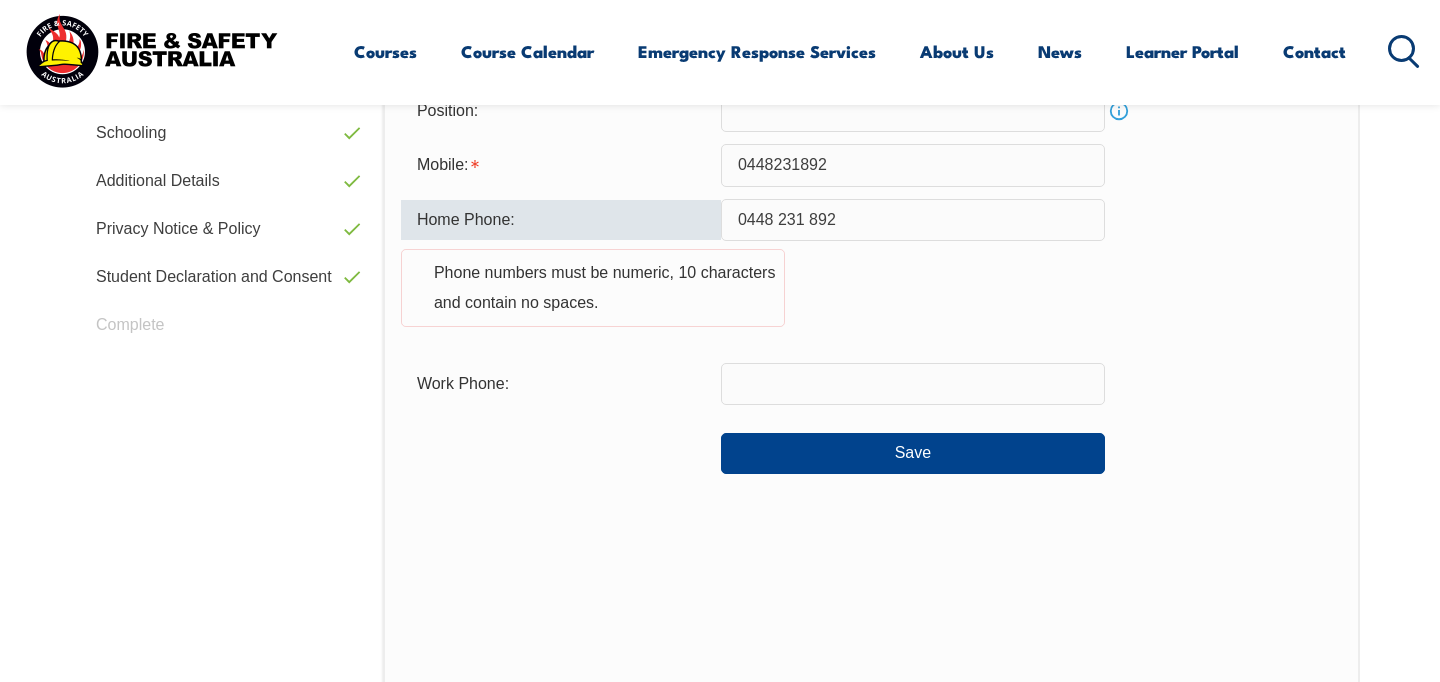 scroll, scrollTop: 881, scrollLeft: 0, axis: vertical 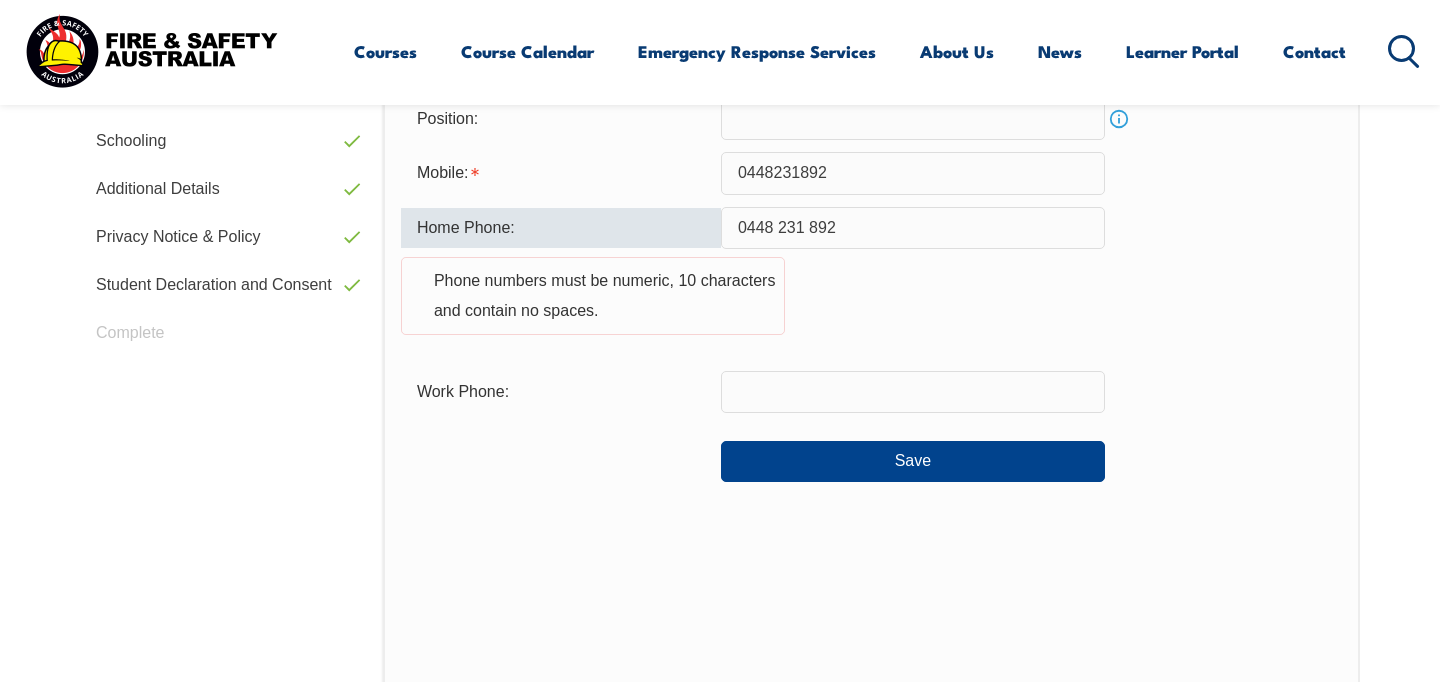 click on "0448 231 892" at bounding box center (913, 228) 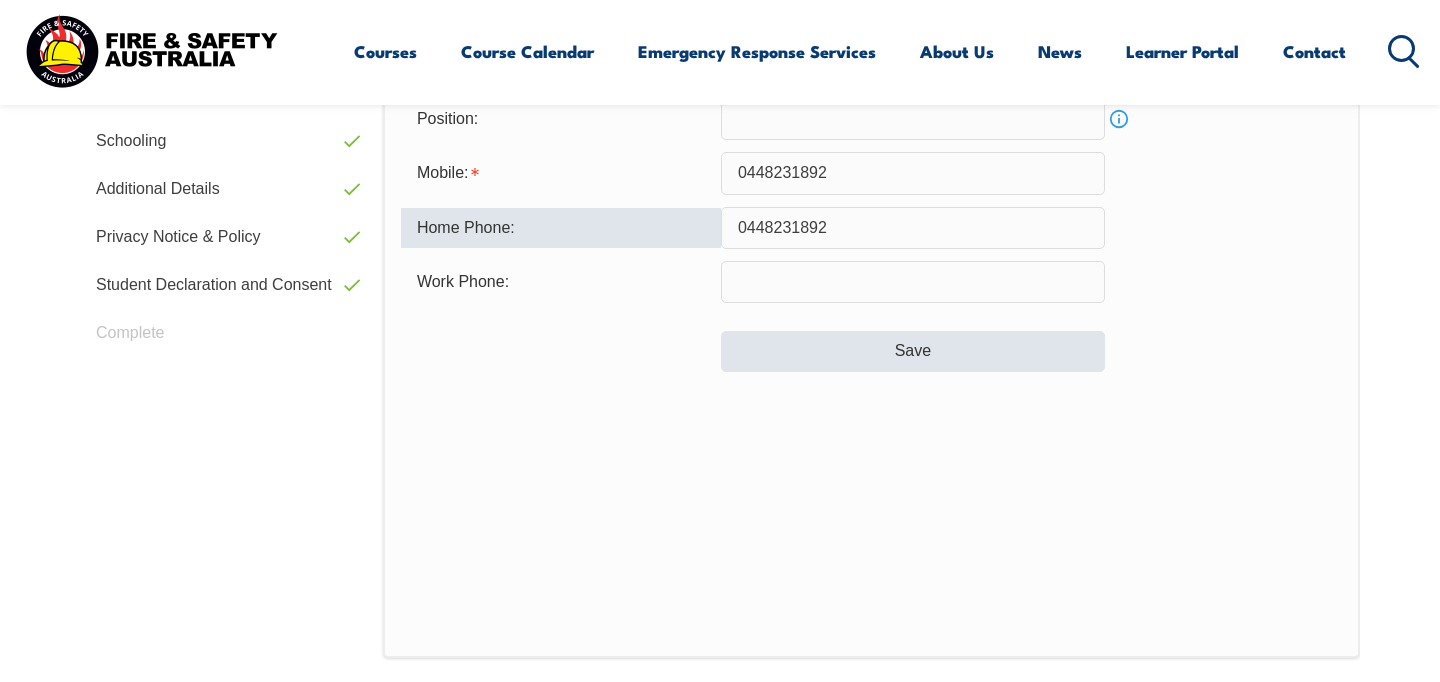 type on "0448231892" 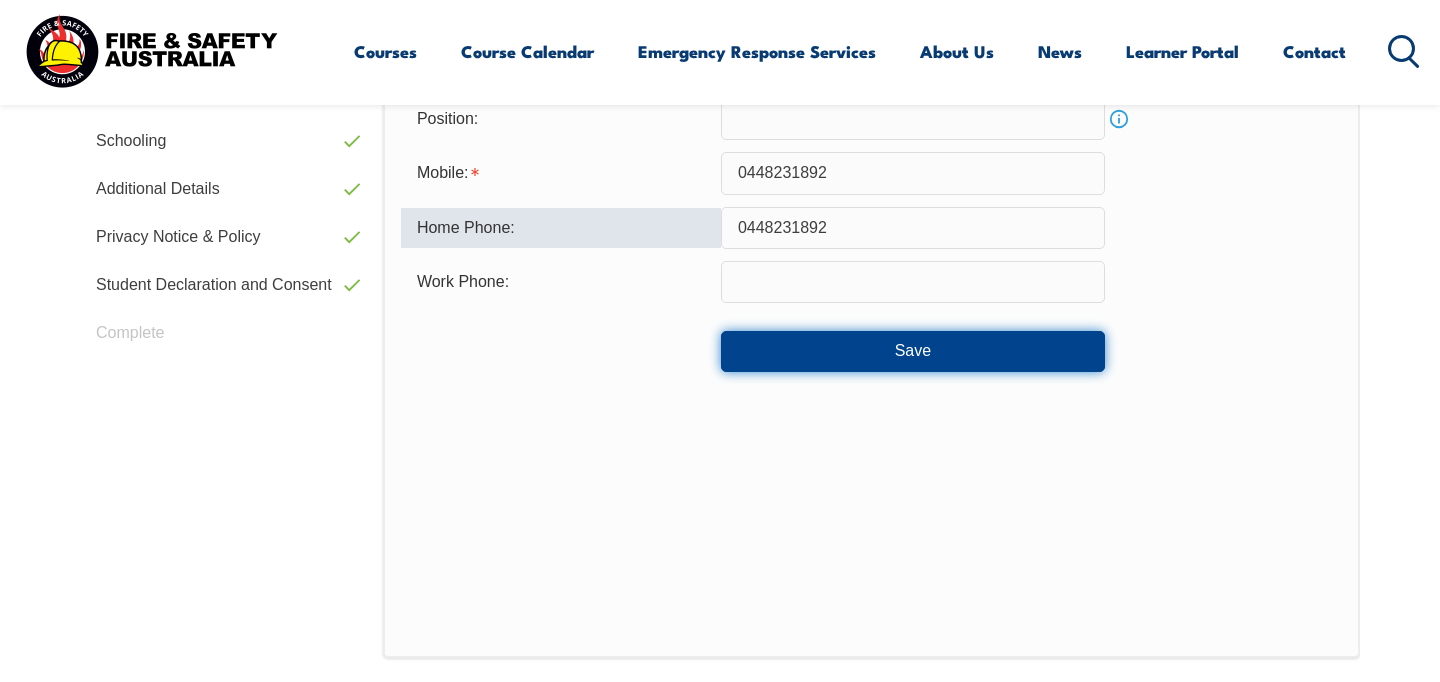 click on "Save" at bounding box center (913, 351) 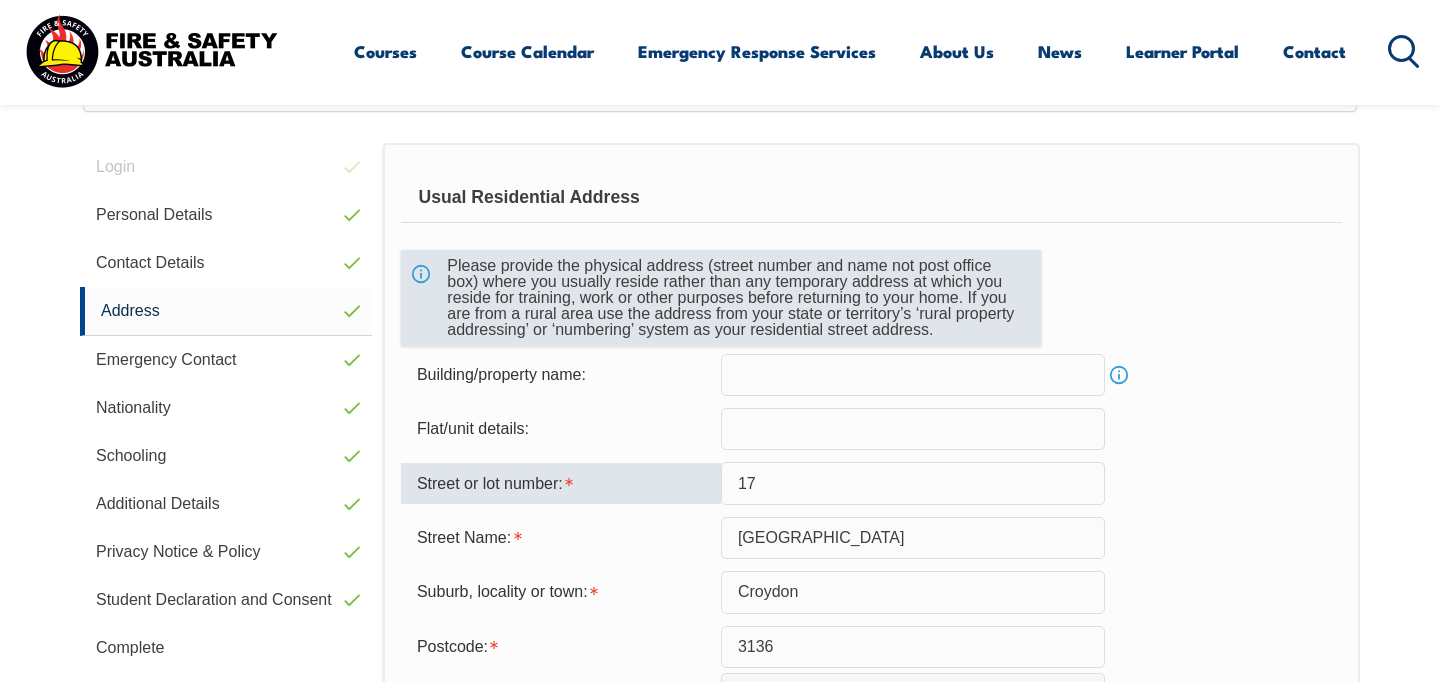 scroll, scrollTop: 568, scrollLeft: 0, axis: vertical 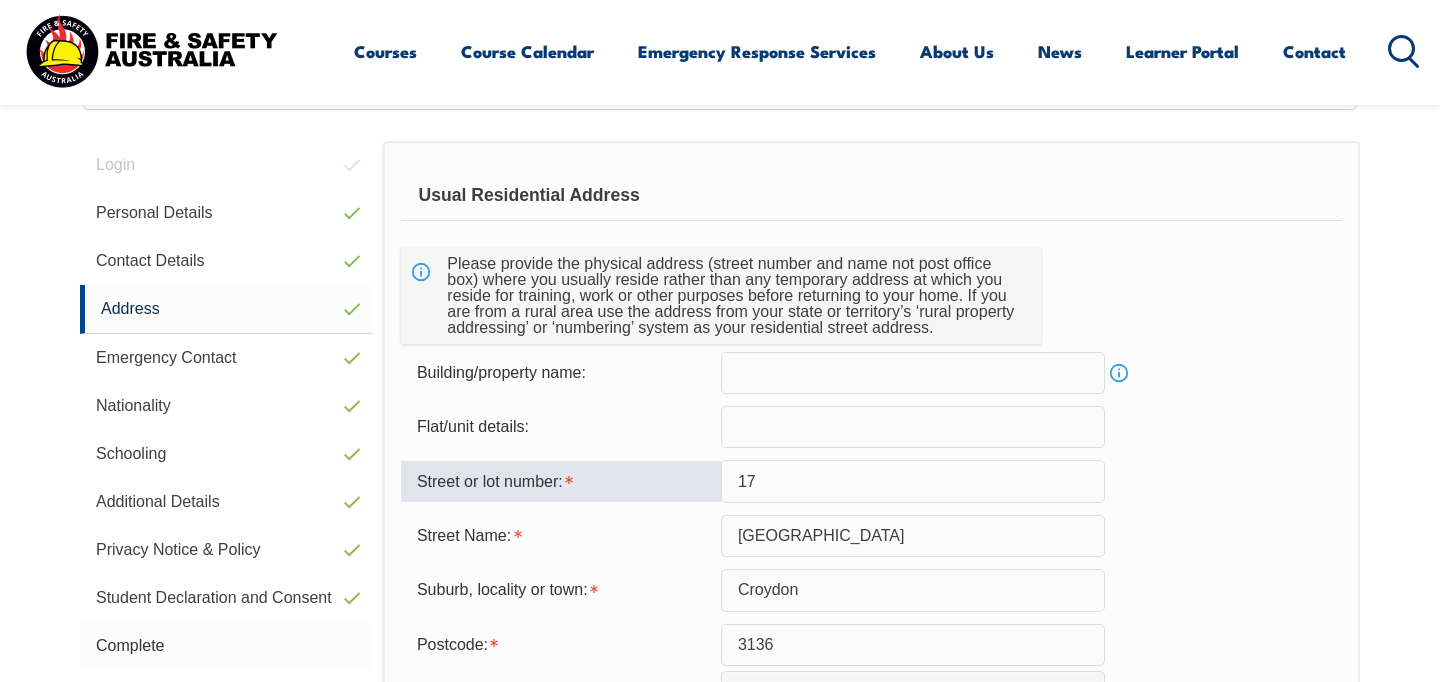click on "Complete" at bounding box center (226, 646) 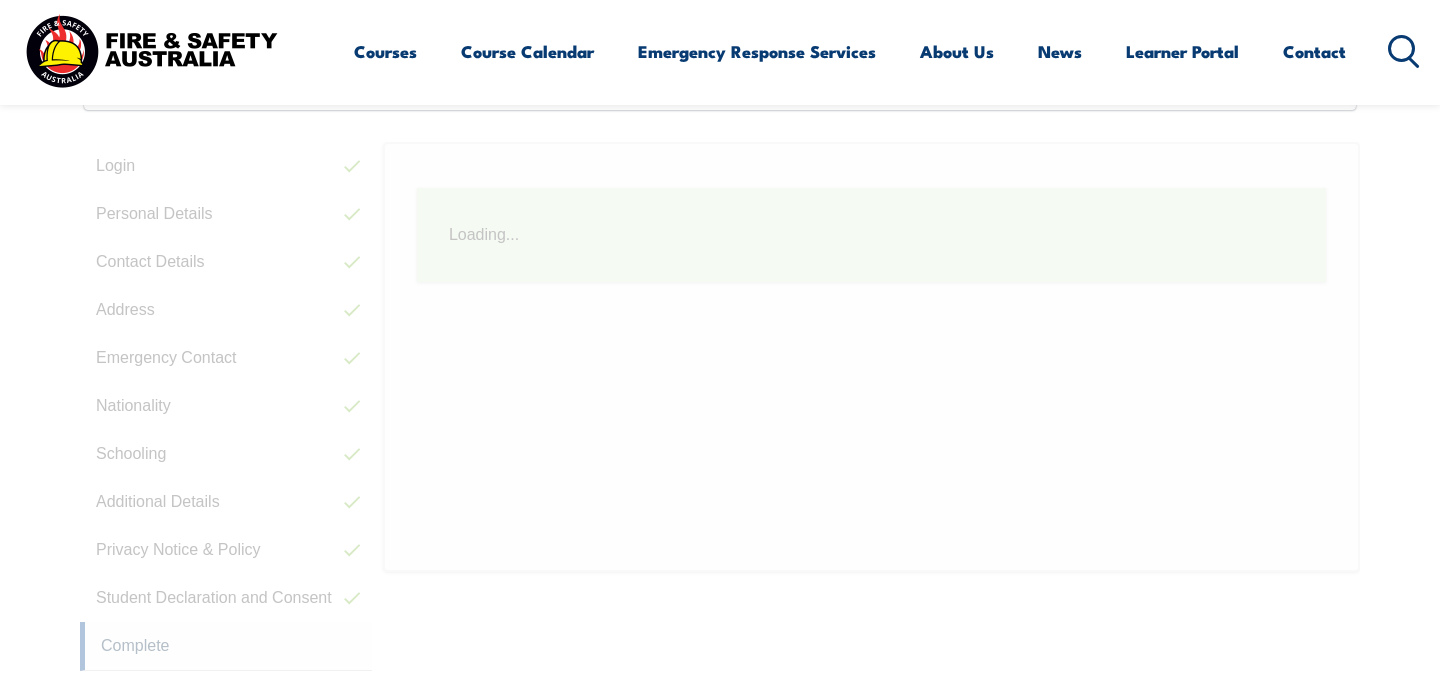 scroll, scrollTop: 545, scrollLeft: 0, axis: vertical 